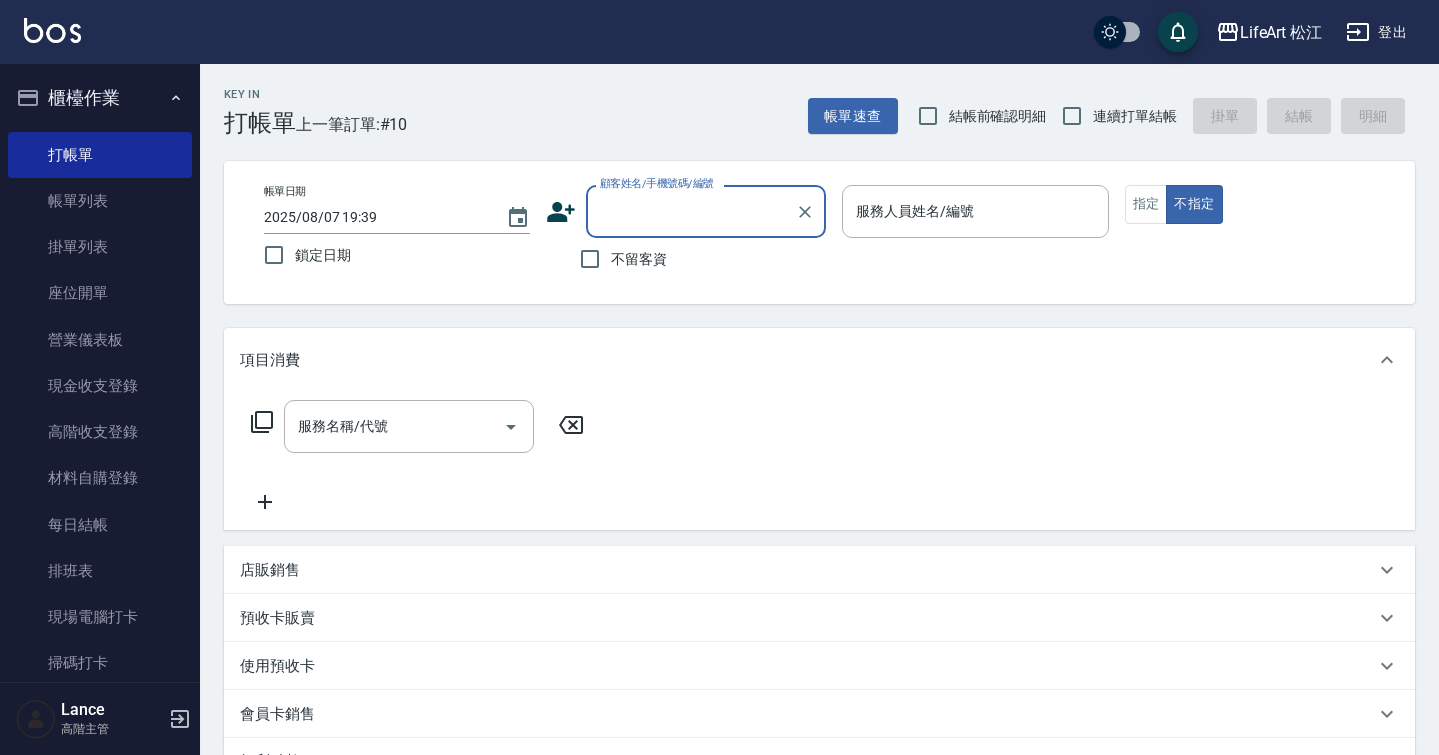 scroll, scrollTop: 0, scrollLeft: 0, axis: both 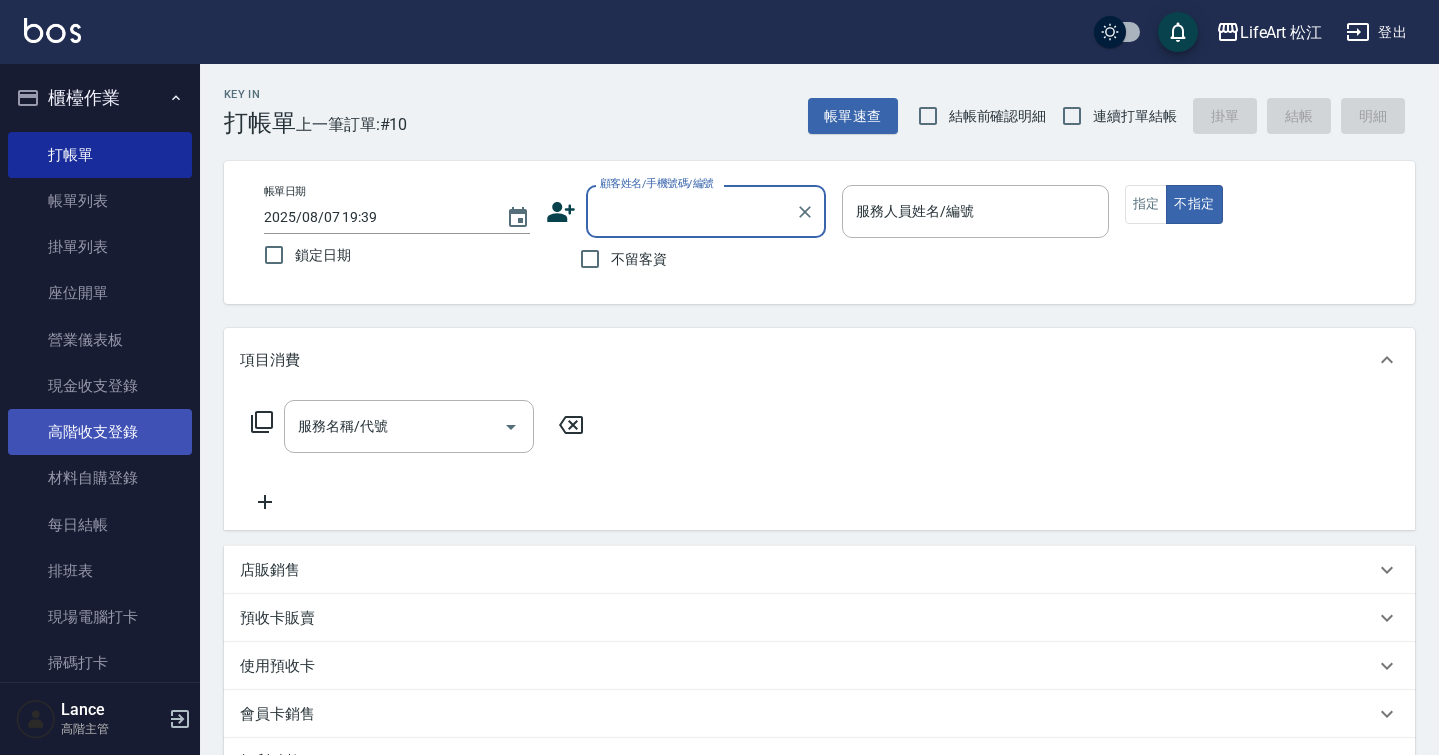 click on "高階收支登錄" at bounding box center (100, 432) 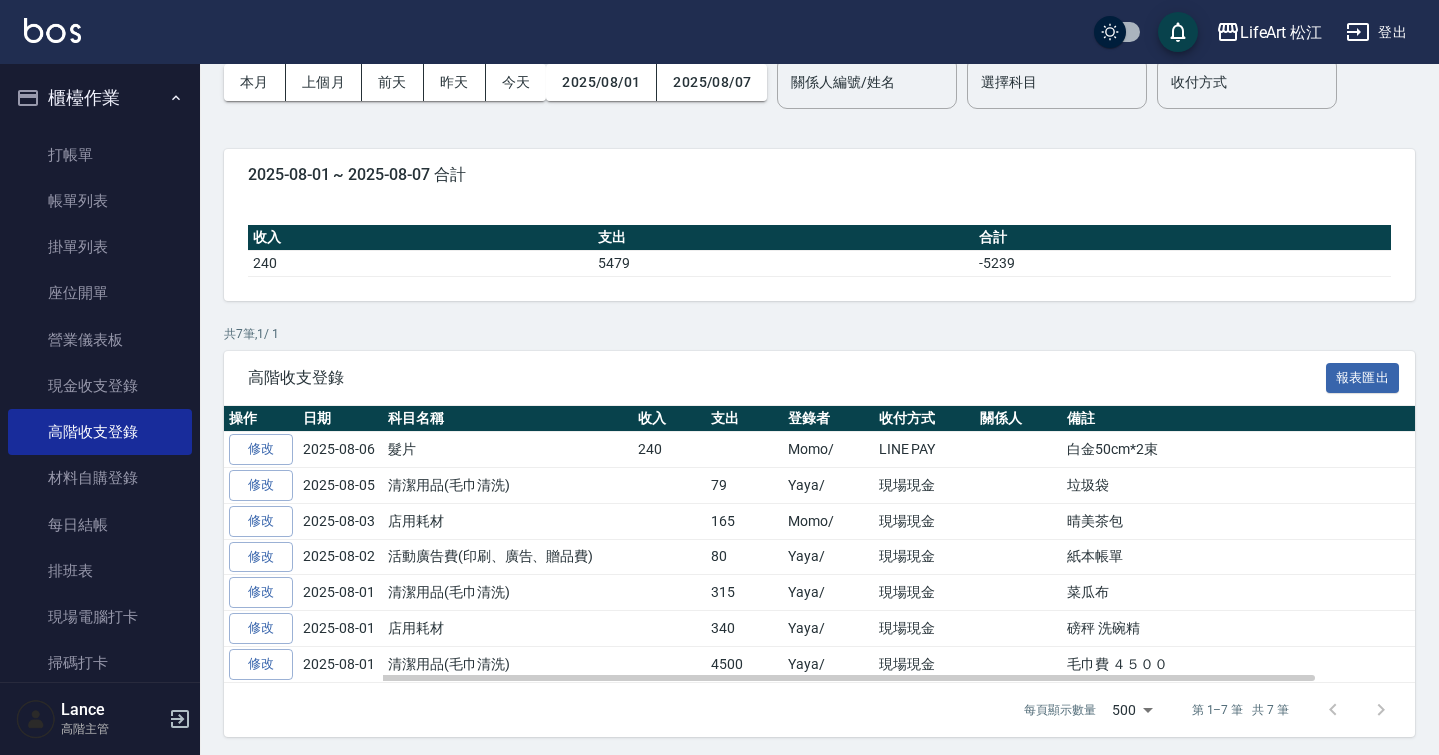 scroll, scrollTop: 96, scrollLeft: 0, axis: vertical 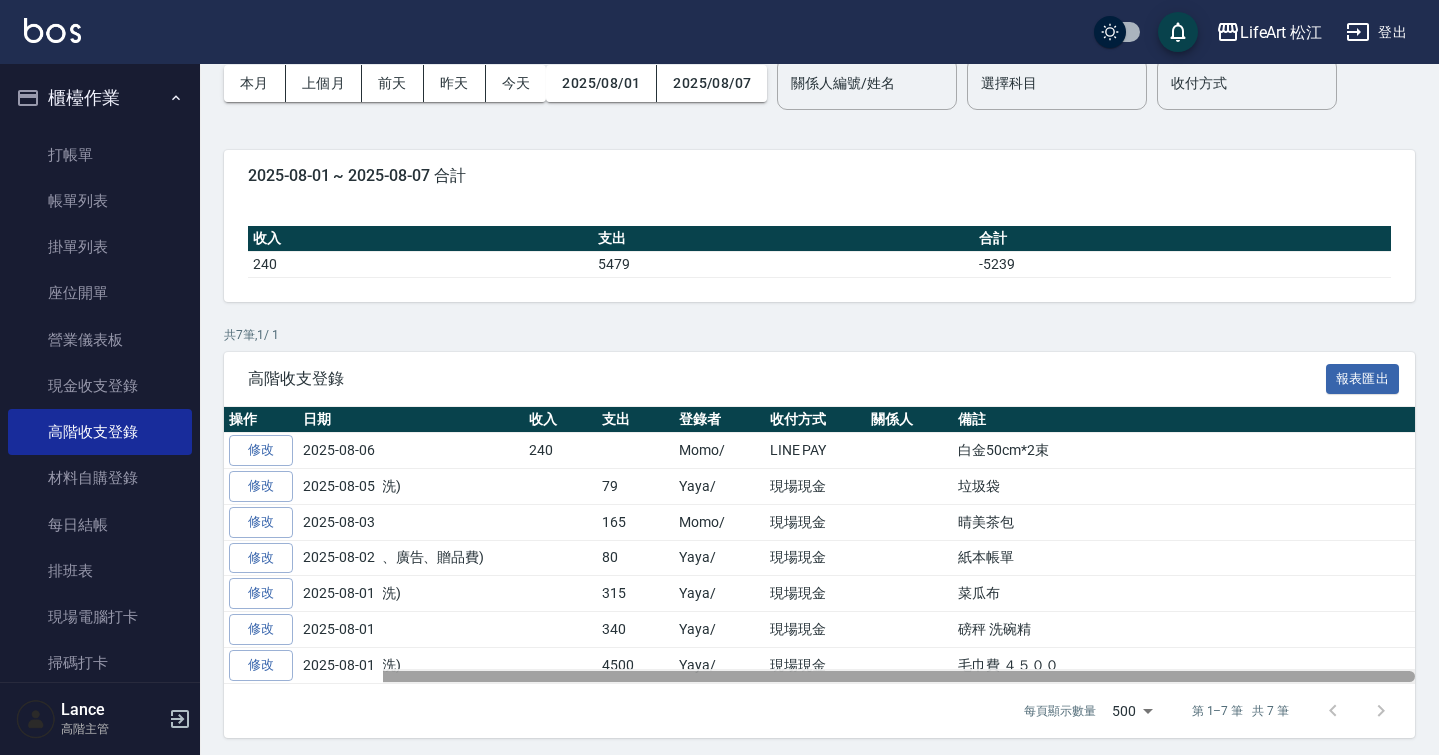 drag, startPoint x: 697, startPoint y: 667, endPoint x: 830, endPoint y: 652, distance: 133.84319 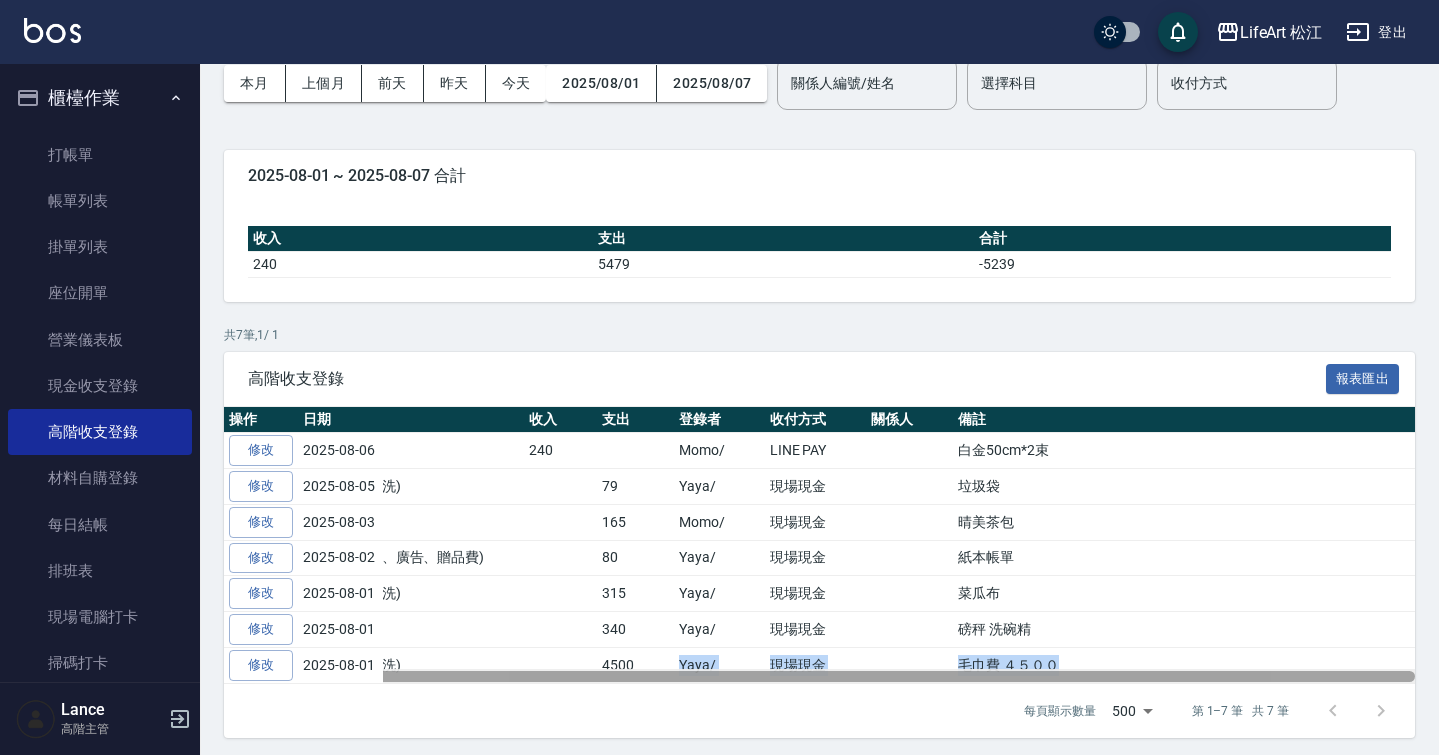 drag, startPoint x: 830, startPoint y: 651, endPoint x: 949, endPoint y: 666, distance: 119.94165 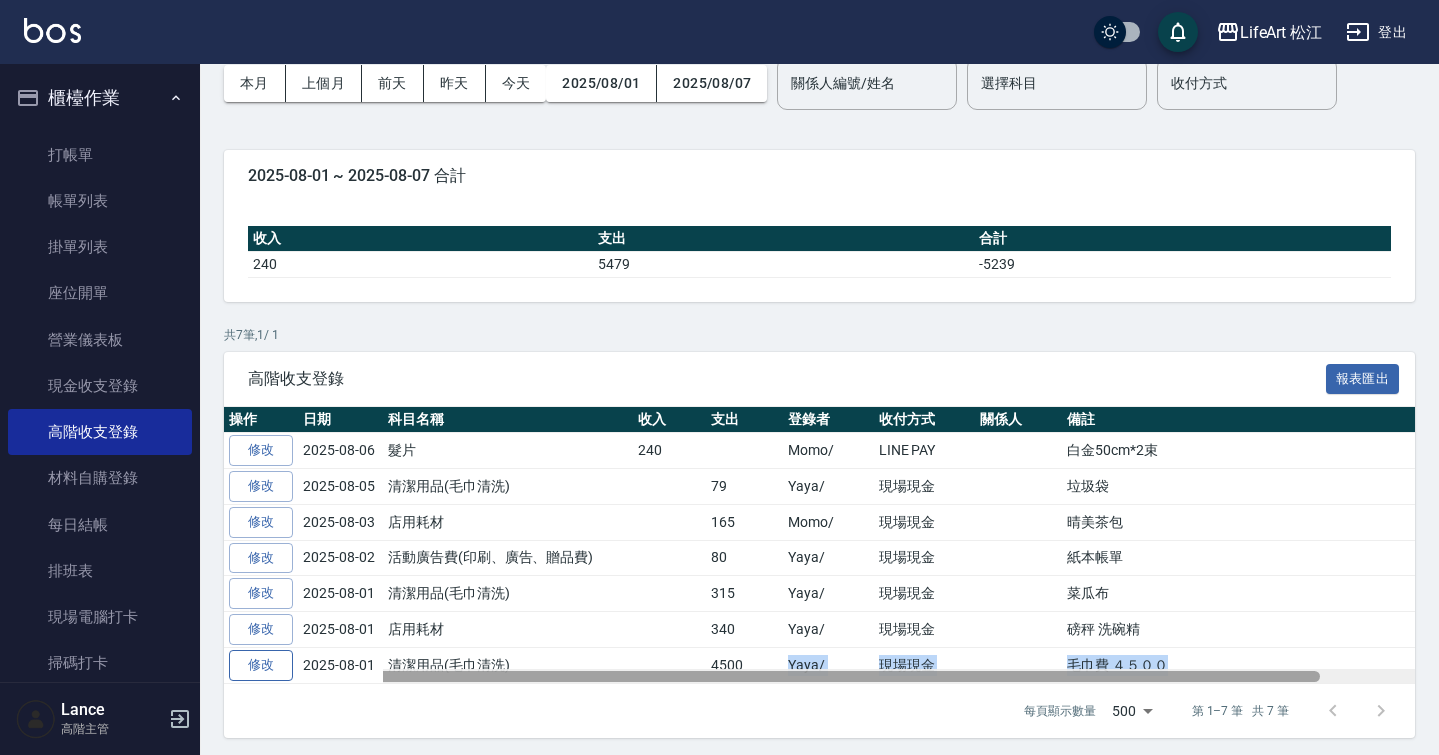 scroll, scrollTop: 0, scrollLeft: 0, axis: both 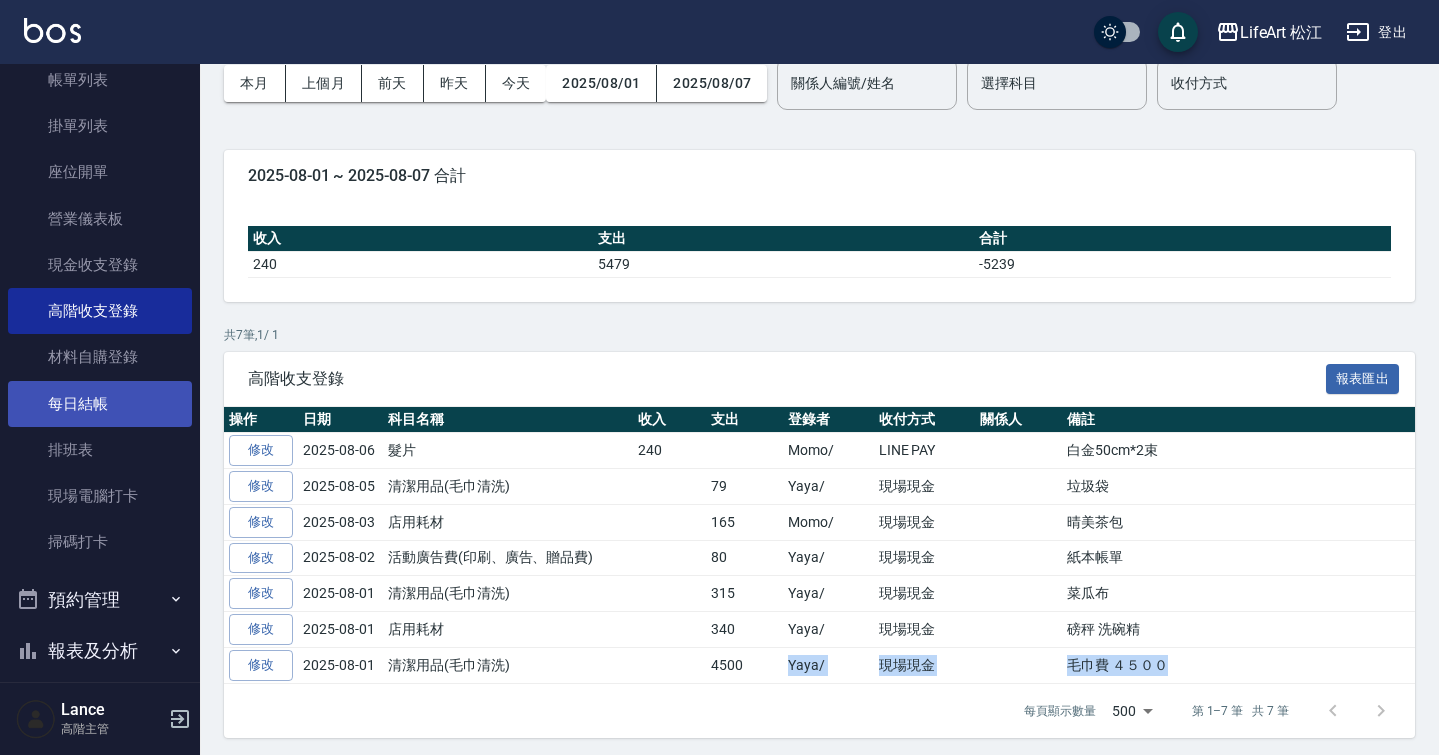 click on "每日結帳" at bounding box center (100, 404) 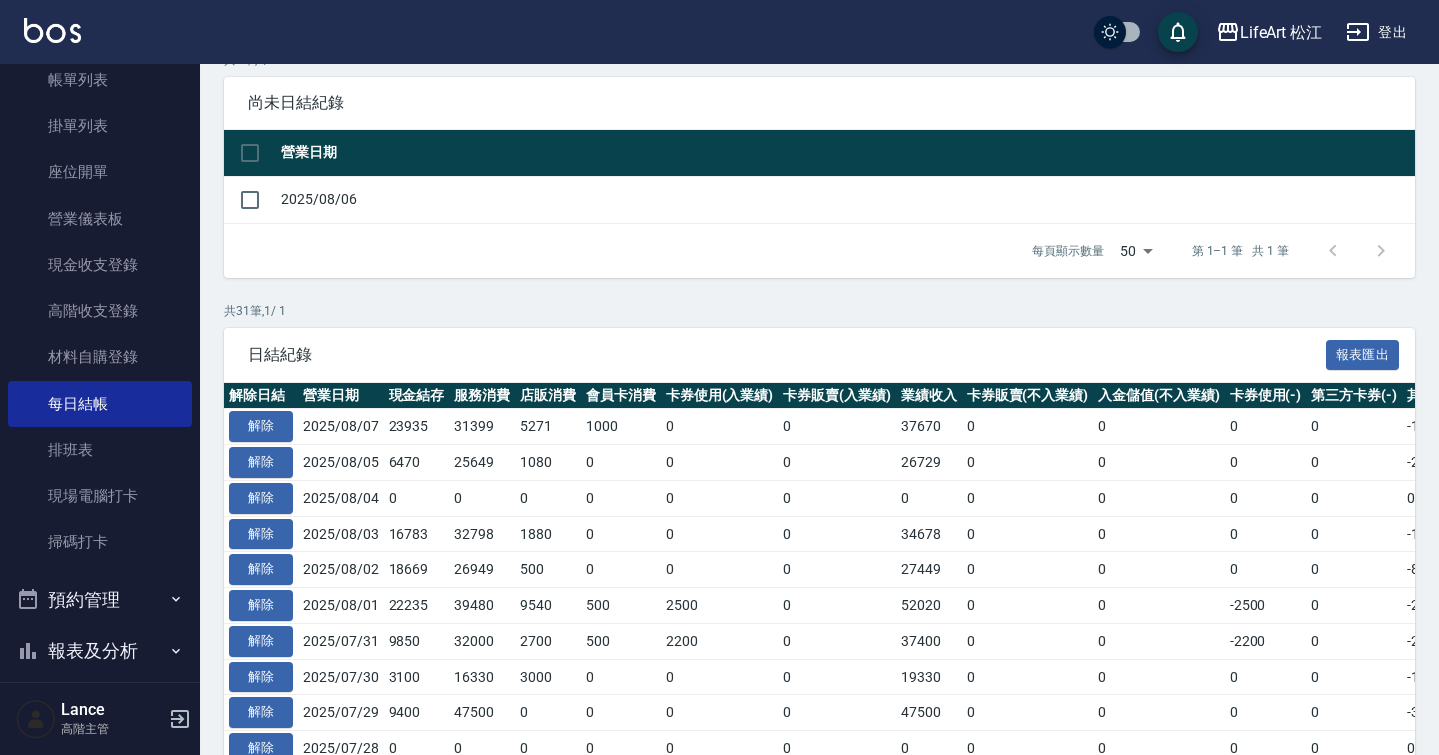 scroll, scrollTop: 172, scrollLeft: 0, axis: vertical 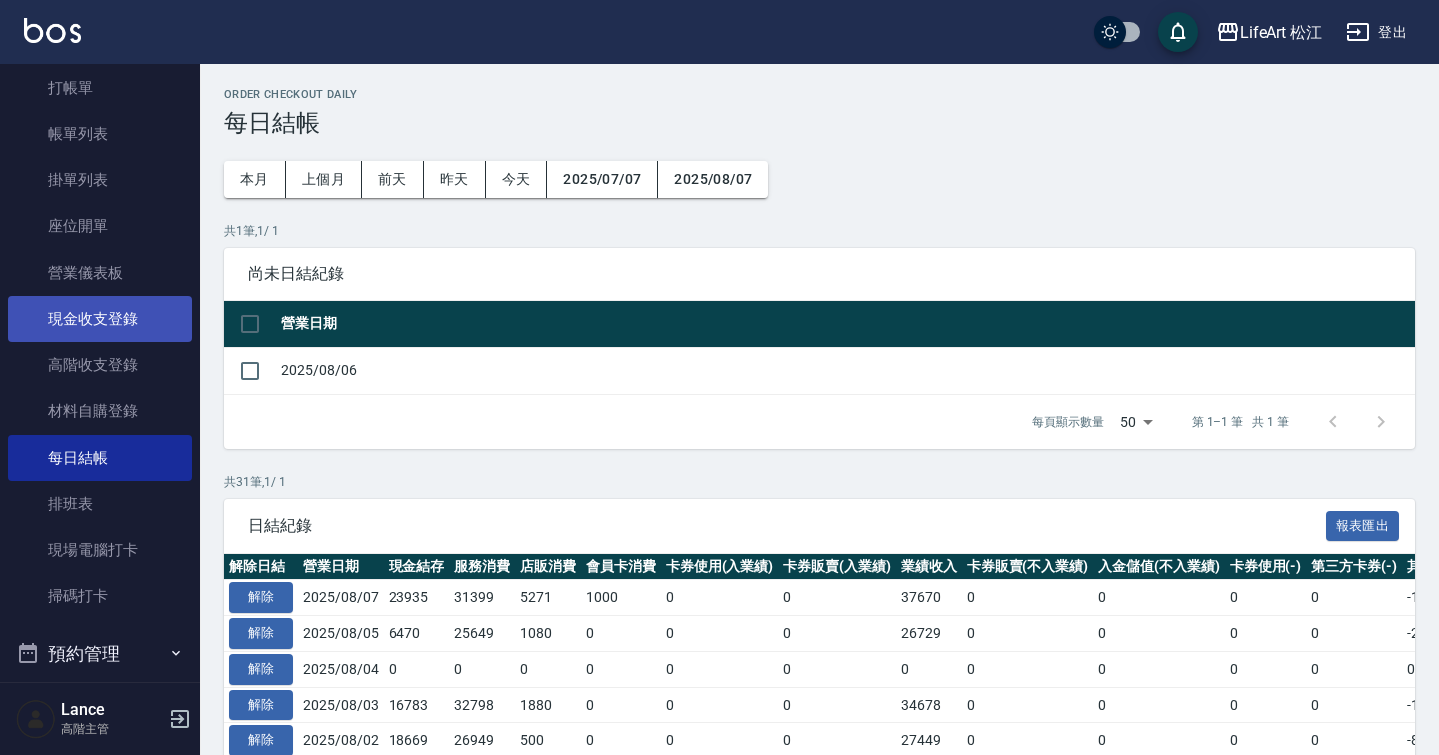 click on "現金收支登錄" at bounding box center (100, 319) 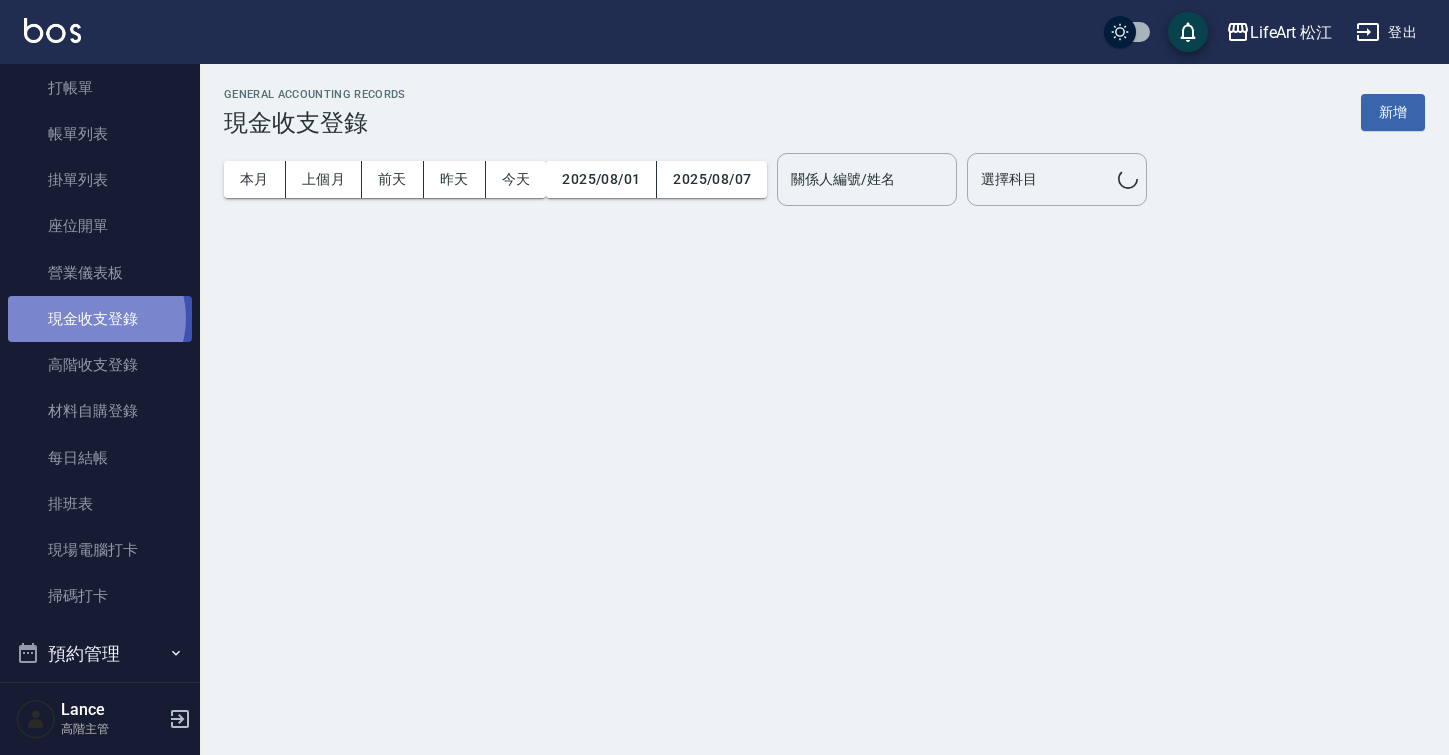 click on "現金收支登錄" at bounding box center (100, 319) 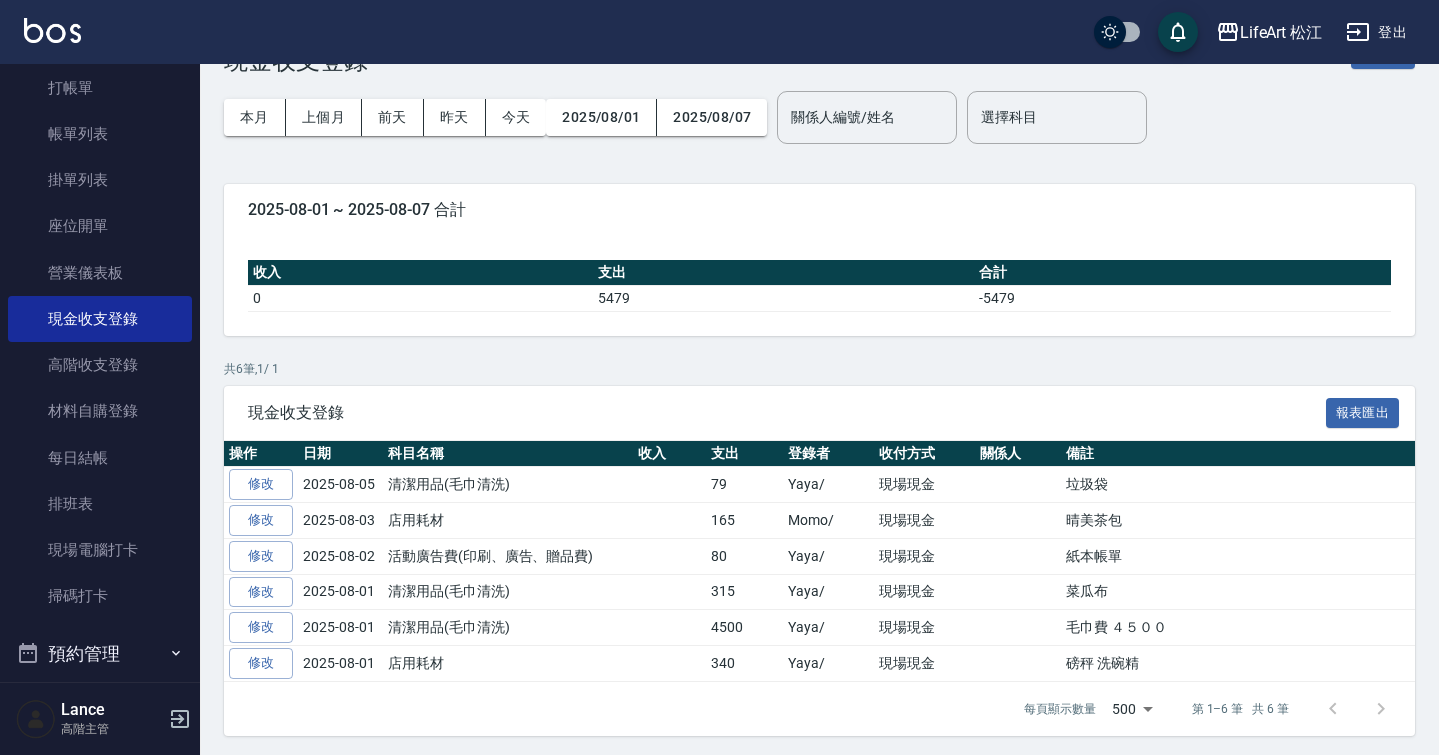scroll, scrollTop: 61, scrollLeft: 0, axis: vertical 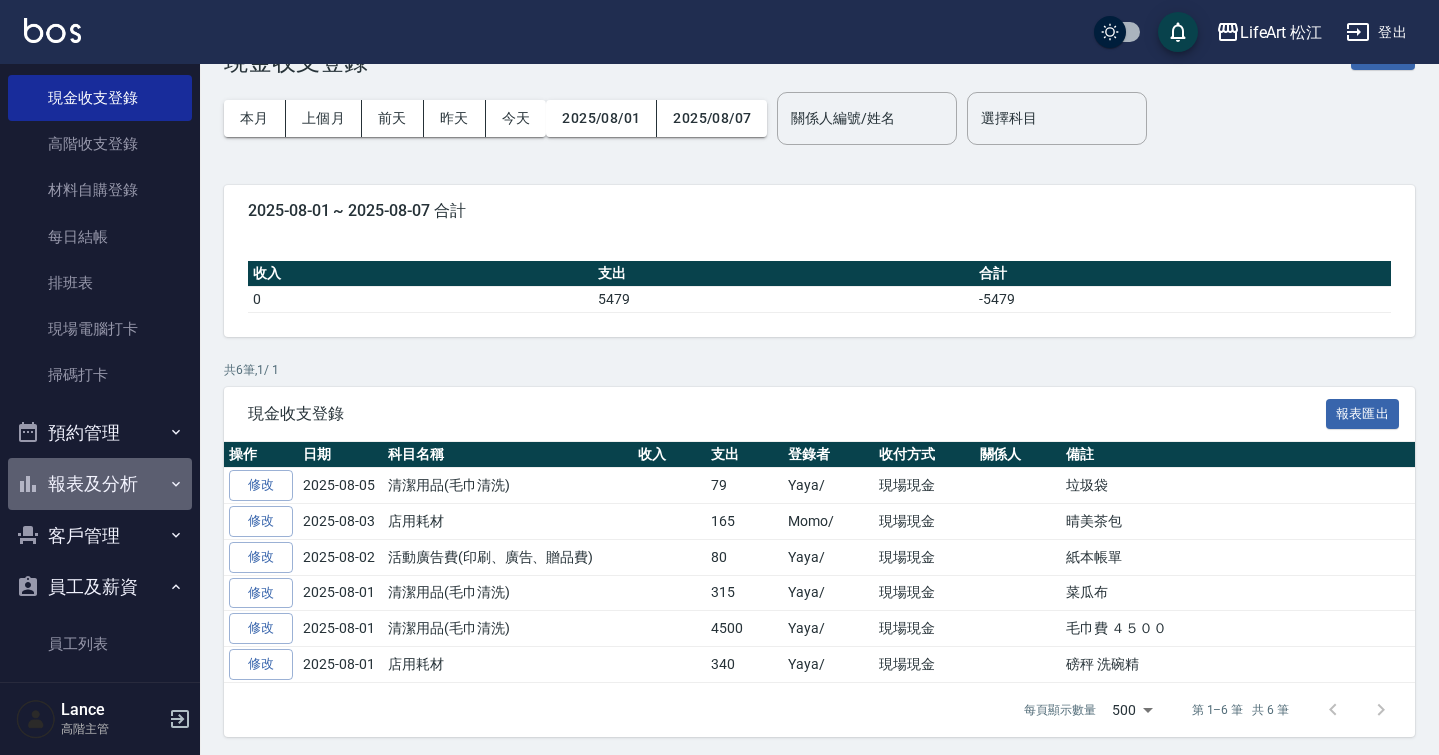 click on "報表及分析" at bounding box center [100, 484] 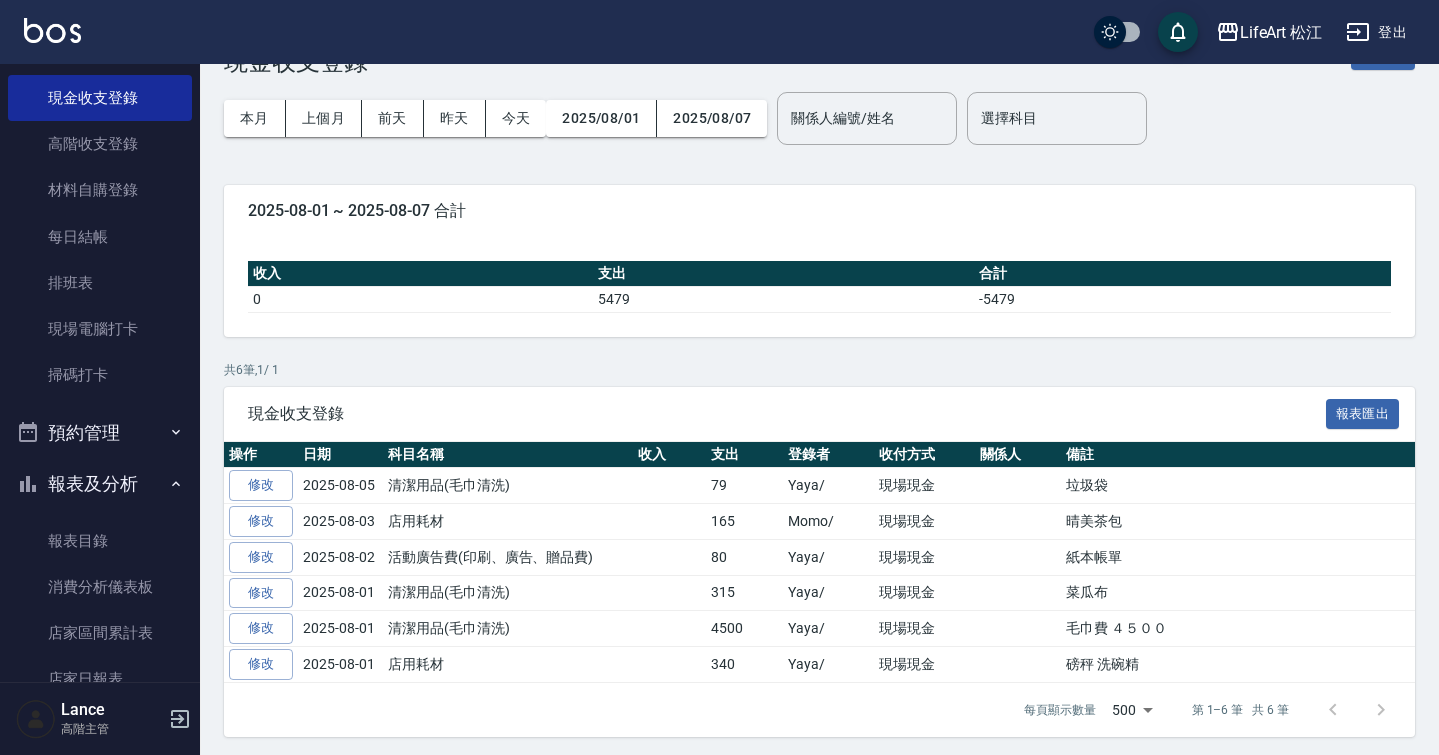 click on "報表及分析" at bounding box center [100, 484] 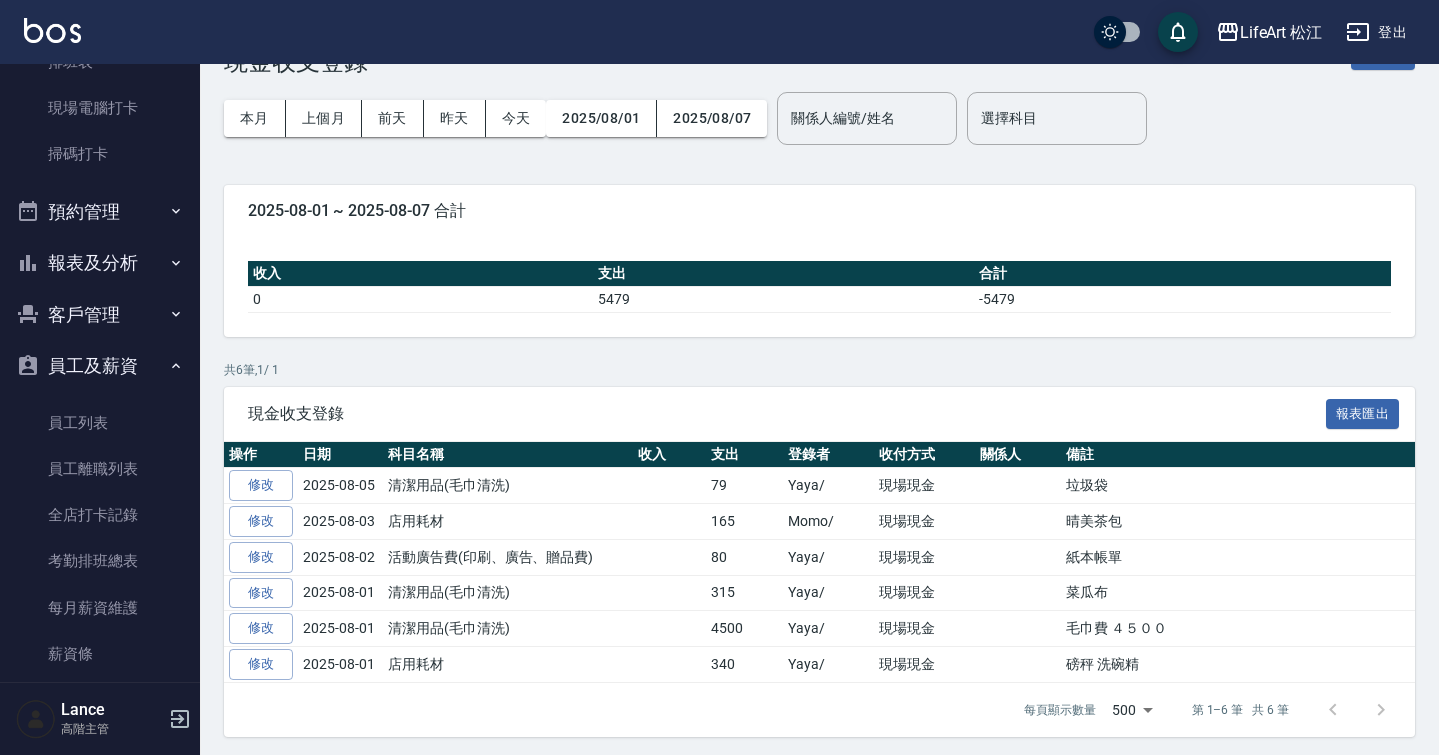 scroll, scrollTop: 876, scrollLeft: 0, axis: vertical 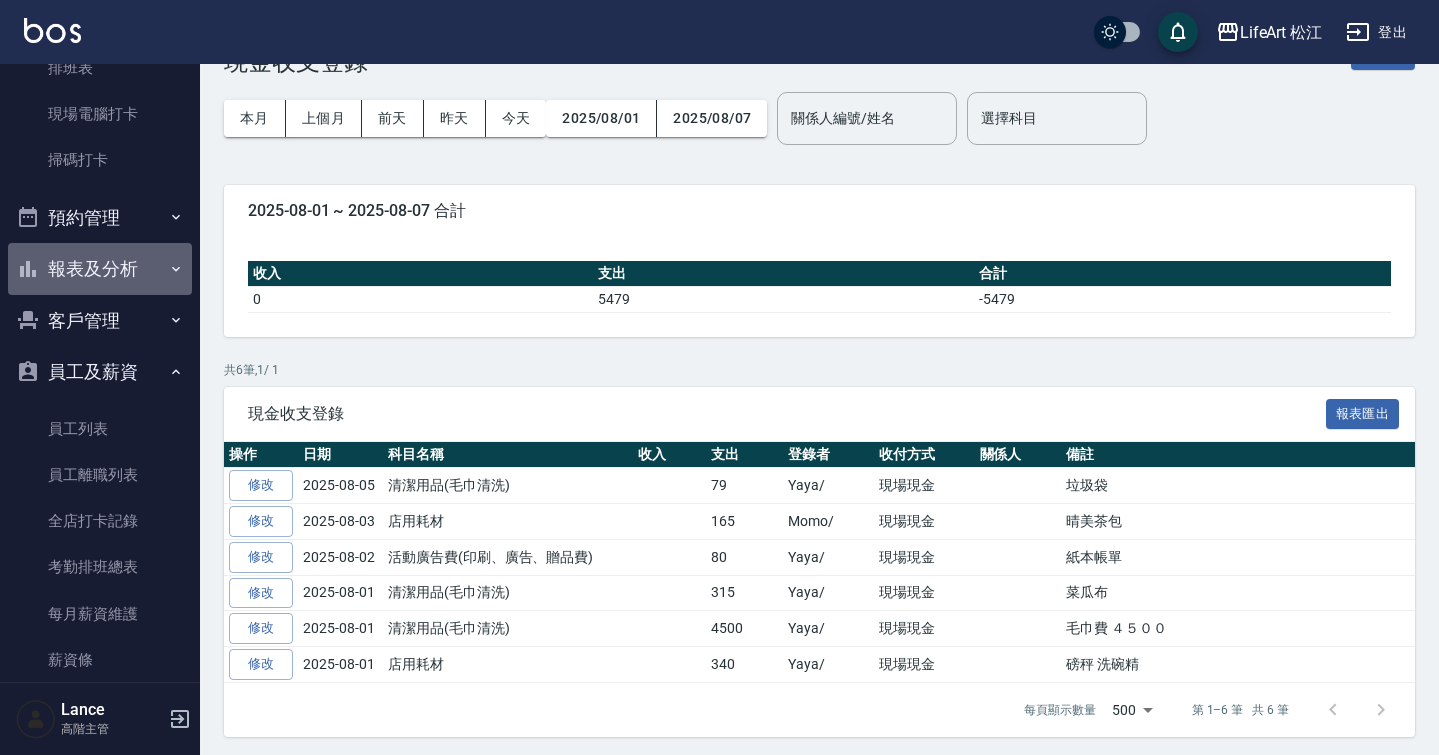click on "報表及分析" at bounding box center [100, 269] 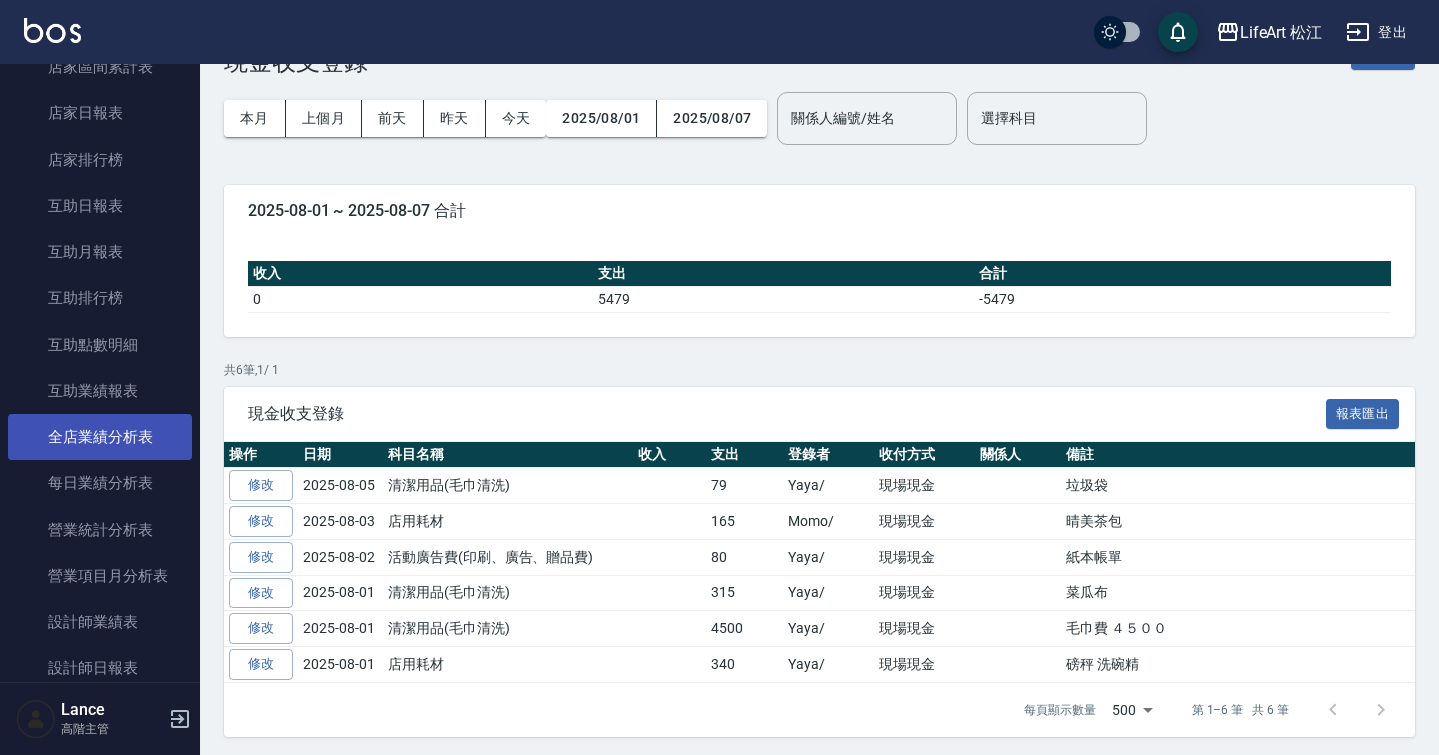 scroll, scrollTop: 856, scrollLeft: 0, axis: vertical 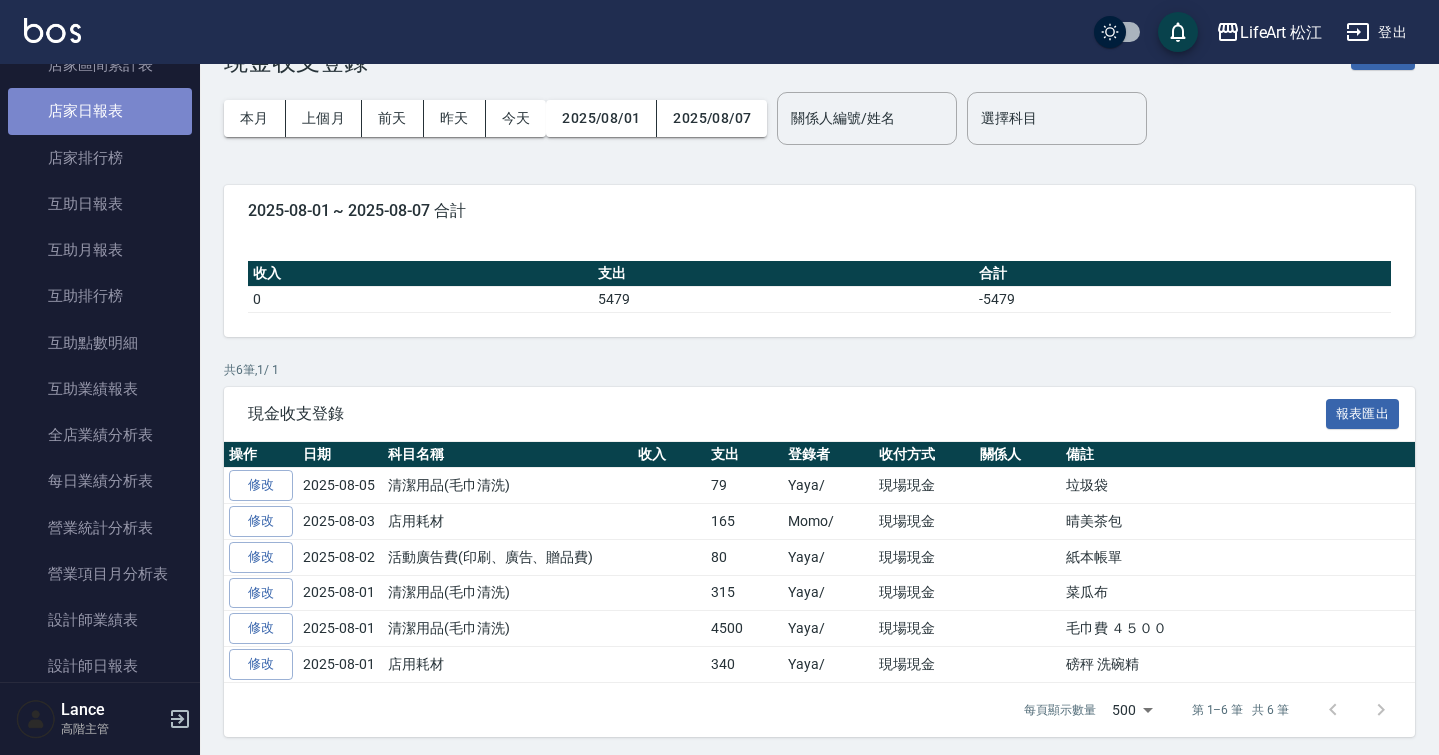click on "店家日報表" at bounding box center [100, 111] 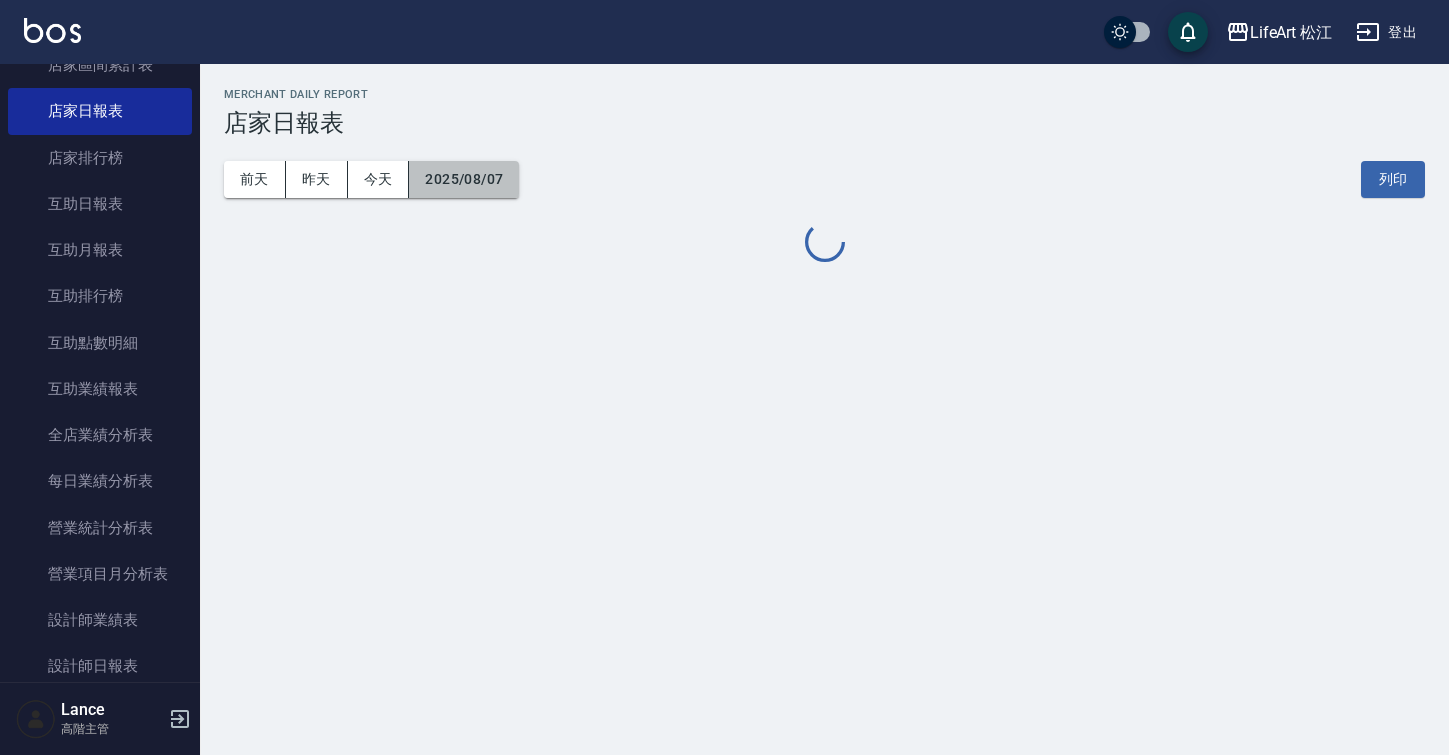 click on "2025/08/07" at bounding box center (464, 179) 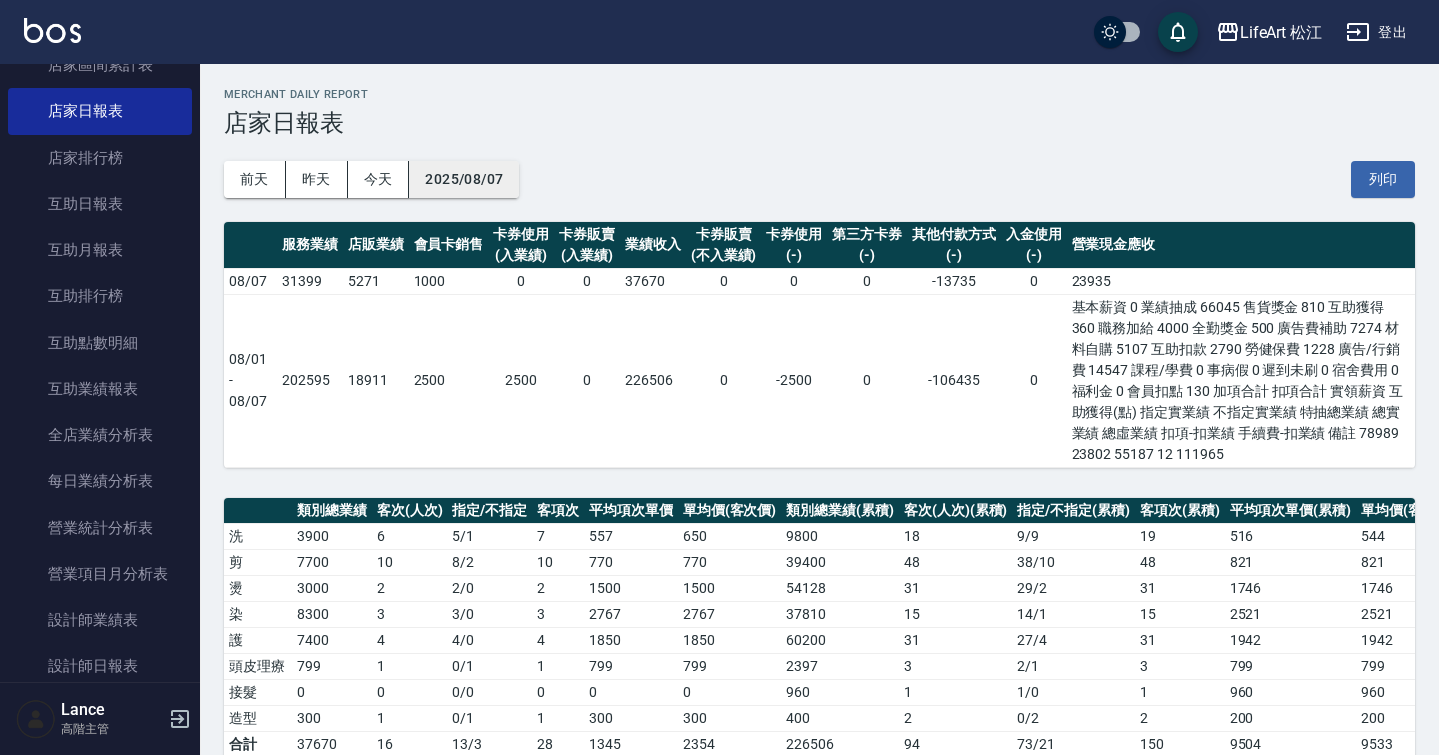 click on "2025/08/07" at bounding box center [464, 179] 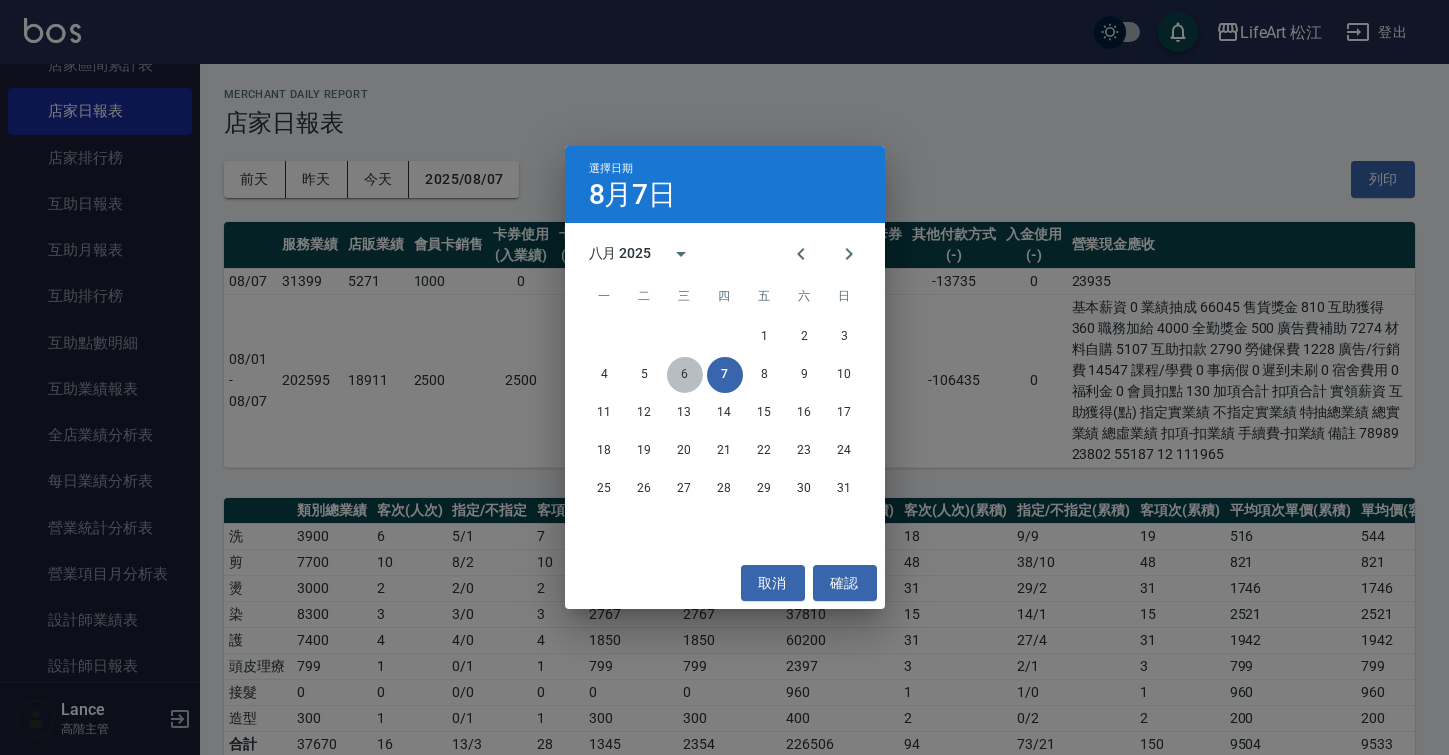 click on "6" at bounding box center [685, 375] 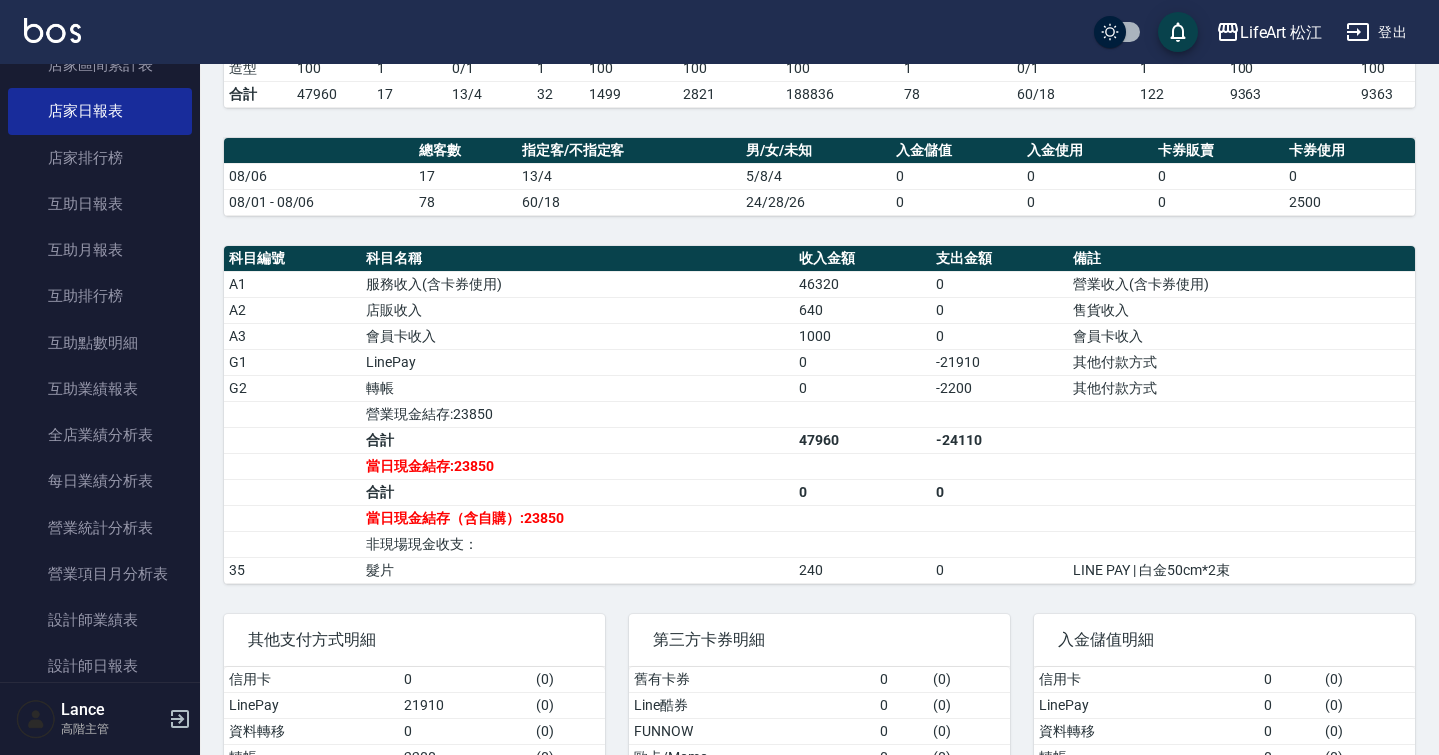scroll, scrollTop: 513, scrollLeft: 0, axis: vertical 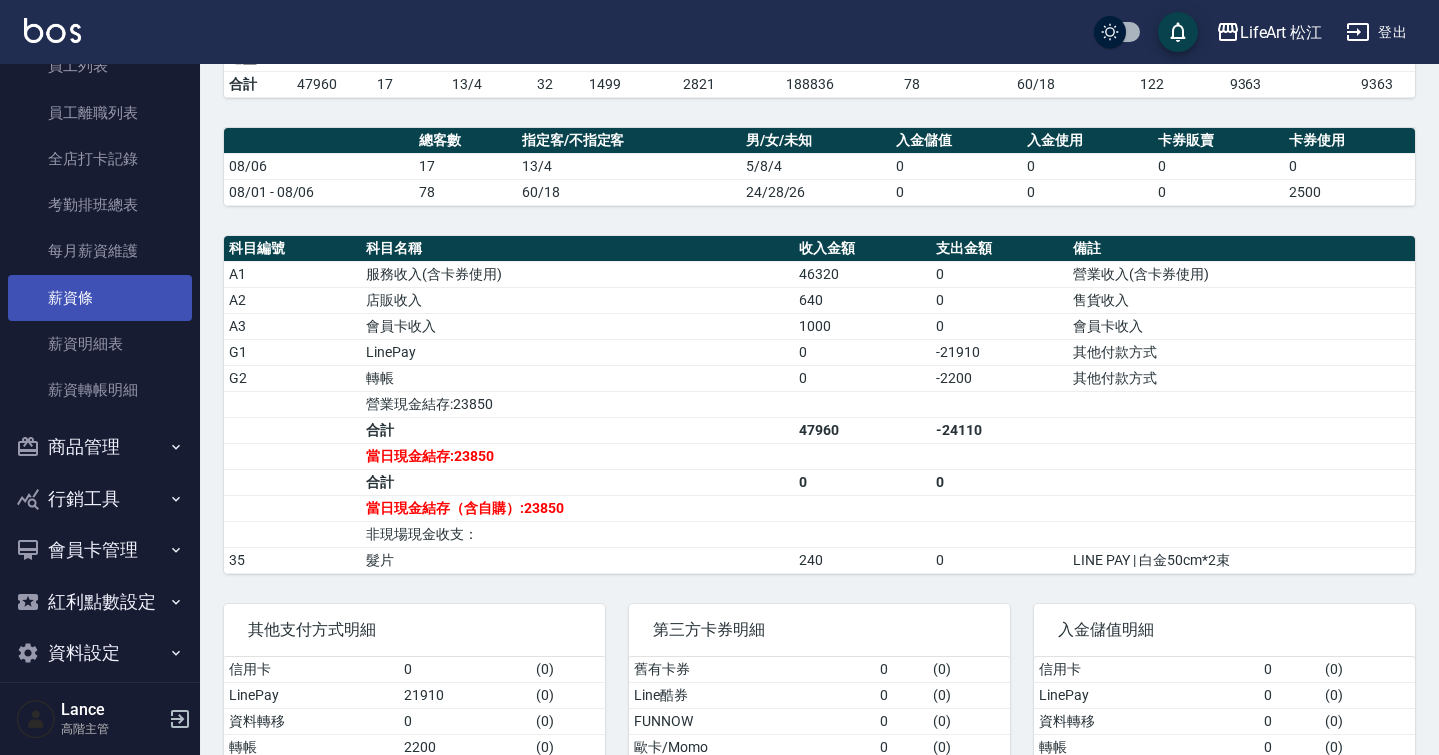 click on "薪資條" at bounding box center [100, 298] 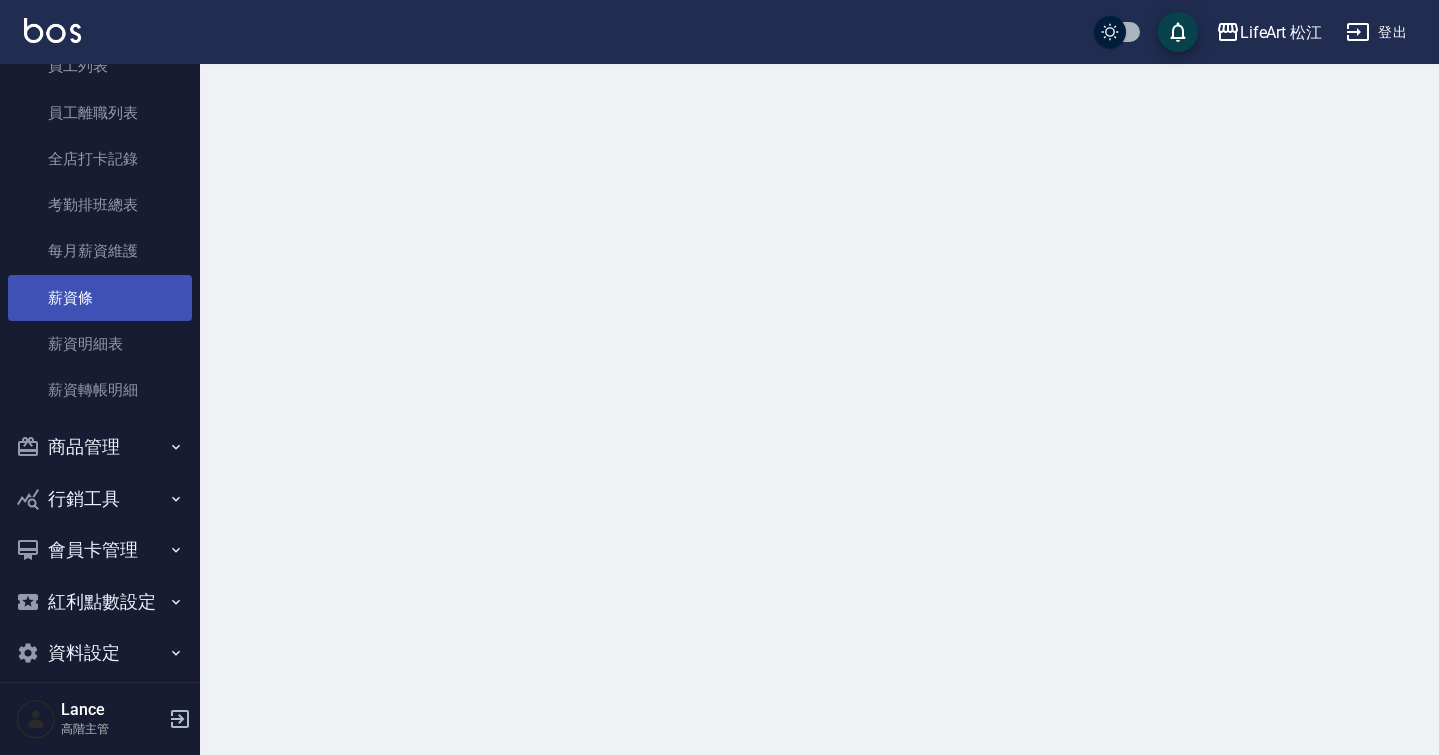 scroll, scrollTop: 0, scrollLeft: 0, axis: both 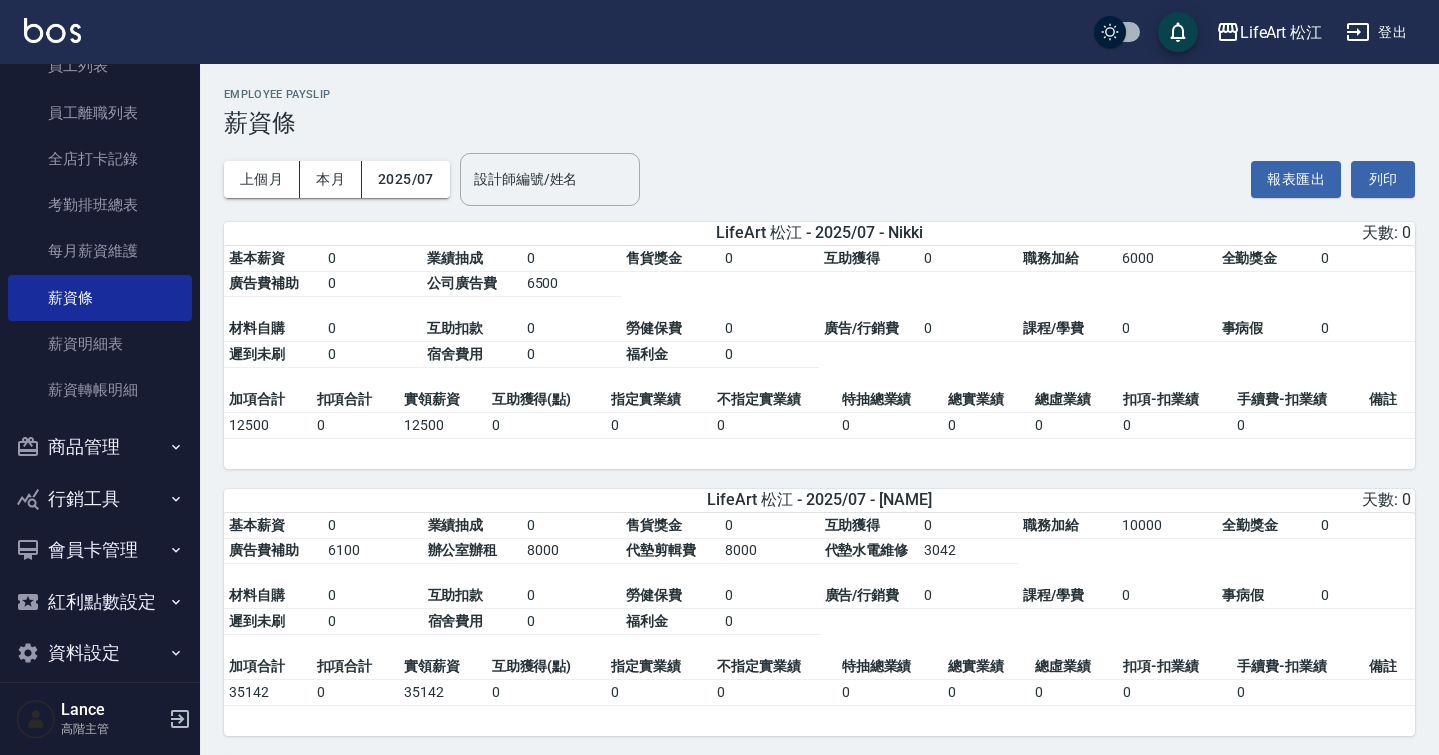 click on "8000" at bounding box center [769, 551] 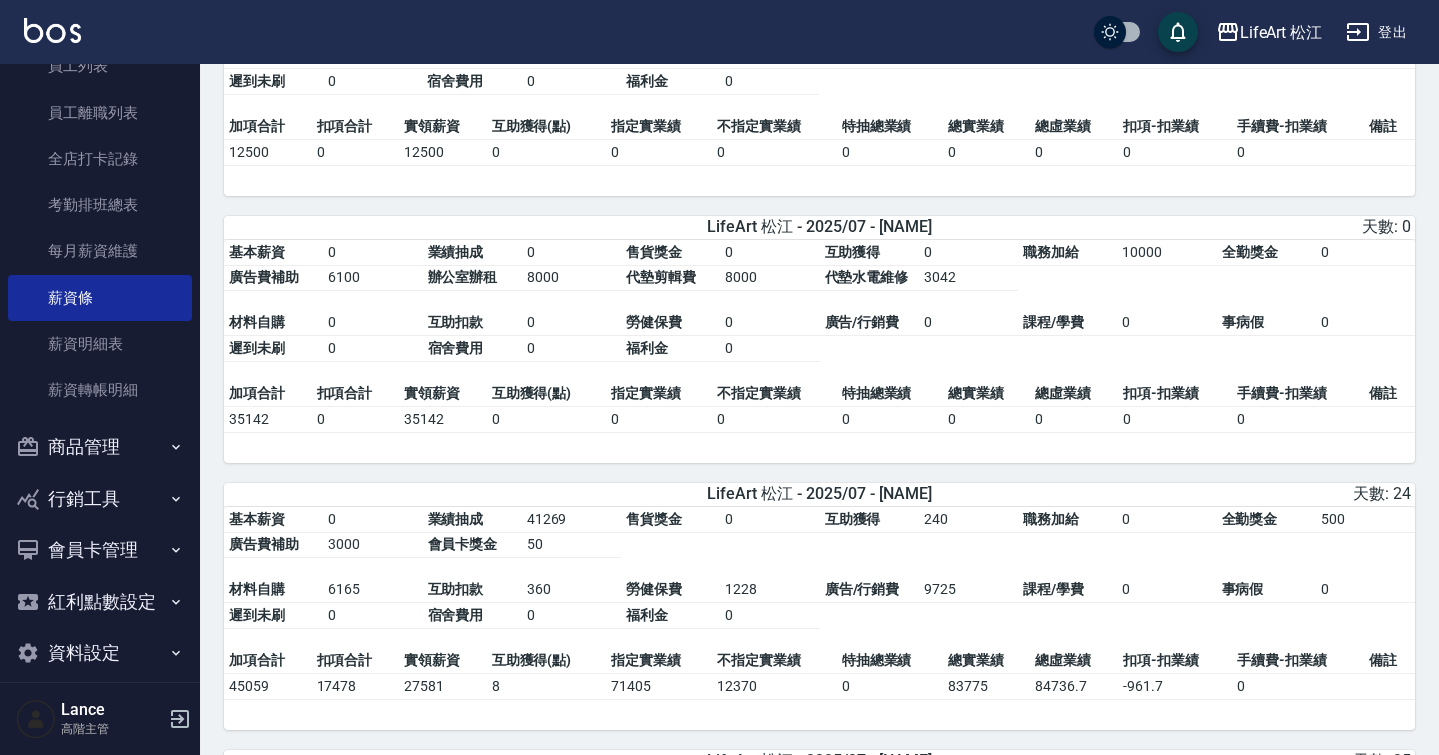 scroll, scrollTop: 274, scrollLeft: 0, axis: vertical 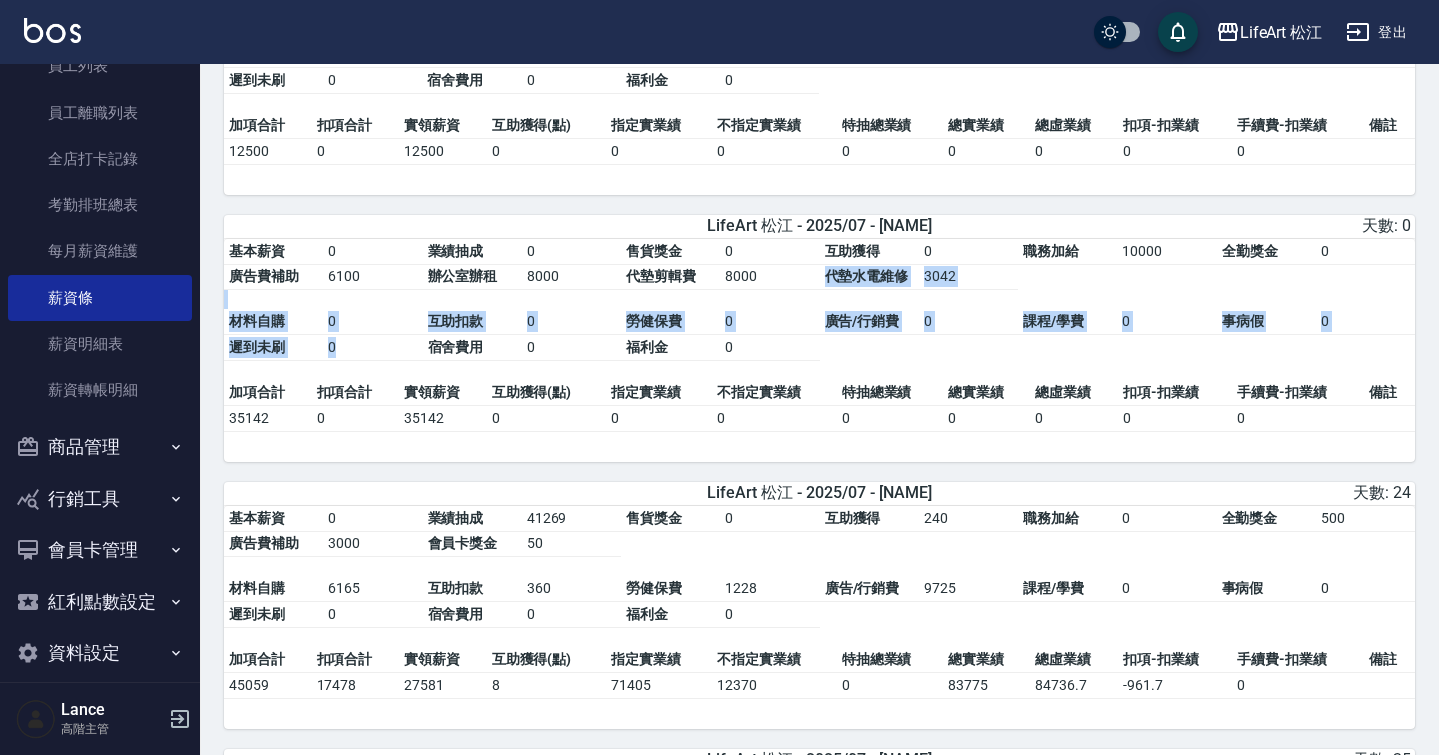 drag, startPoint x: 823, startPoint y: 277, endPoint x: 822, endPoint y: 351, distance: 74.00676 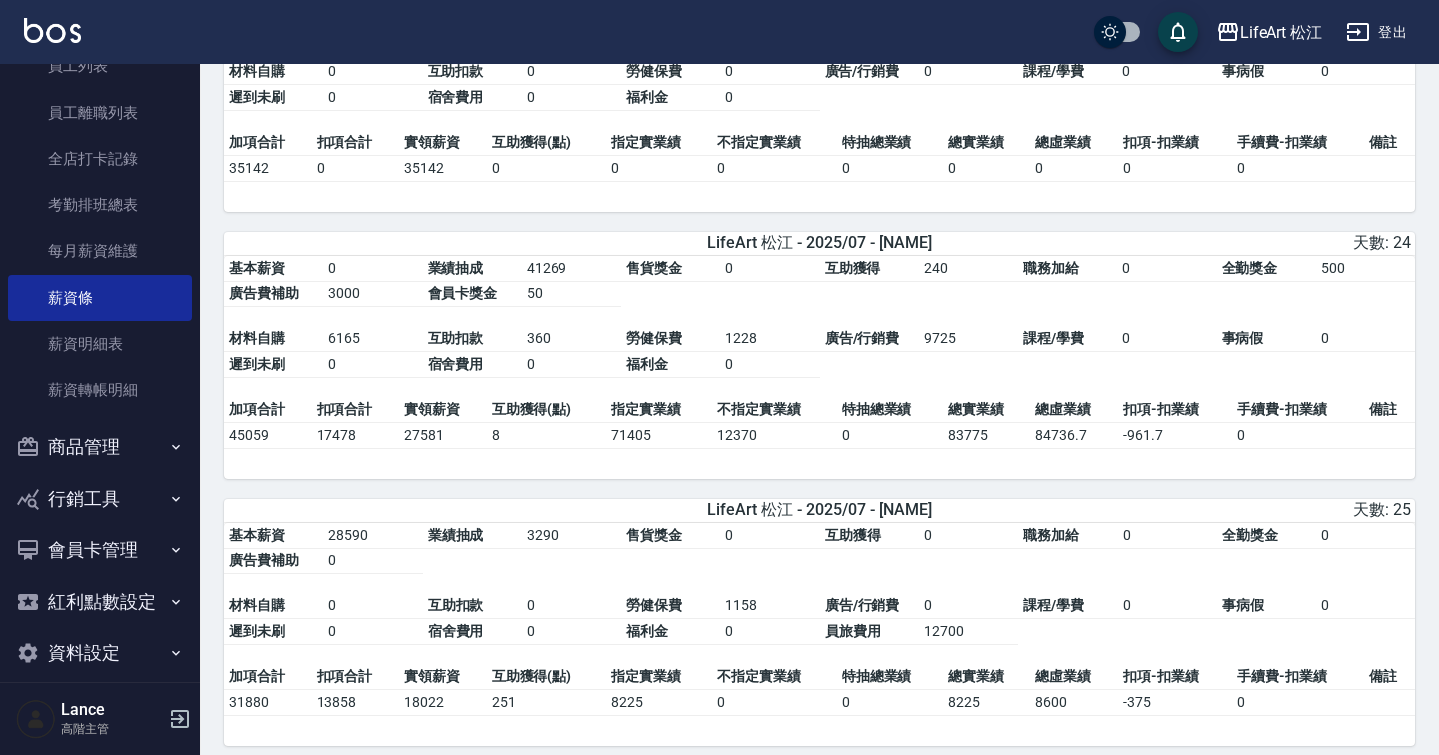 scroll, scrollTop: 525, scrollLeft: 0, axis: vertical 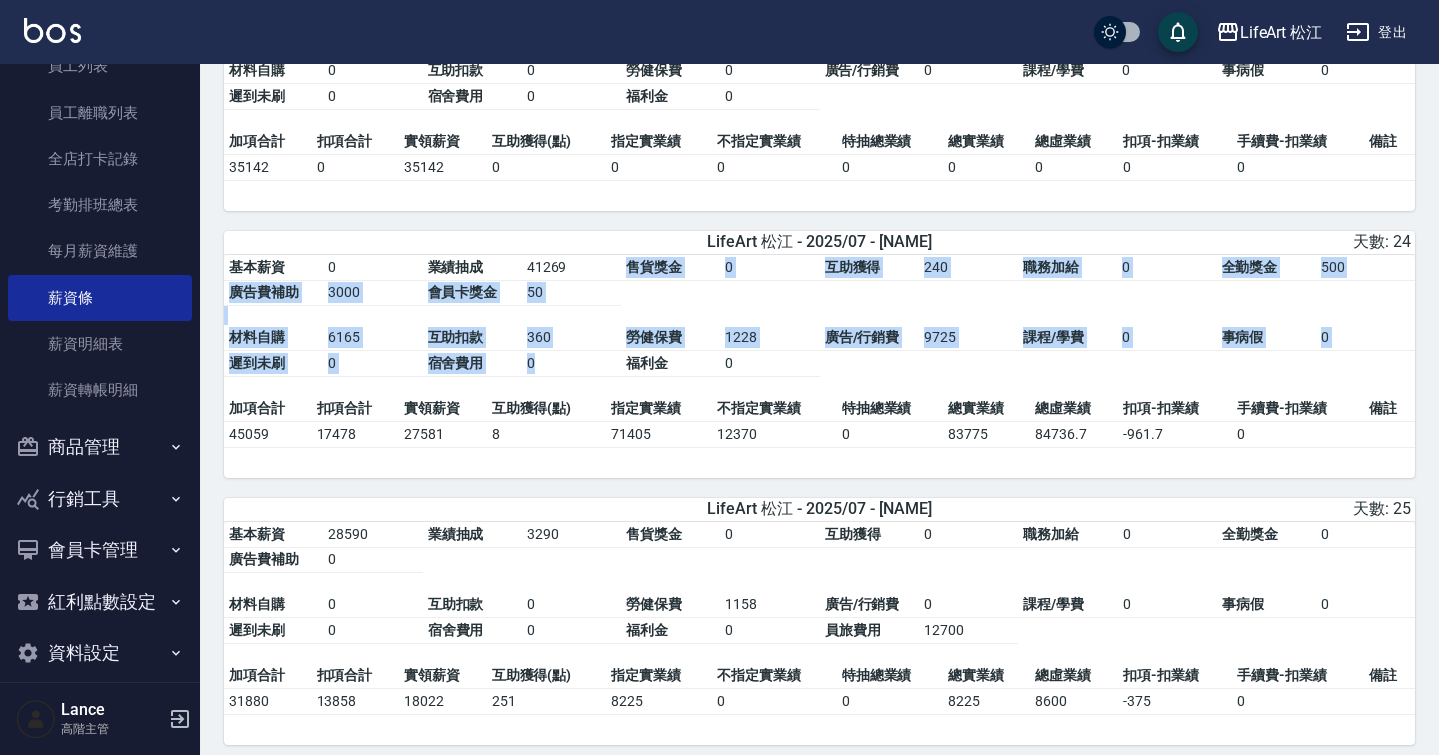 drag, startPoint x: 729, startPoint y: 289, endPoint x: 729, endPoint y: 394, distance: 105 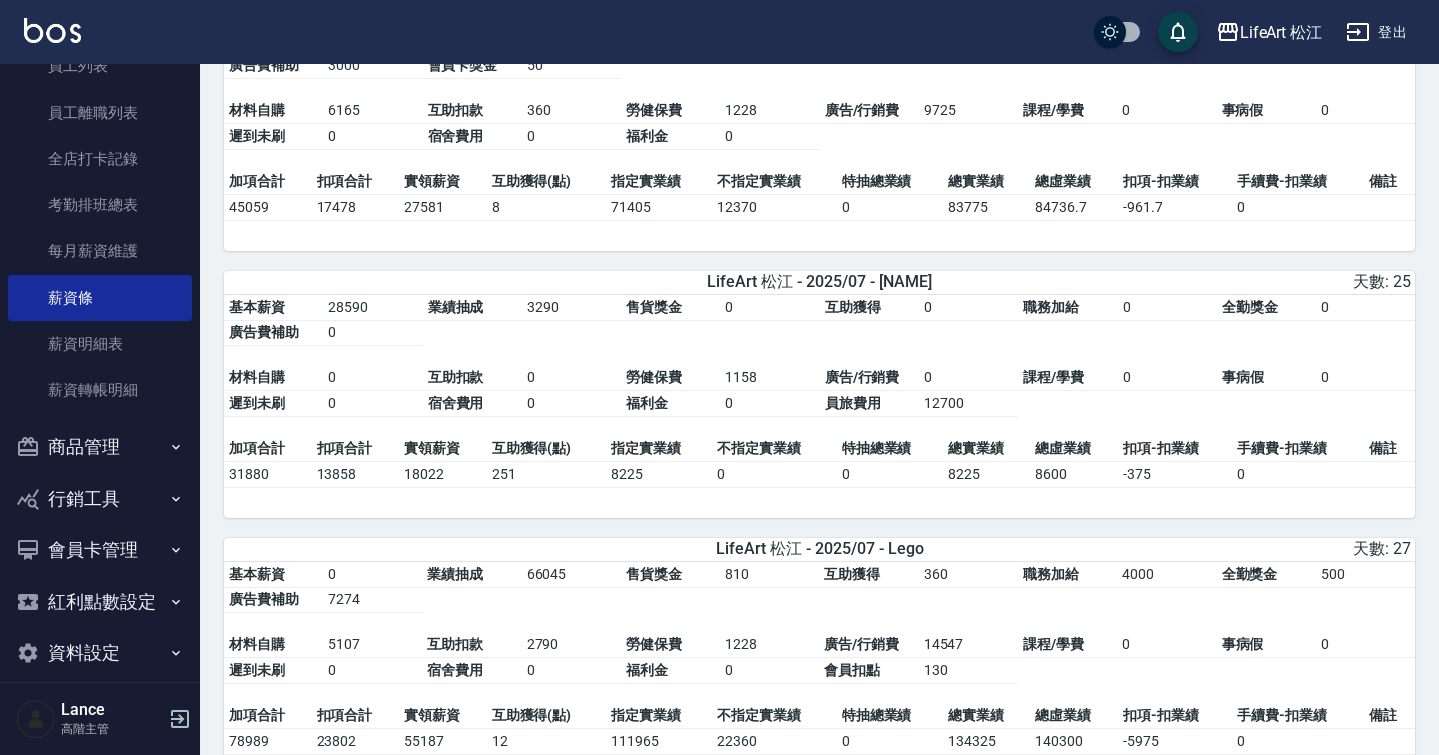 scroll, scrollTop: 765, scrollLeft: 0, axis: vertical 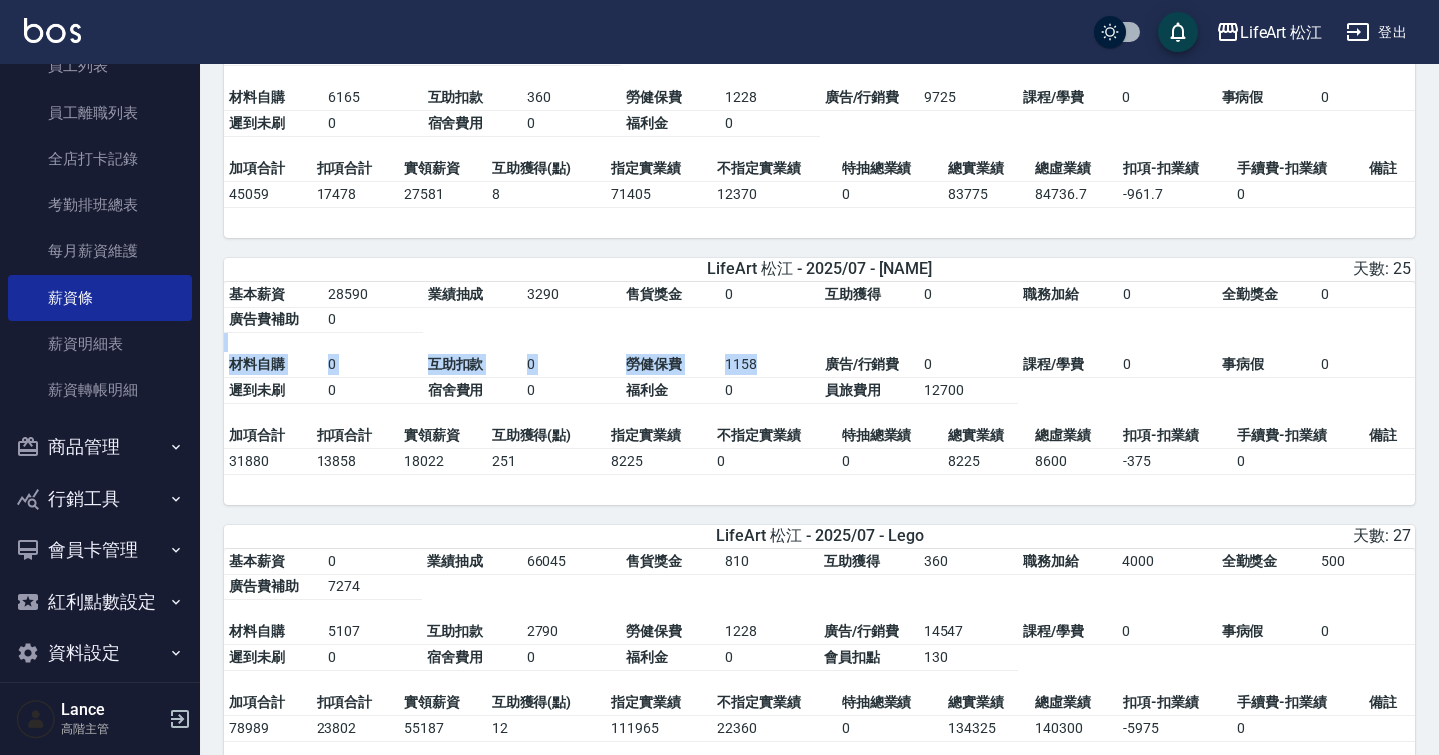 drag, startPoint x: 669, startPoint y: 333, endPoint x: 764, endPoint y: 383, distance: 107.35455 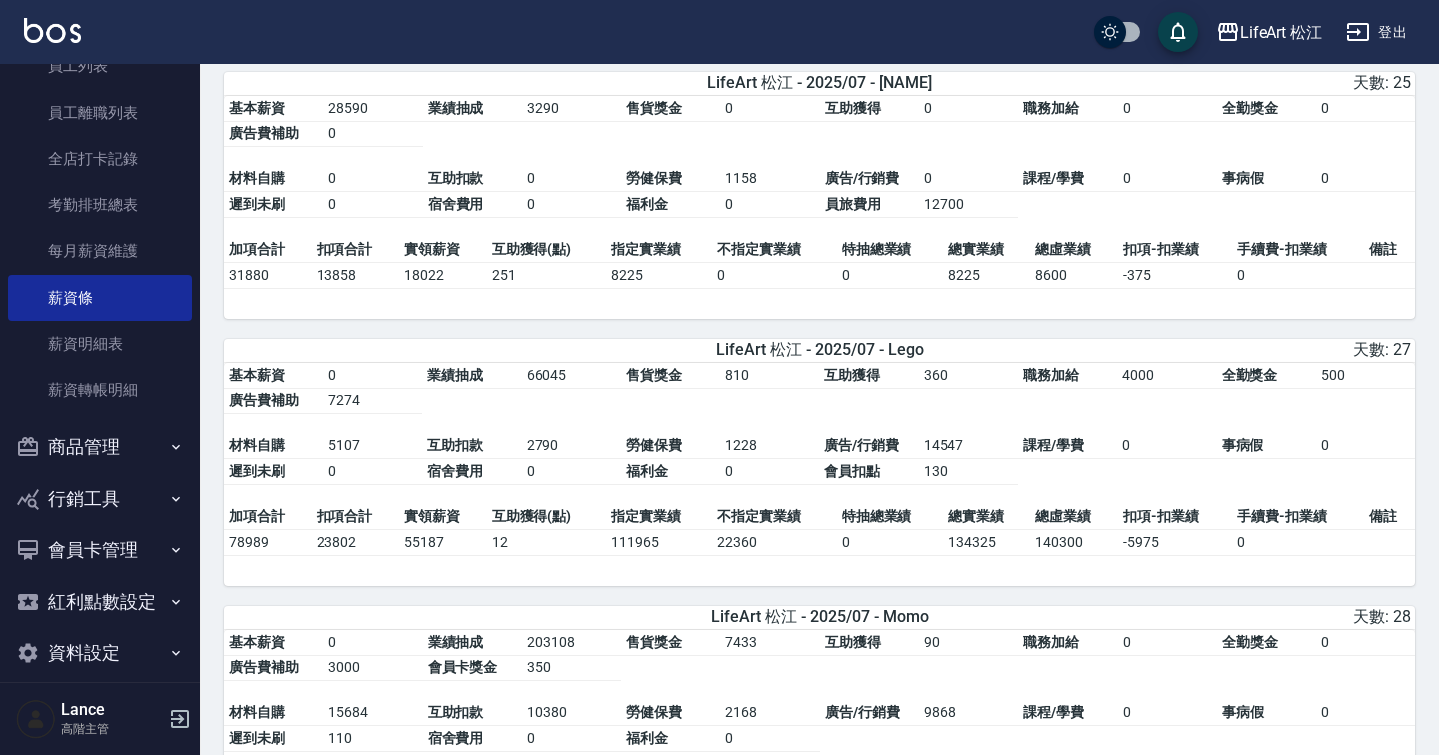 scroll, scrollTop: 952, scrollLeft: 0, axis: vertical 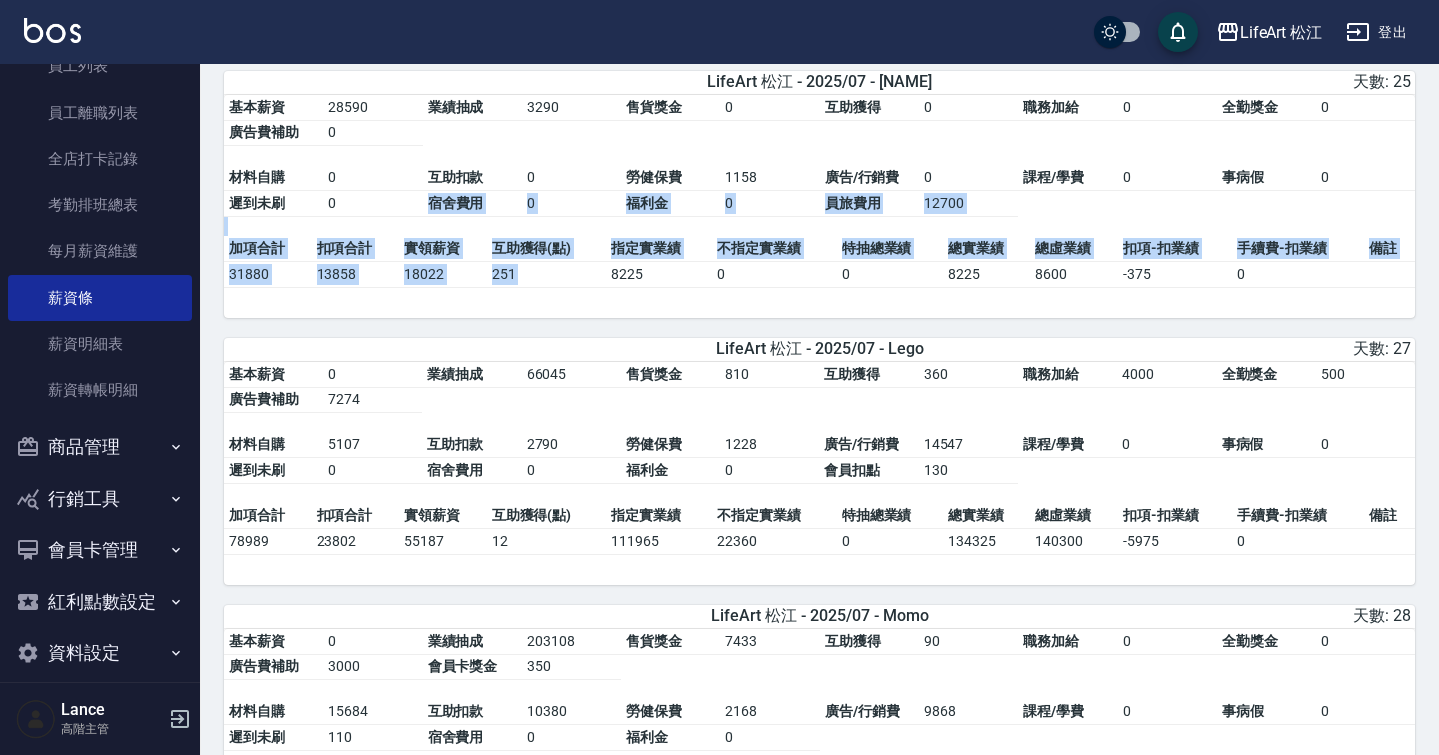 drag, startPoint x: 710, startPoint y: 234, endPoint x: 710, endPoint y: 274, distance: 40 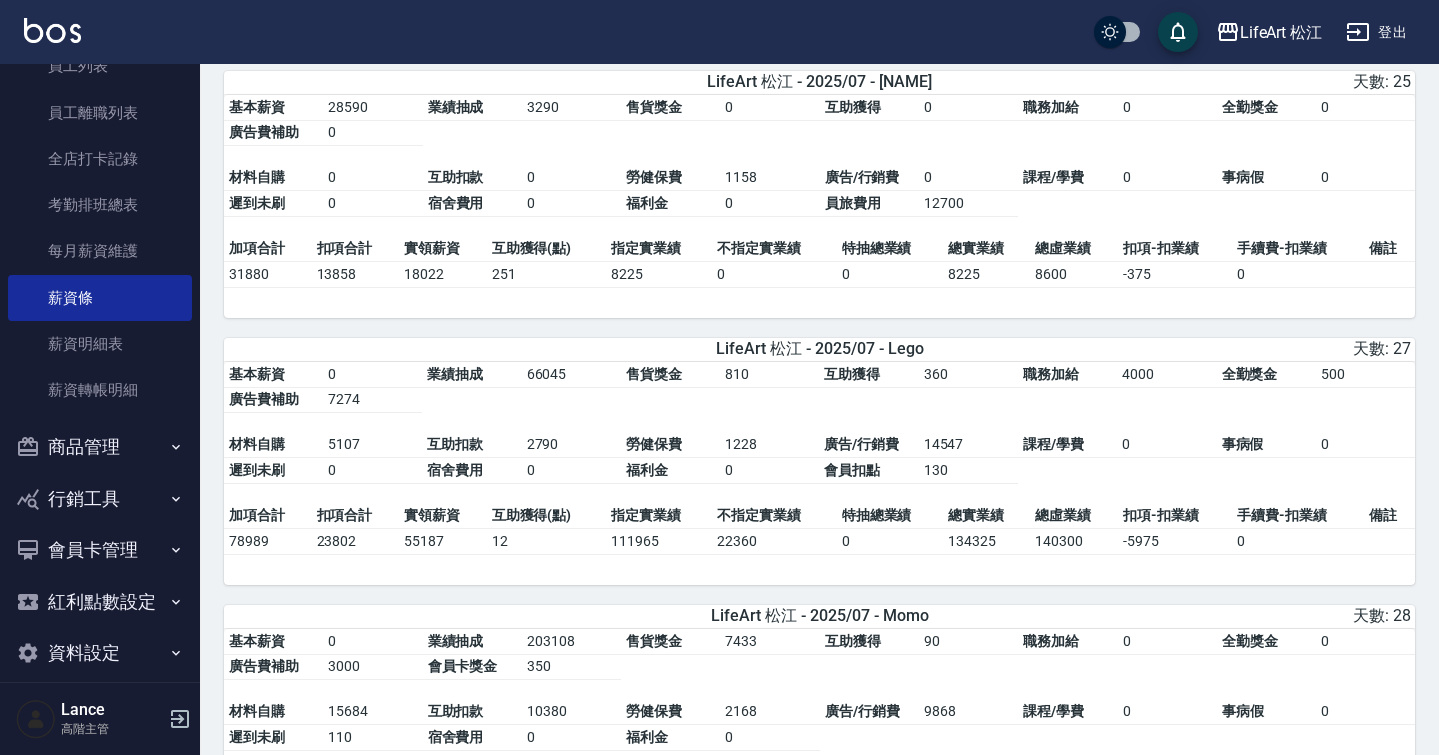 click on "8225" at bounding box center [659, 274] 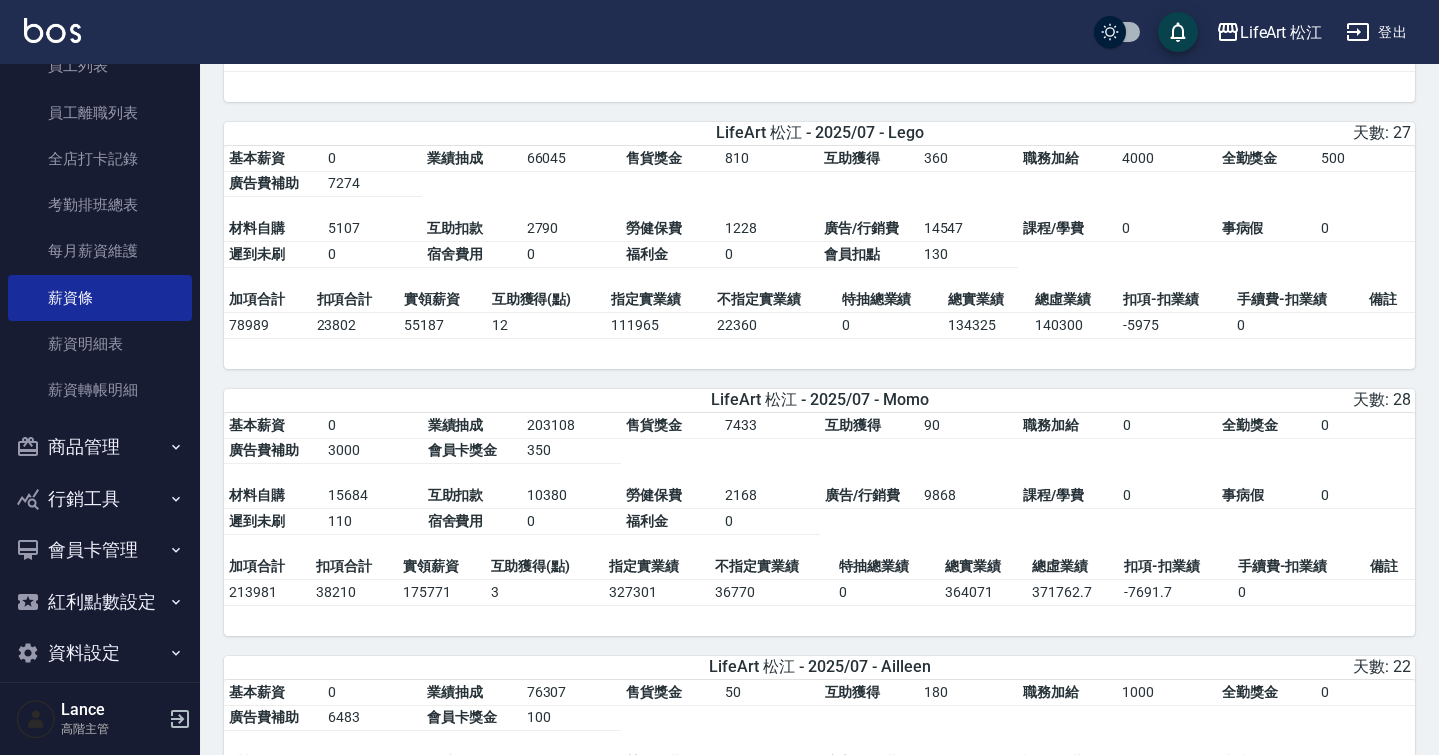 scroll, scrollTop: 1170, scrollLeft: 0, axis: vertical 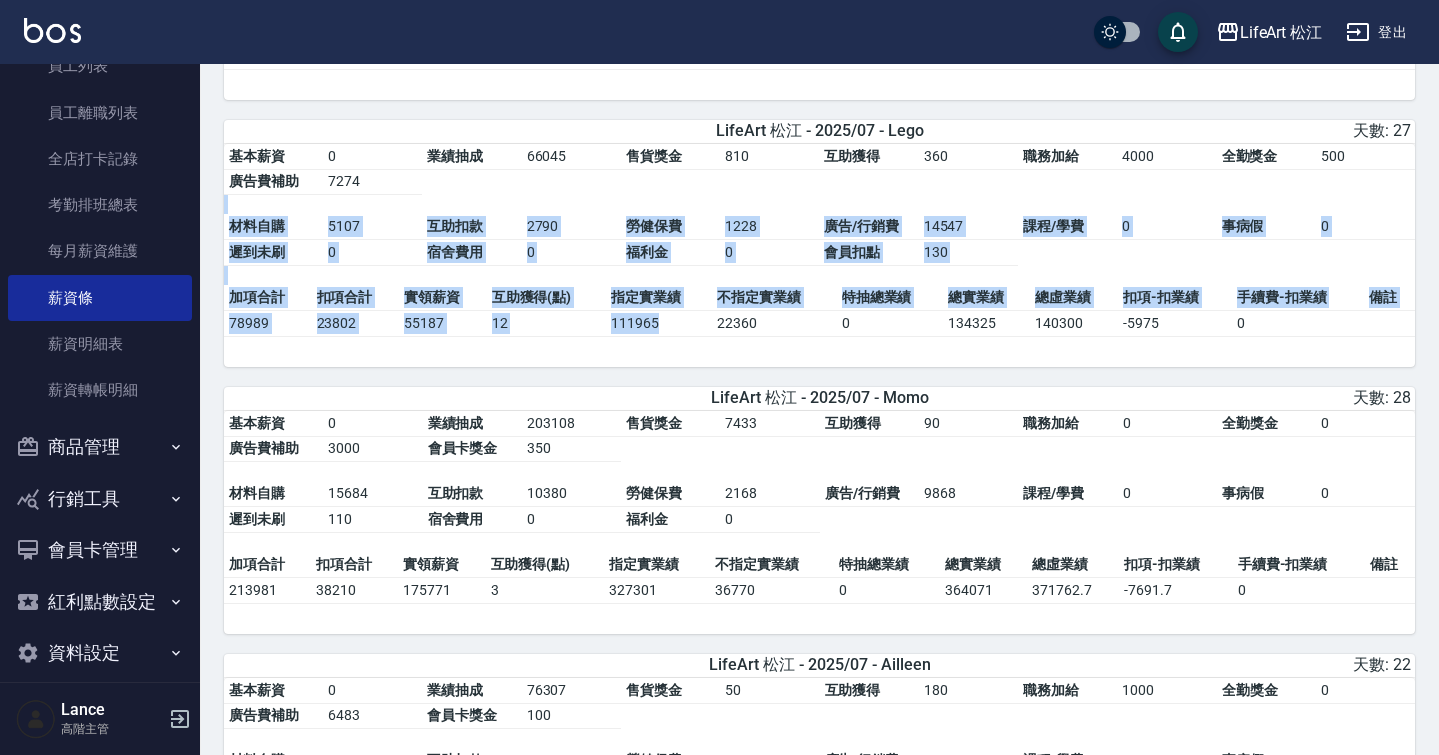 drag, startPoint x: 695, startPoint y: 200, endPoint x: 695, endPoint y: 336, distance: 136 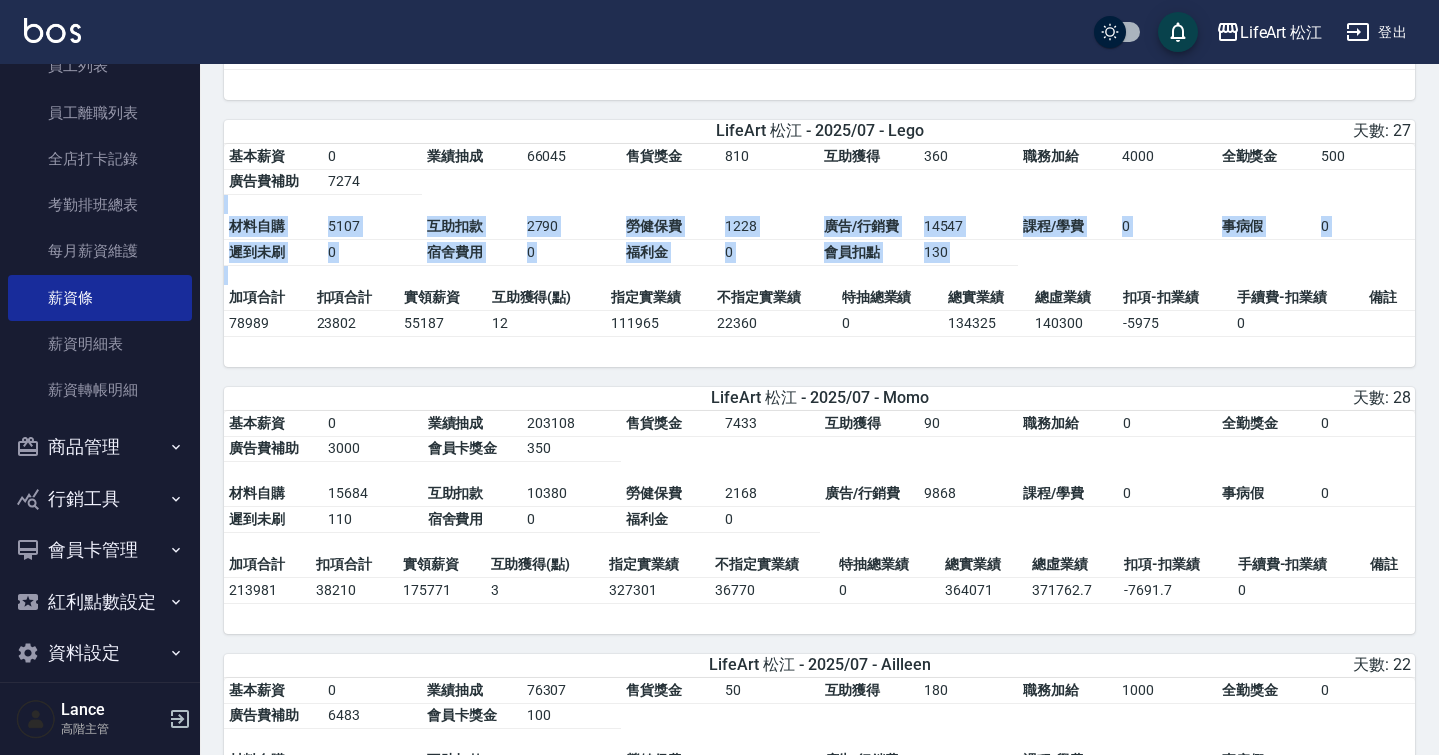 drag, startPoint x: 695, startPoint y: 200, endPoint x: 695, endPoint y: 293, distance: 93 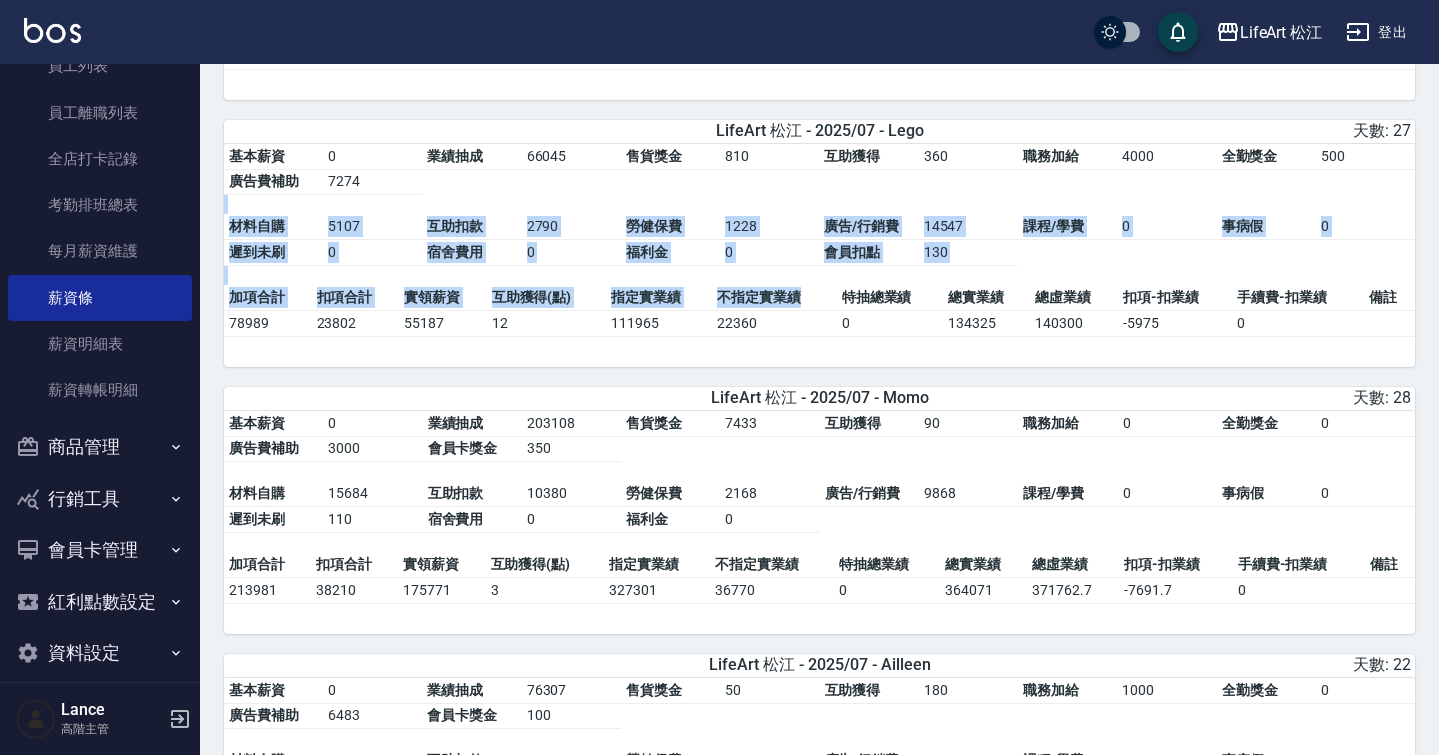 drag, startPoint x: 758, startPoint y: 198, endPoint x: 758, endPoint y: 322, distance: 124 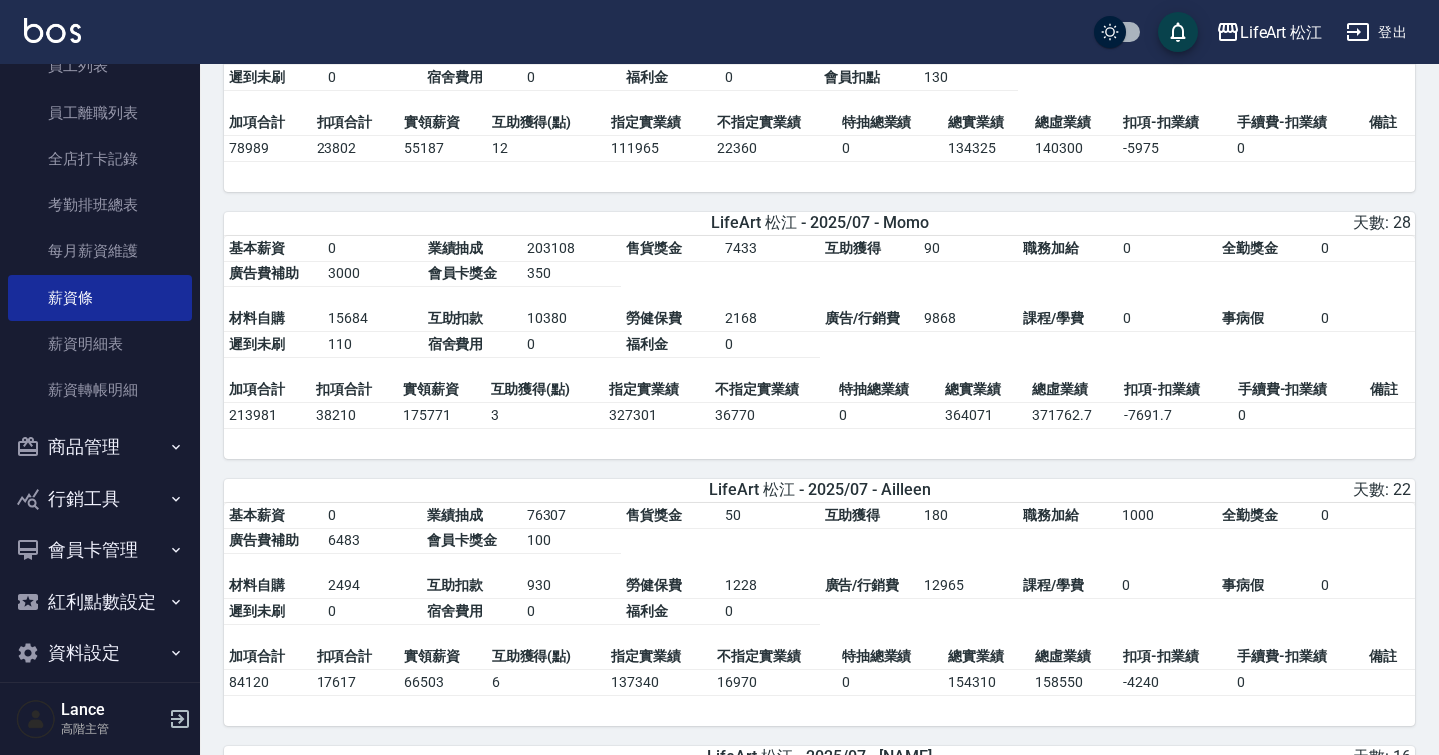 scroll, scrollTop: 1350, scrollLeft: 0, axis: vertical 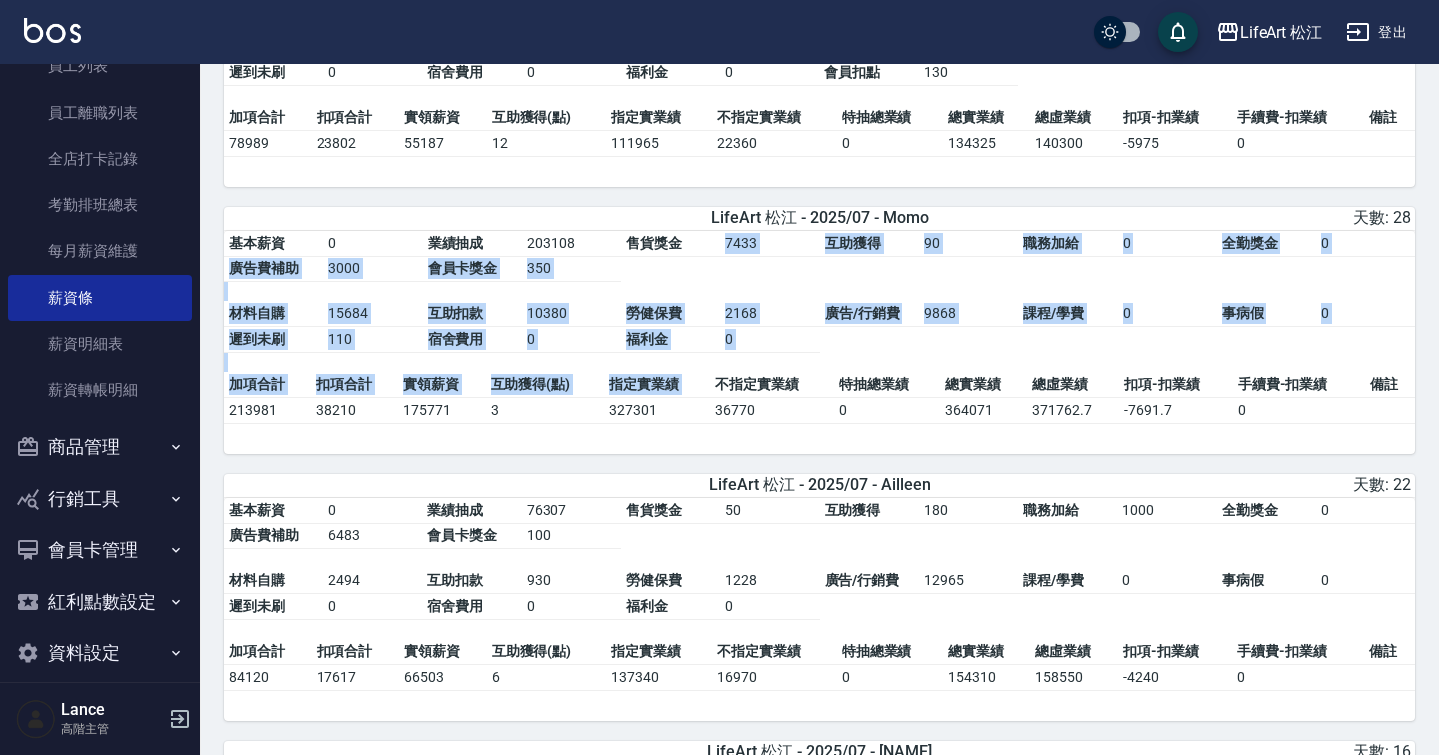 drag, startPoint x: 718, startPoint y: 261, endPoint x: 719, endPoint y: 391, distance: 130.00385 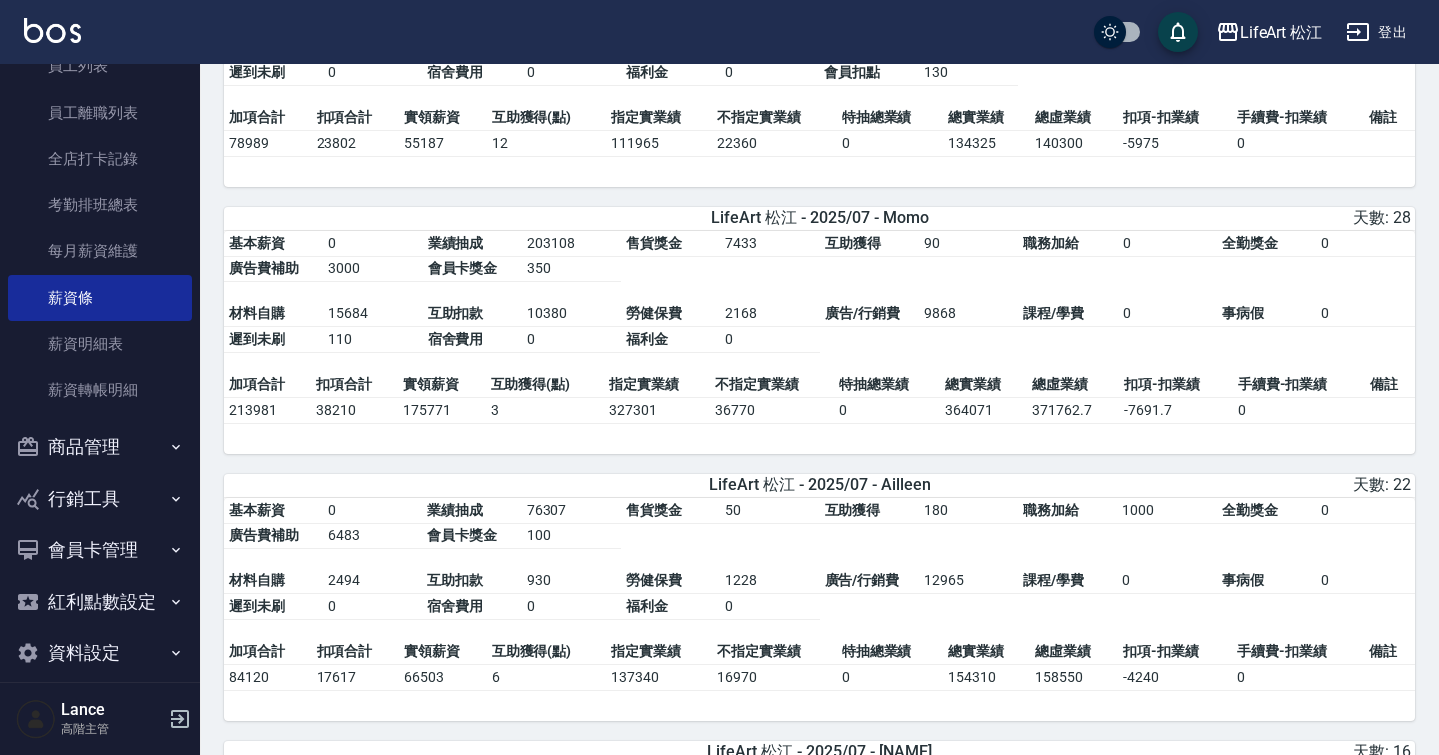 click on "不指定實業績" at bounding box center [772, 385] 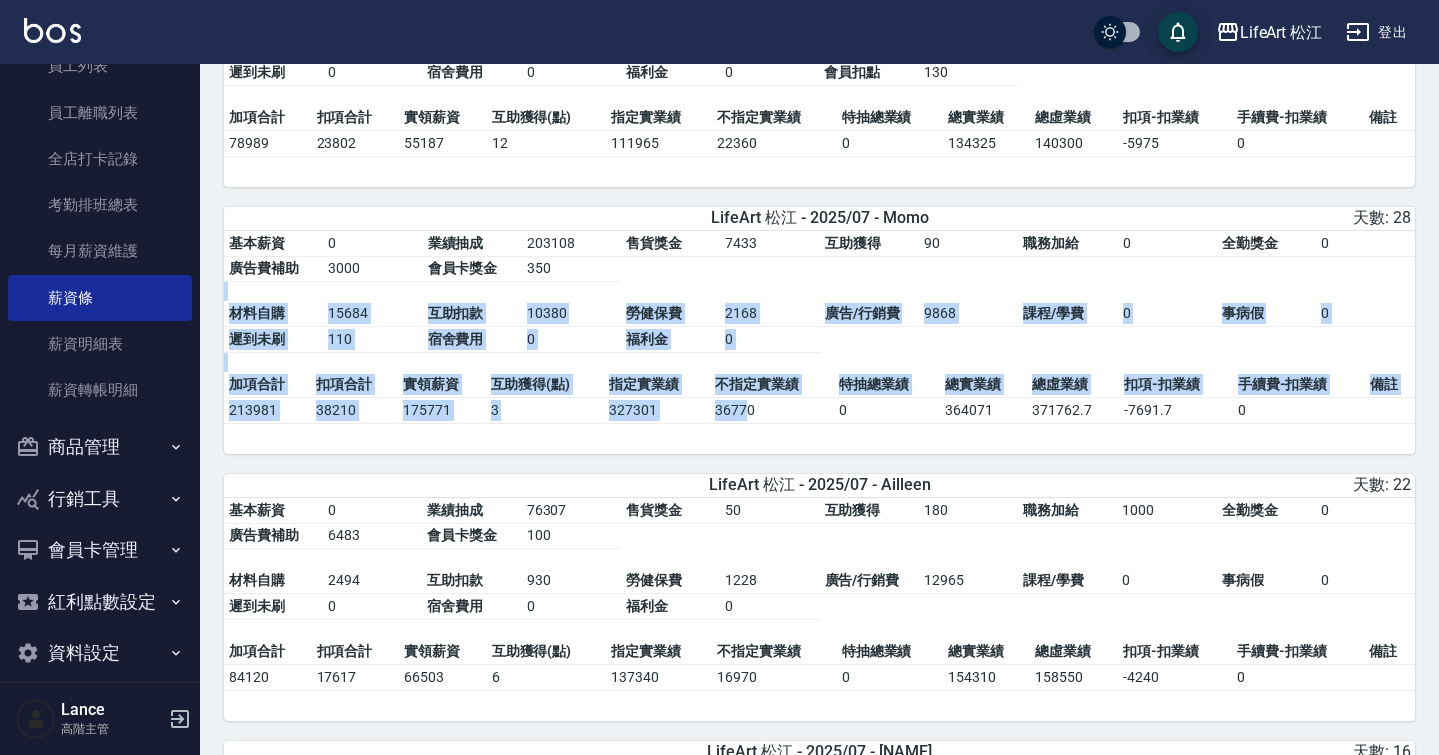 drag, startPoint x: 731, startPoint y: 300, endPoint x: 747, endPoint y: 418, distance: 119.0798 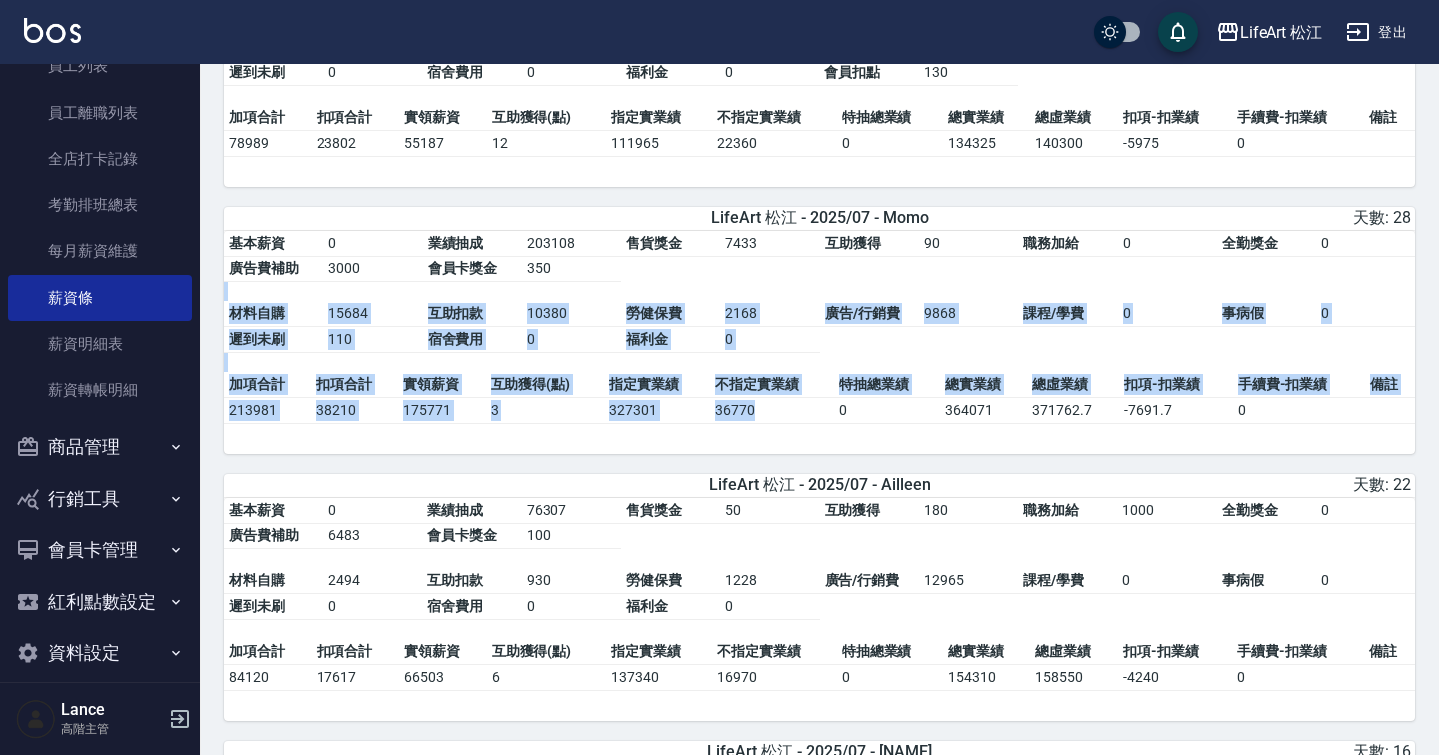 drag, startPoint x: 760, startPoint y: 287, endPoint x: 760, endPoint y: 418, distance: 131 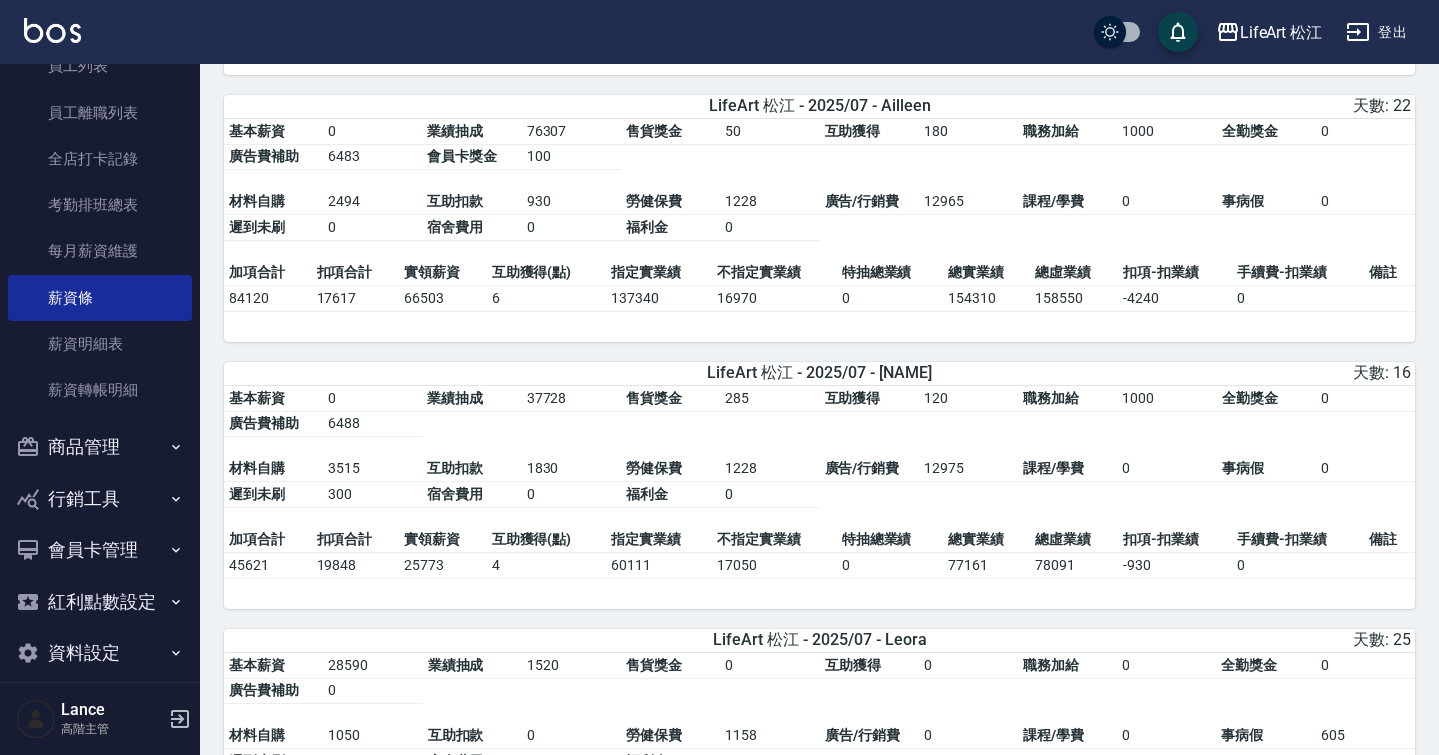 scroll, scrollTop: 1730, scrollLeft: 0, axis: vertical 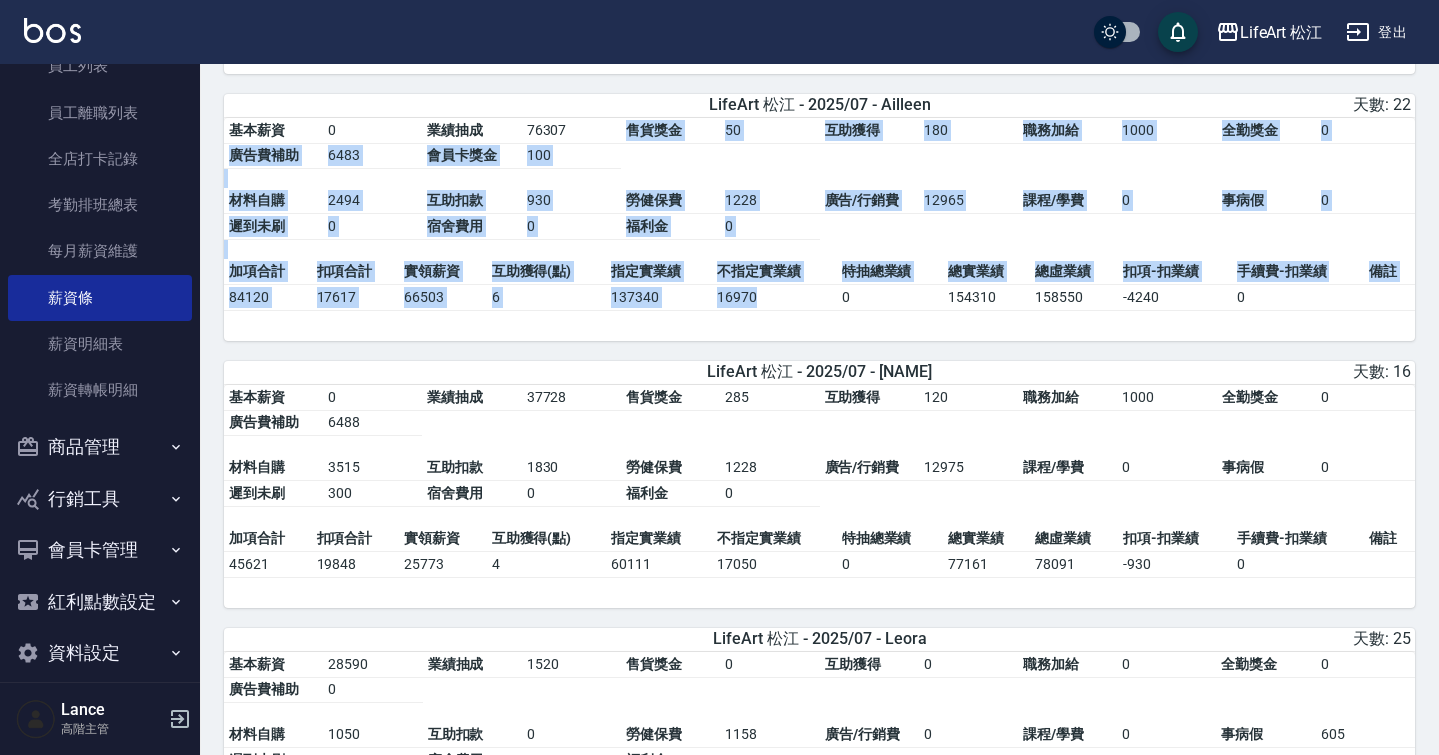 drag, startPoint x: 799, startPoint y: 174, endPoint x: 815, endPoint y: 325, distance: 151.84532 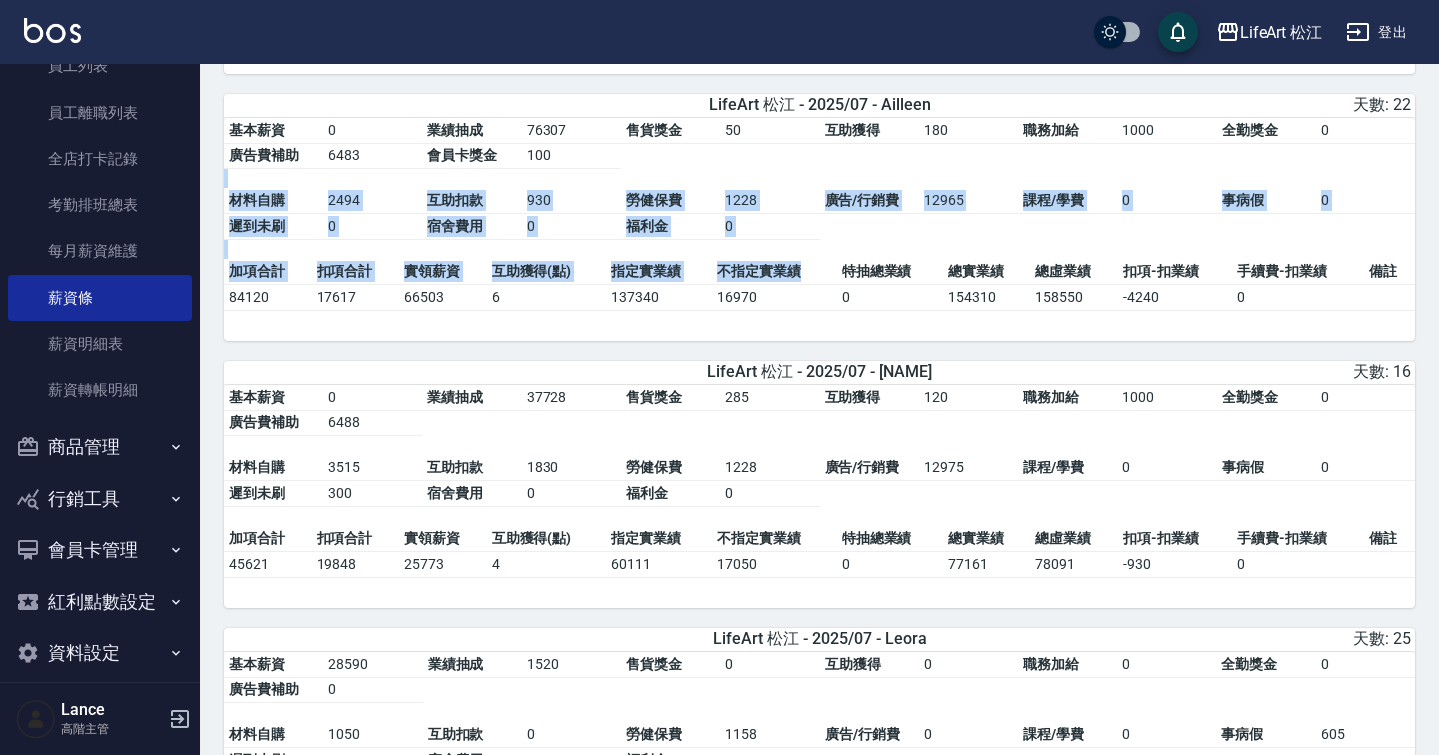 drag, startPoint x: 821, startPoint y: 202, endPoint x: 810, endPoint y: 281, distance: 79.762146 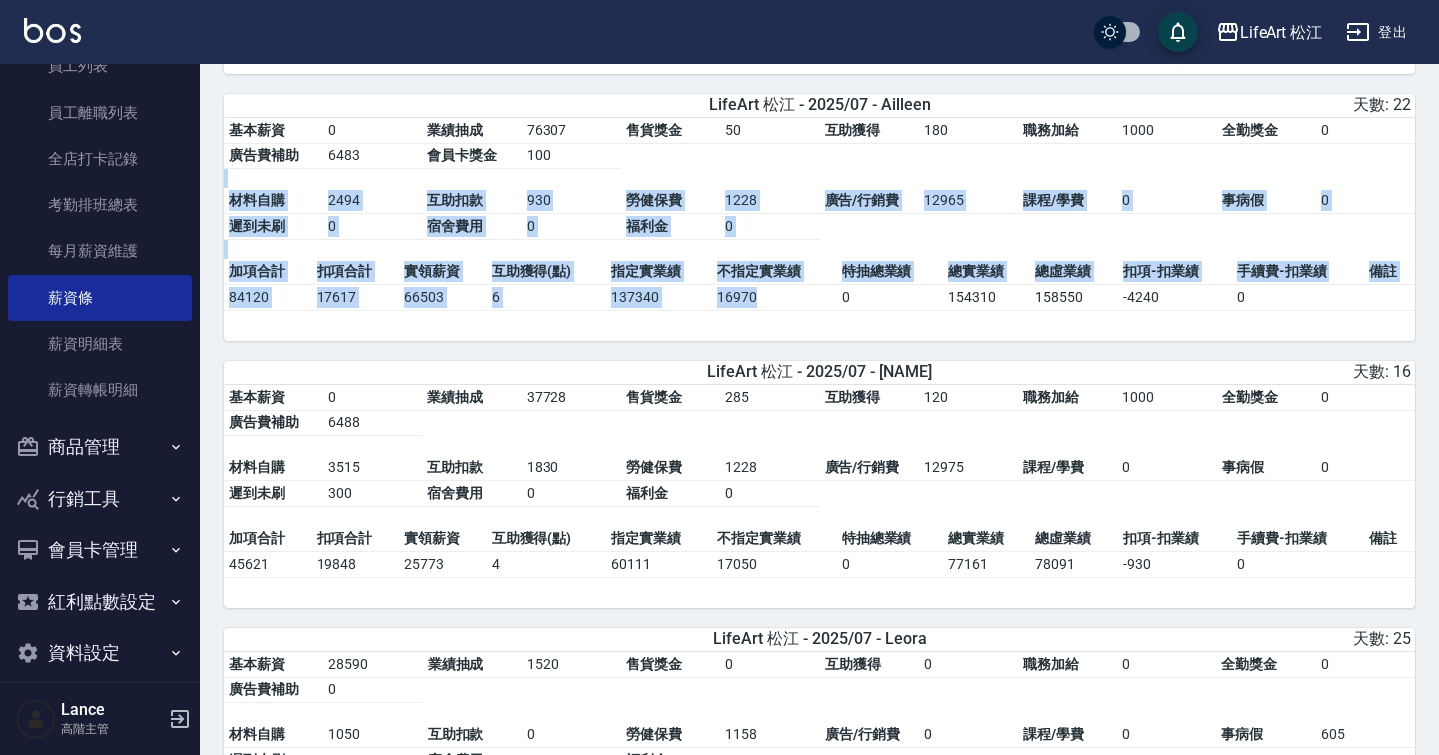 drag, startPoint x: 829, startPoint y: 192, endPoint x: 829, endPoint y: 308, distance: 116 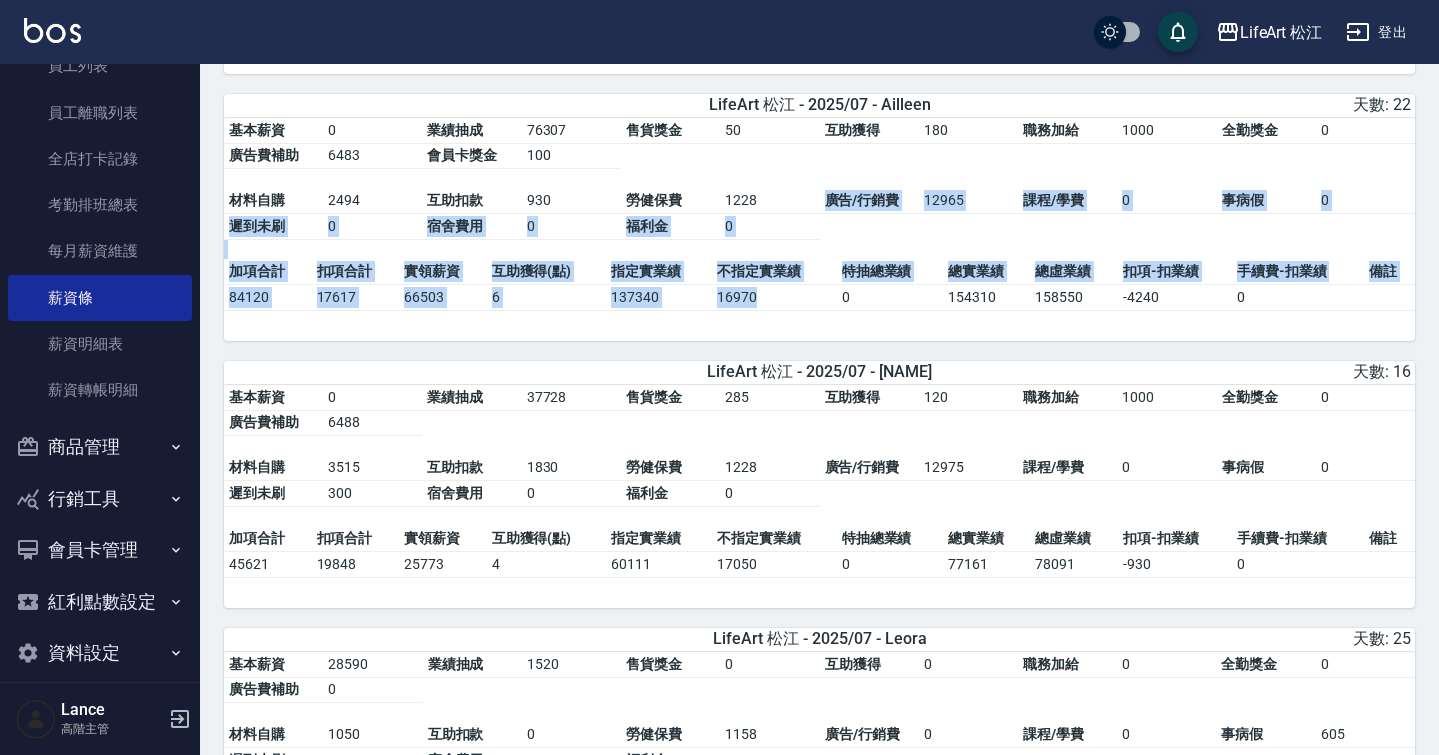 drag, startPoint x: 825, startPoint y: 210, endPoint x: 825, endPoint y: 320, distance: 110 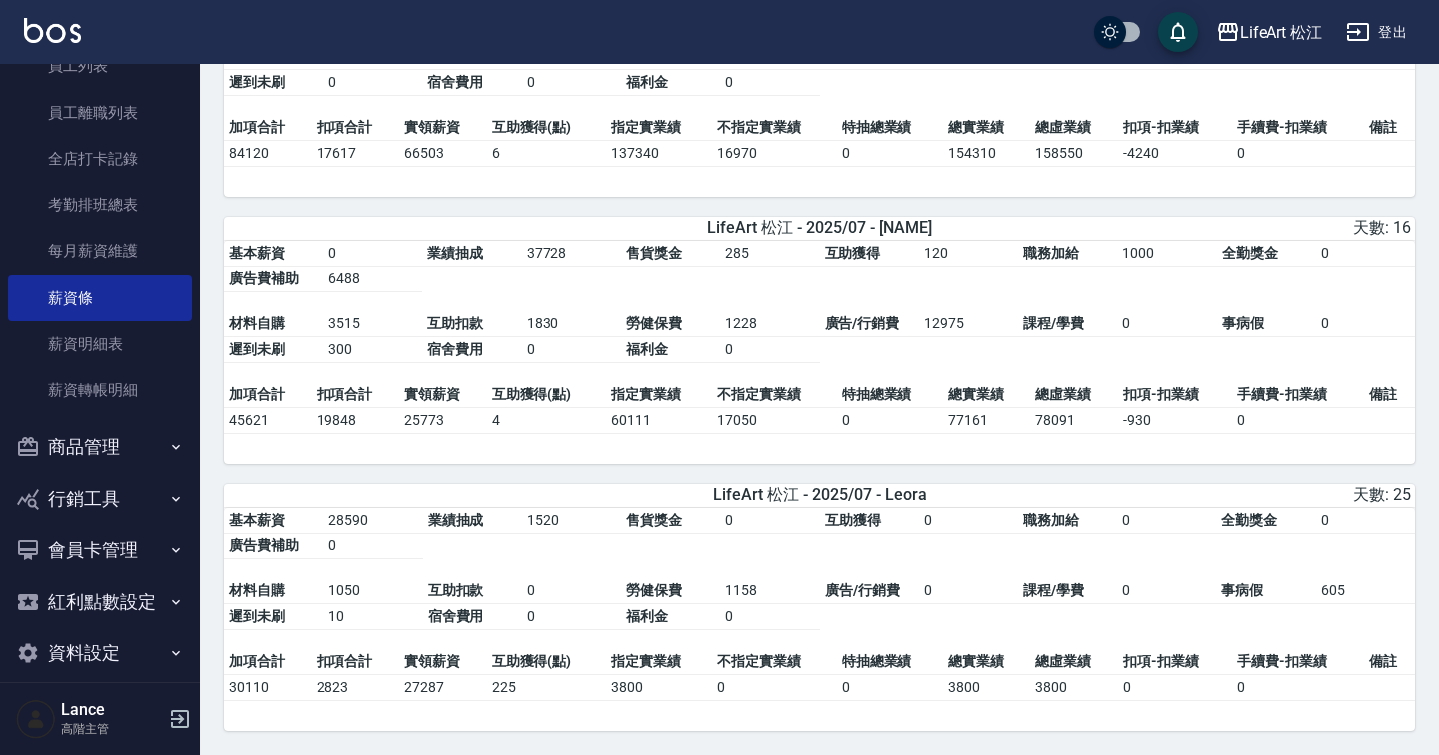scroll, scrollTop: 1877, scrollLeft: 0, axis: vertical 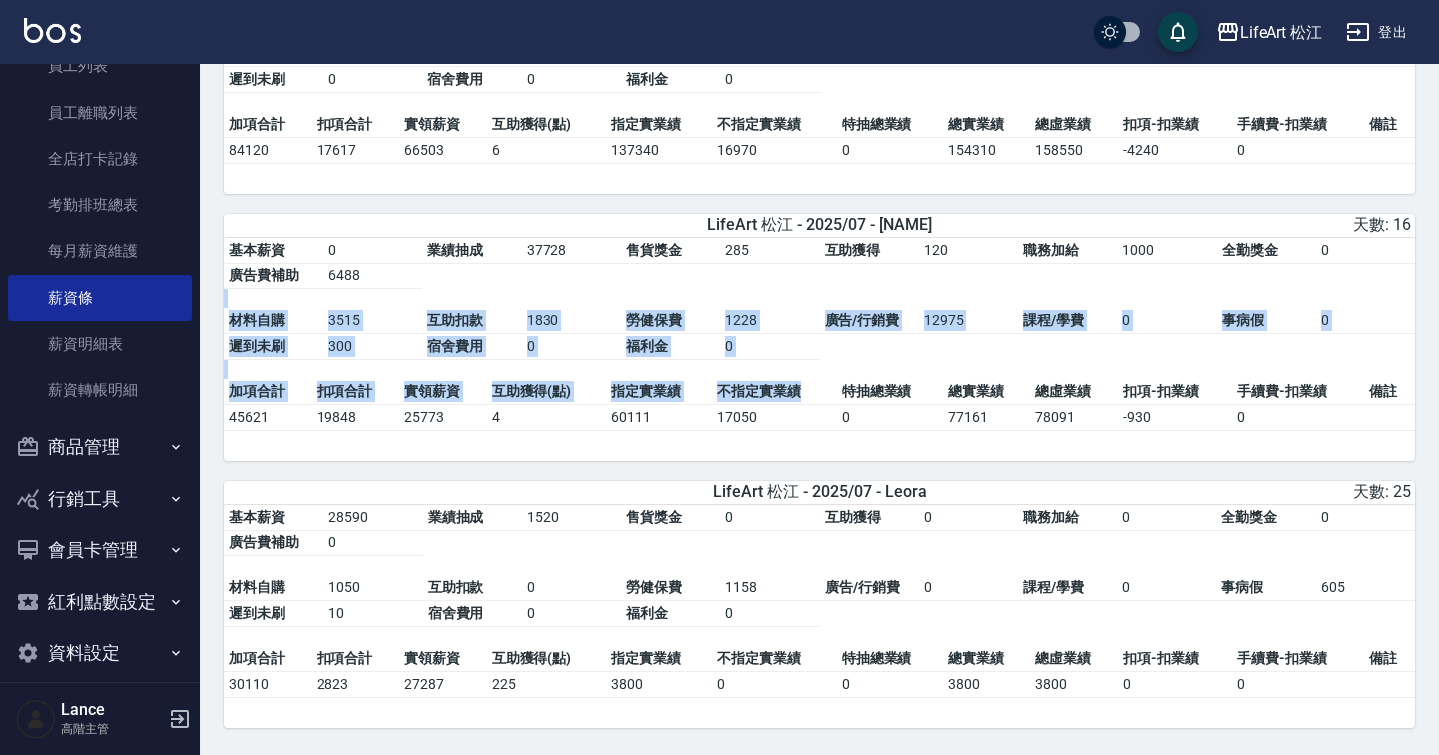drag, startPoint x: 814, startPoint y: 301, endPoint x: 811, endPoint y: 417, distance: 116.03879 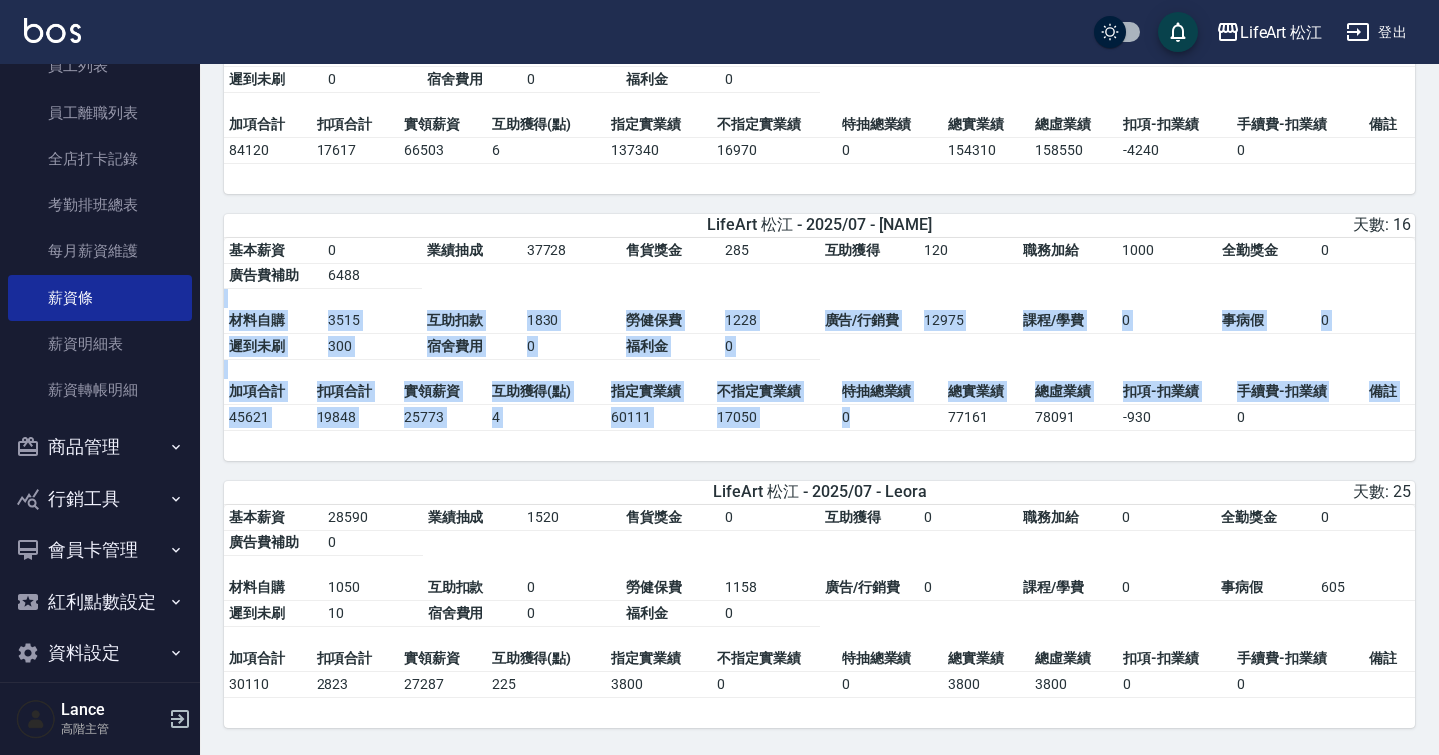 drag, startPoint x: 836, startPoint y: 310, endPoint x: 863, endPoint y: 439, distance: 131.7953 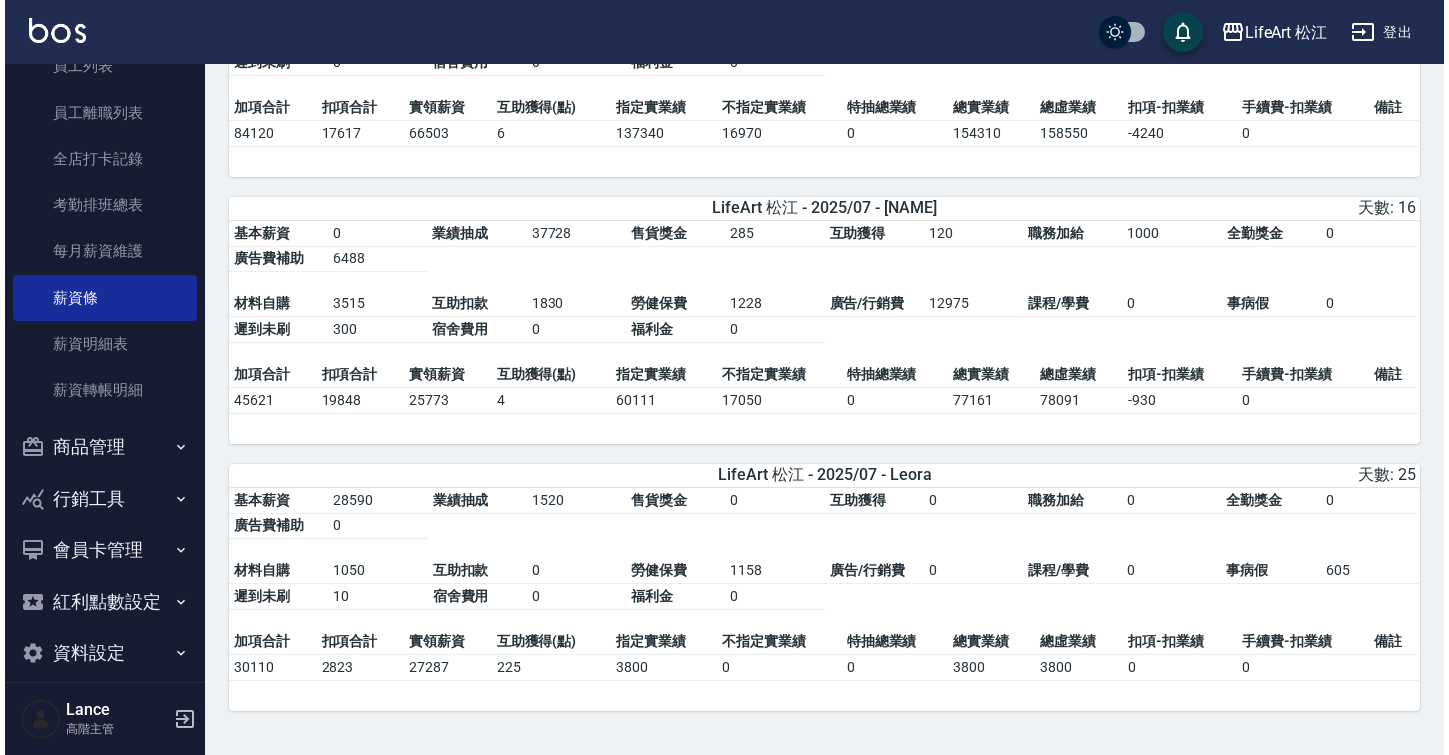 scroll, scrollTop: 1920, scrollLeft: 0, axis: vertical 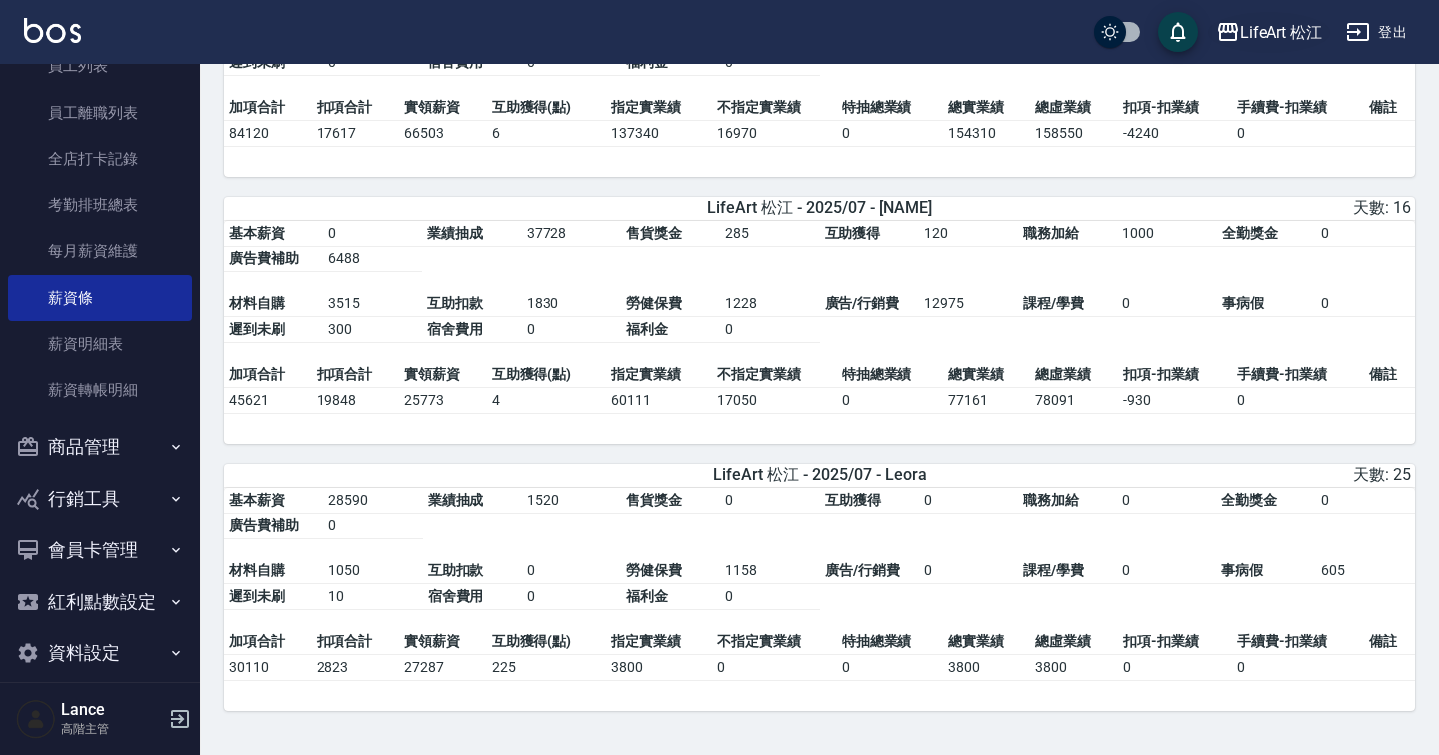 click on "LifeArt 松江" at bounding box center [1269, 32] 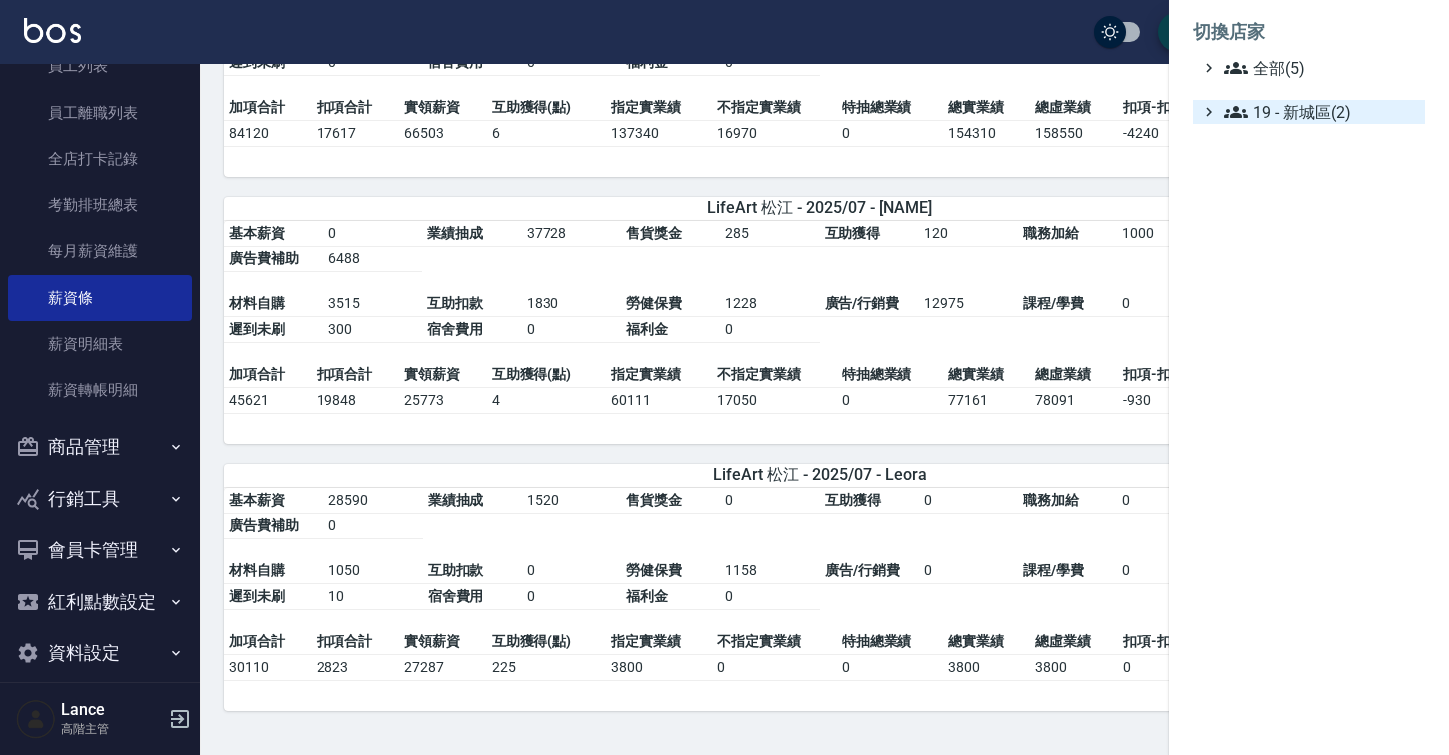 click on "19 - 新城區(2)" at bounding box center [1320, 112] 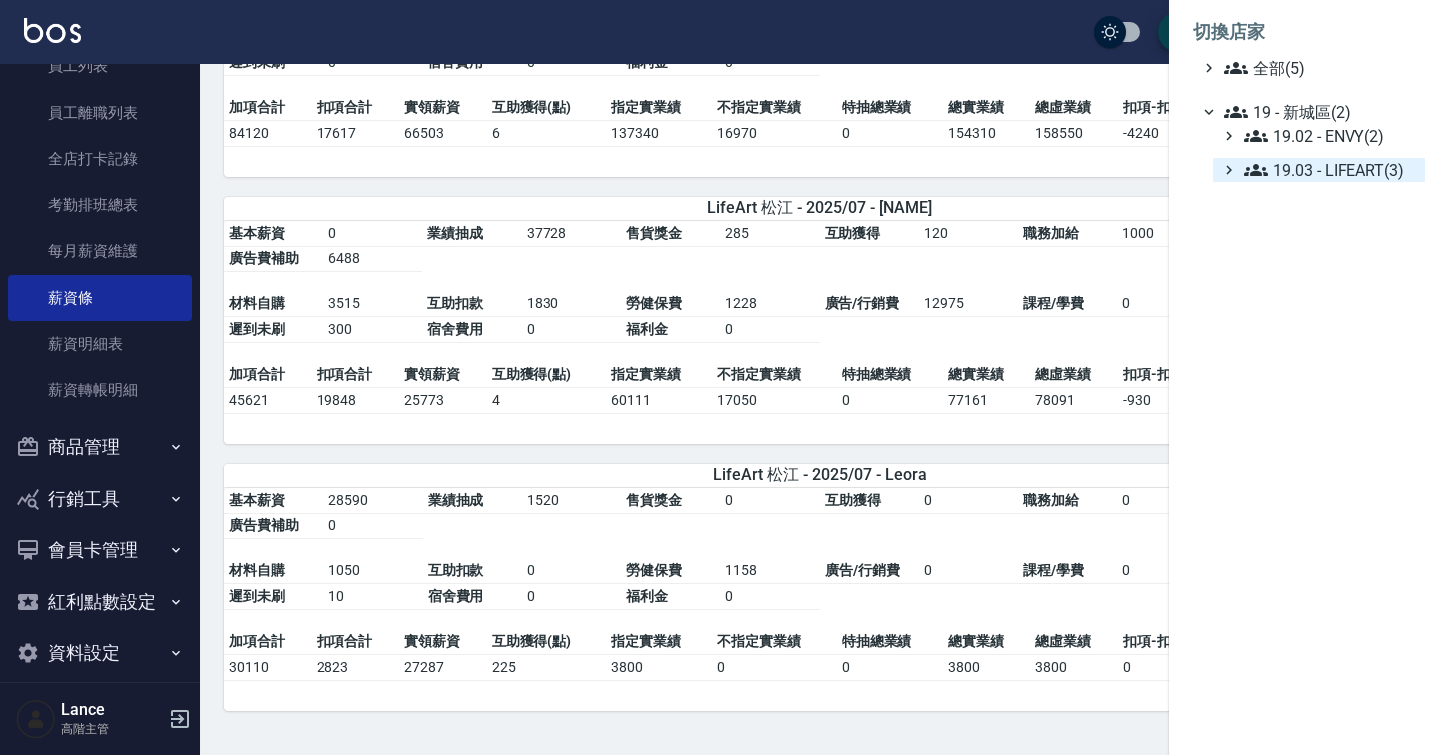 click on "19.03 - LIFEART(3)" at bounding box center [1330, 170] 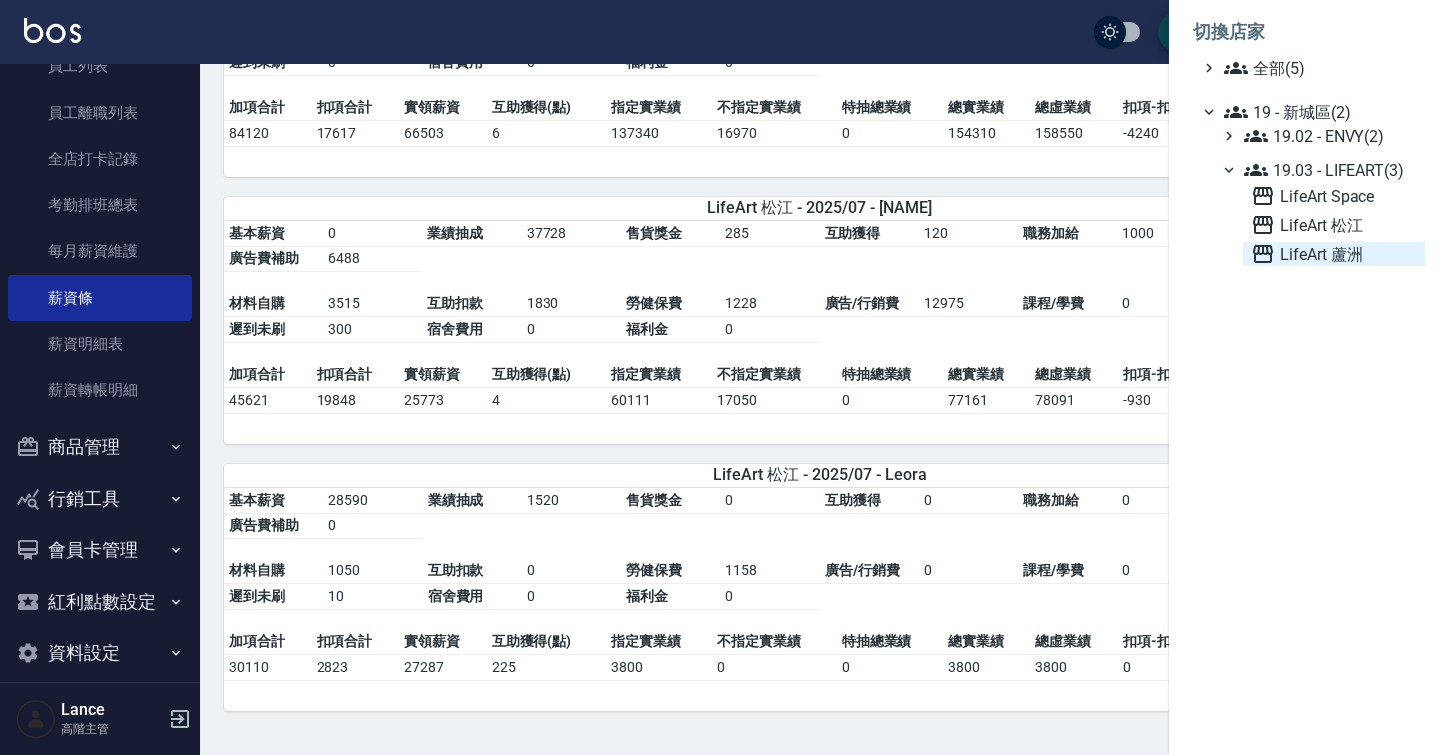 click on "LifeArt 蘆洲" at bounding box center (1334, 254) 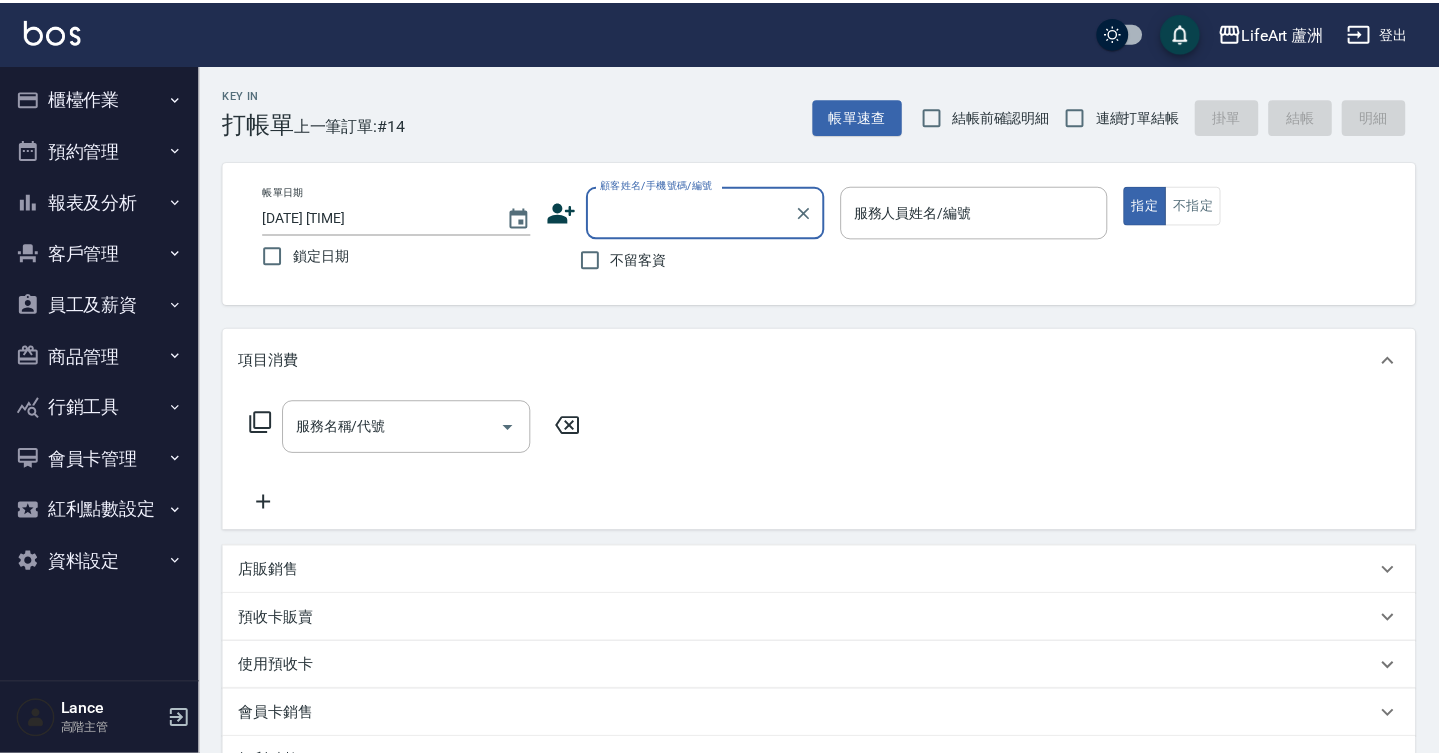 scroll, scrollTop: 0, scrollLeft: 0, axis: both 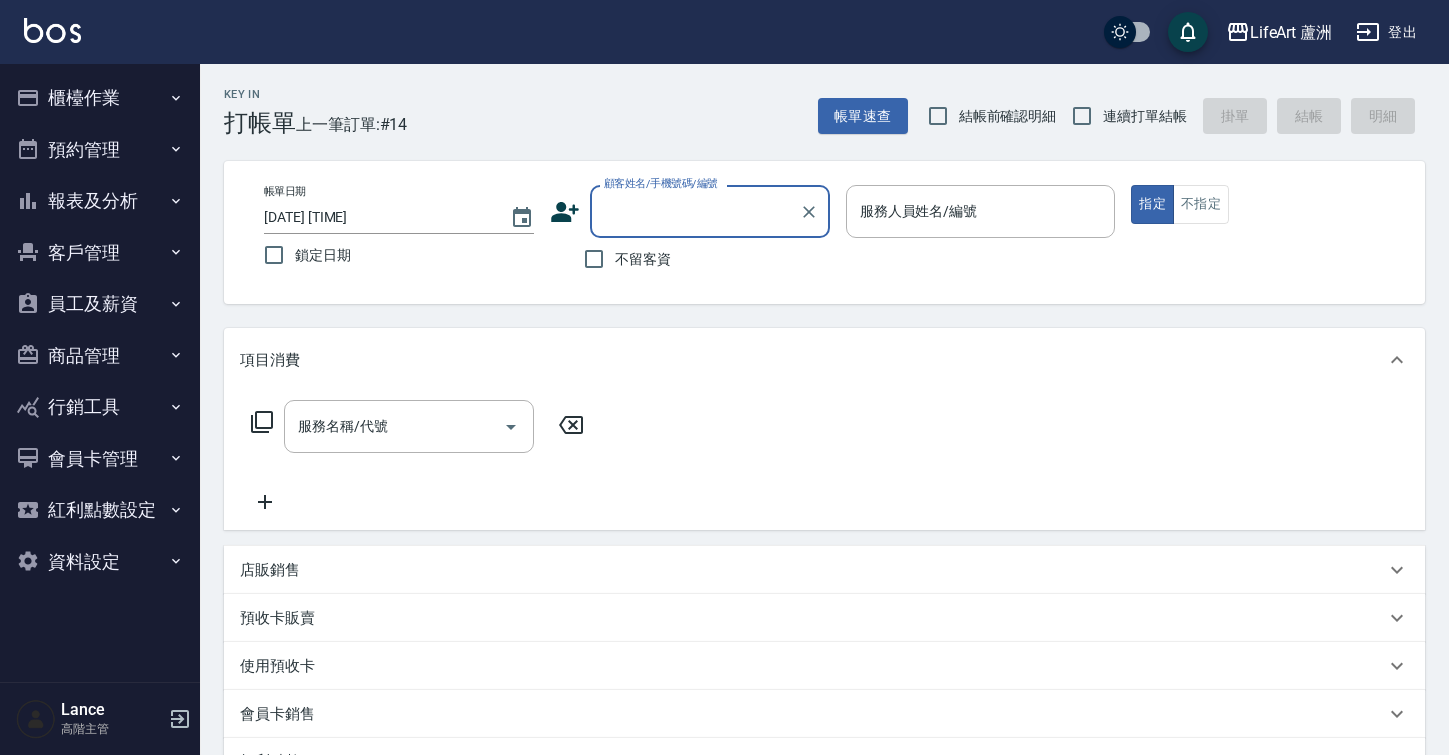 click on "員工及薪資" at bounding box center (100, 304) 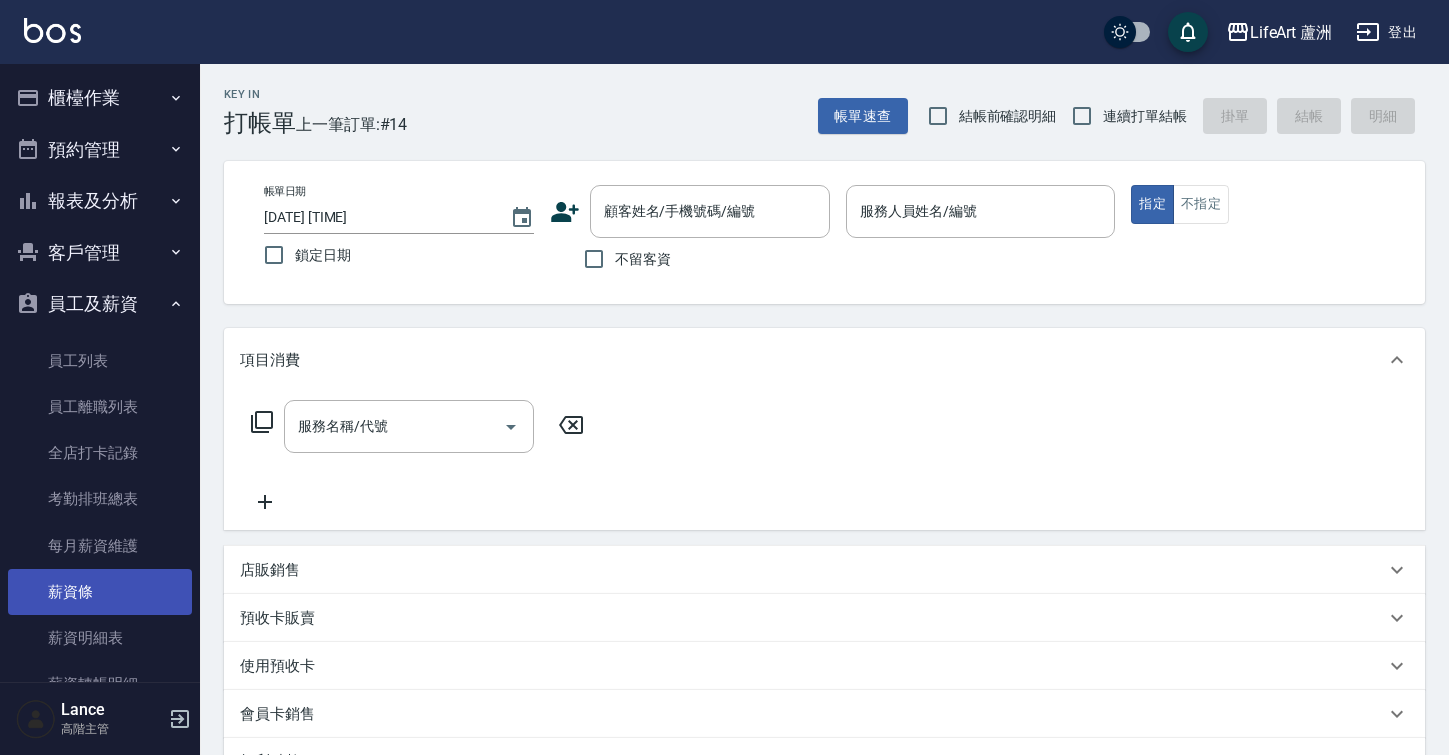 click on "薪資條" at bounding box center (100, 592) 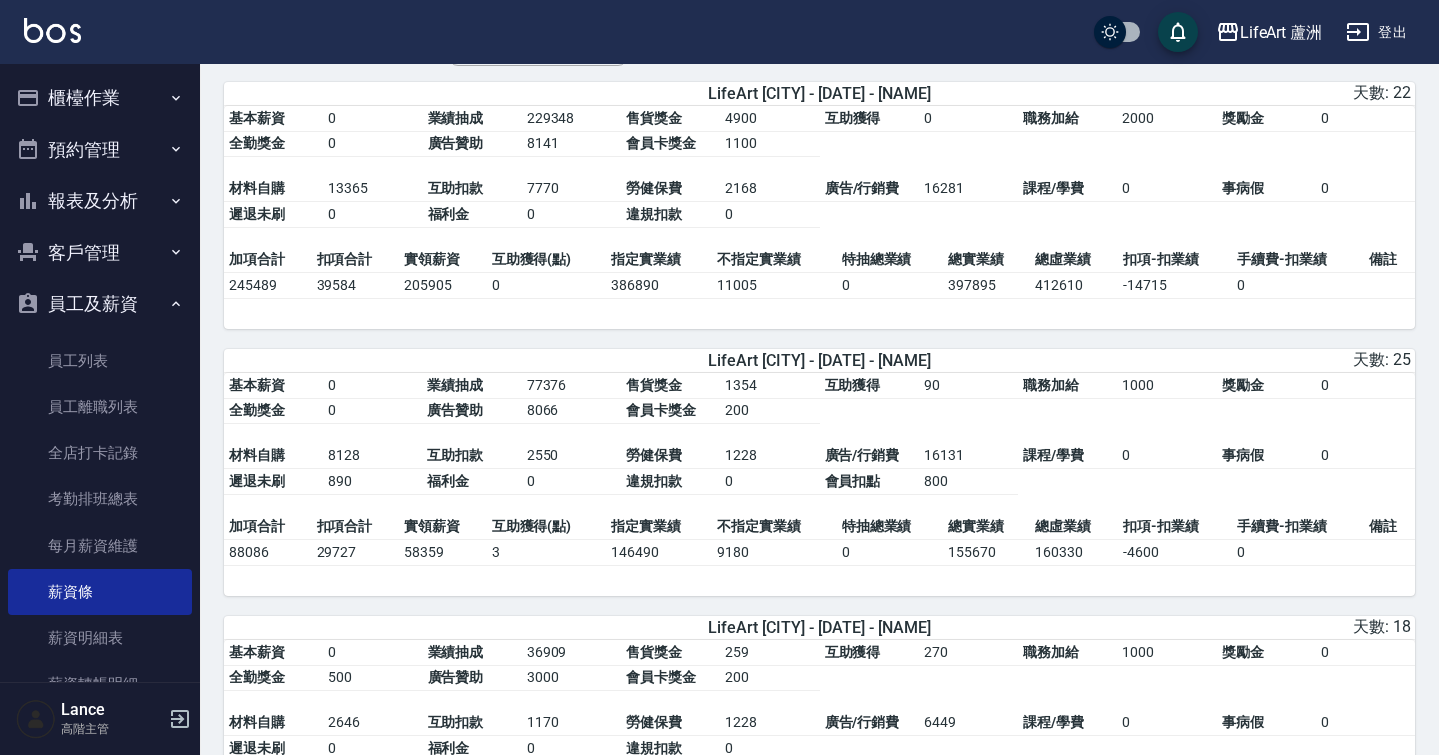 scroll, scrollTop: 141, scrollLeft: 0, axis: vertical 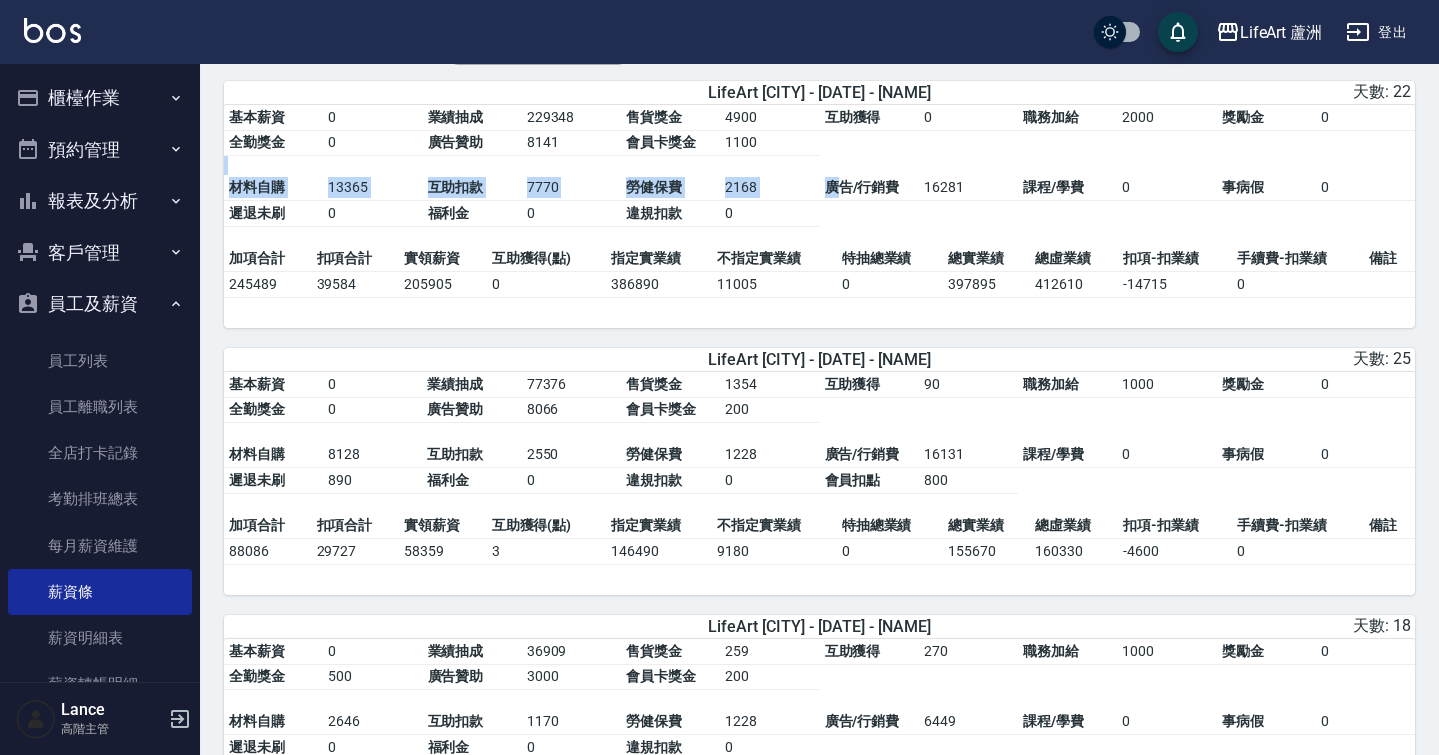 drag, startPoint x: 842, startPoint y: 174, endPoint x: 842, endPoint y: 193, distance: 19 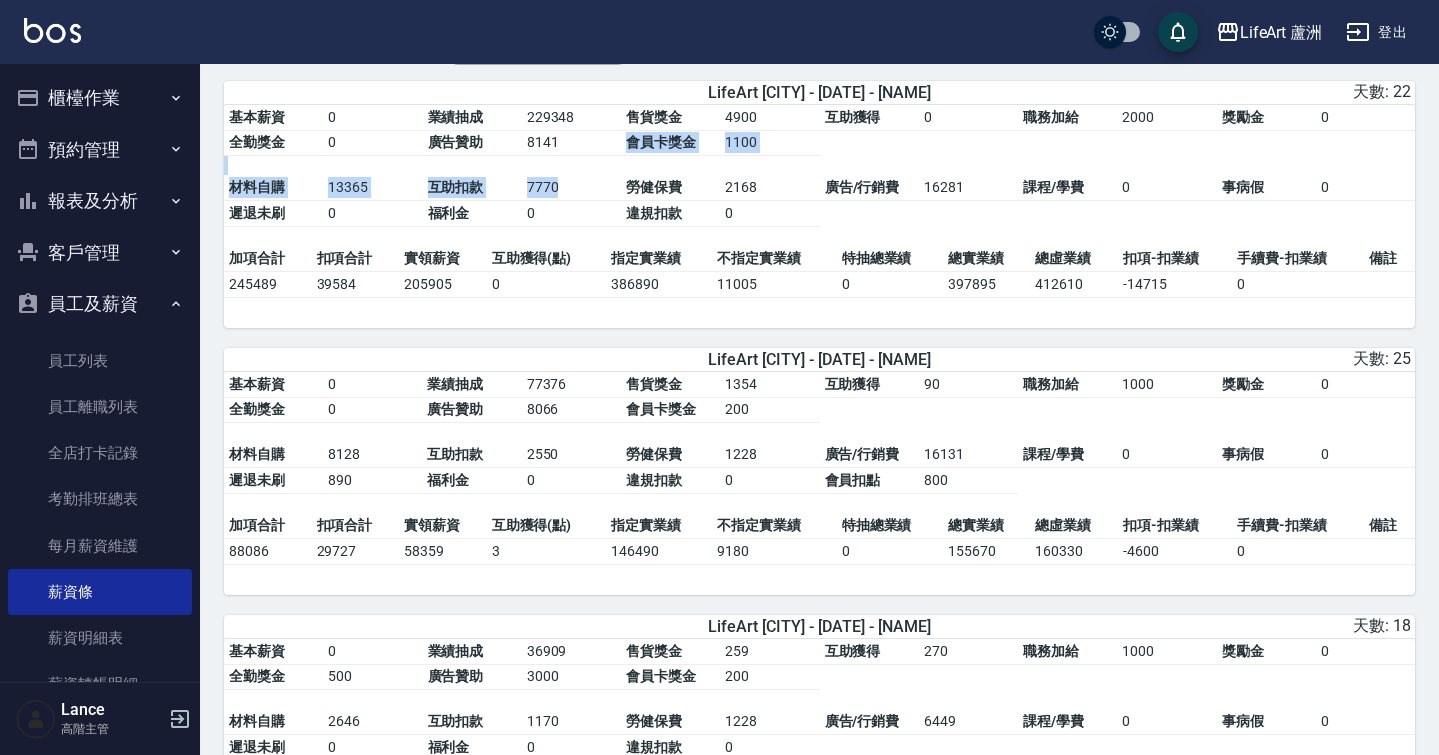 drag, startPoint x: 843, startPoint y: 158, endPoint x: 847, endPoint y: 204, distance: 46.173584 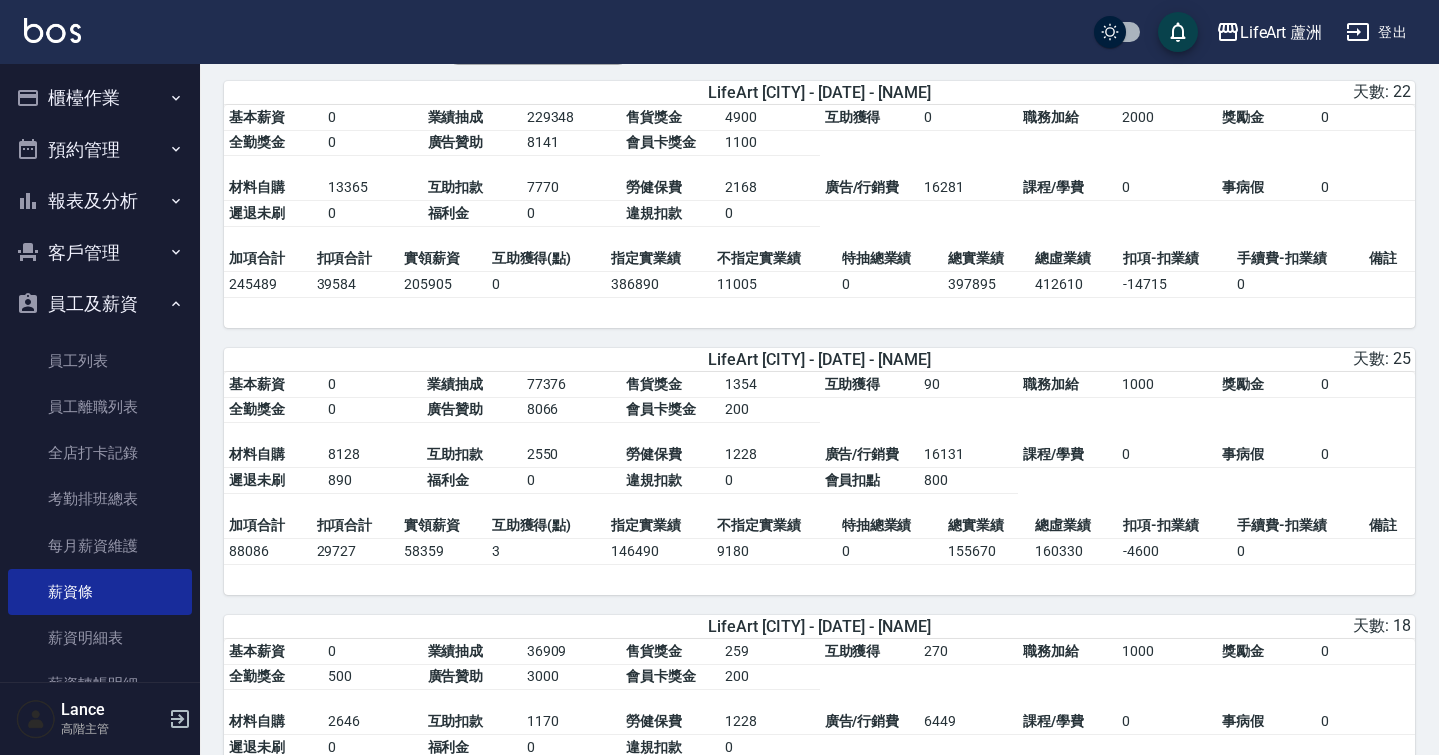 click on "廣告/行銷費" at bounding box center (869, 188) 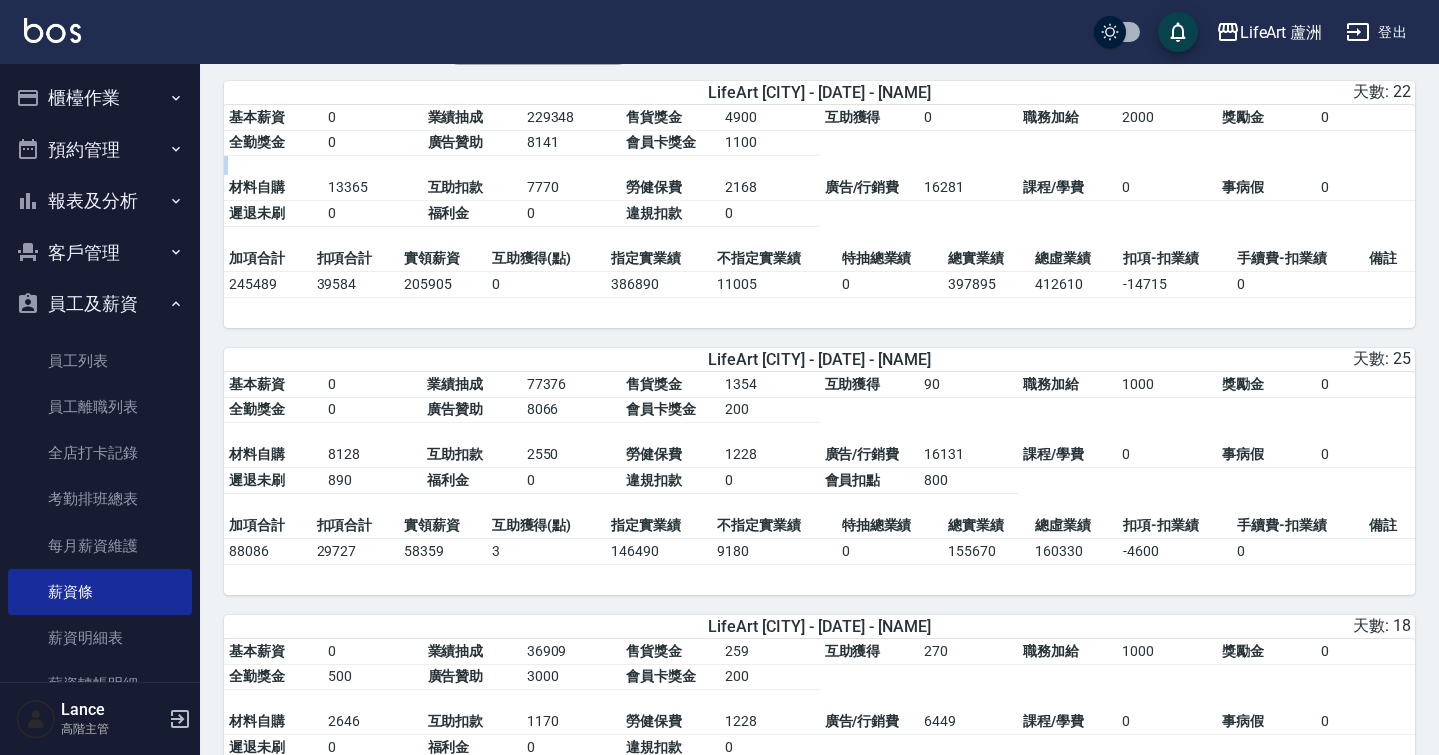 drag, startPoint x: 847, startPoint y: 176, endPoint x: 847, endPoint y: 198, distance: 22 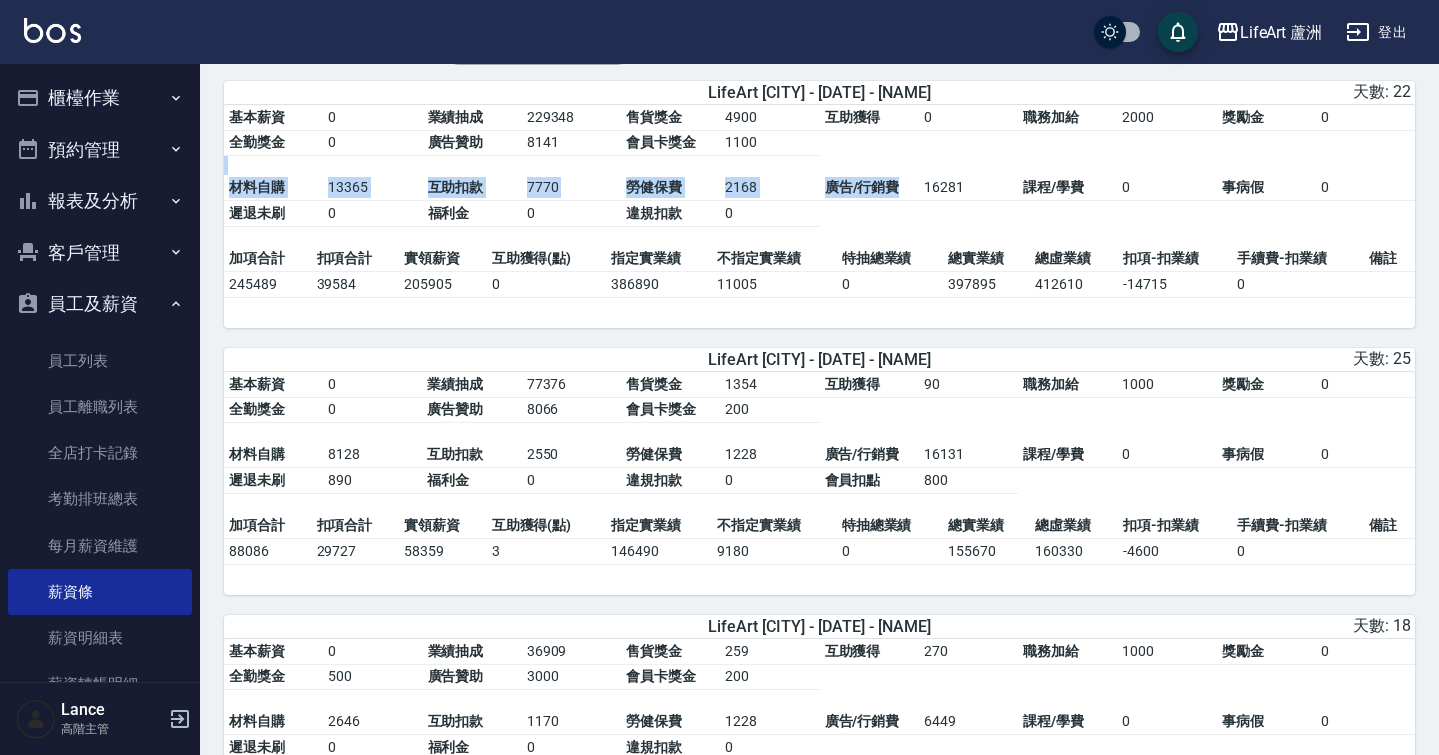 click on "廣告/行銷費" at bounding box center [862, 187] 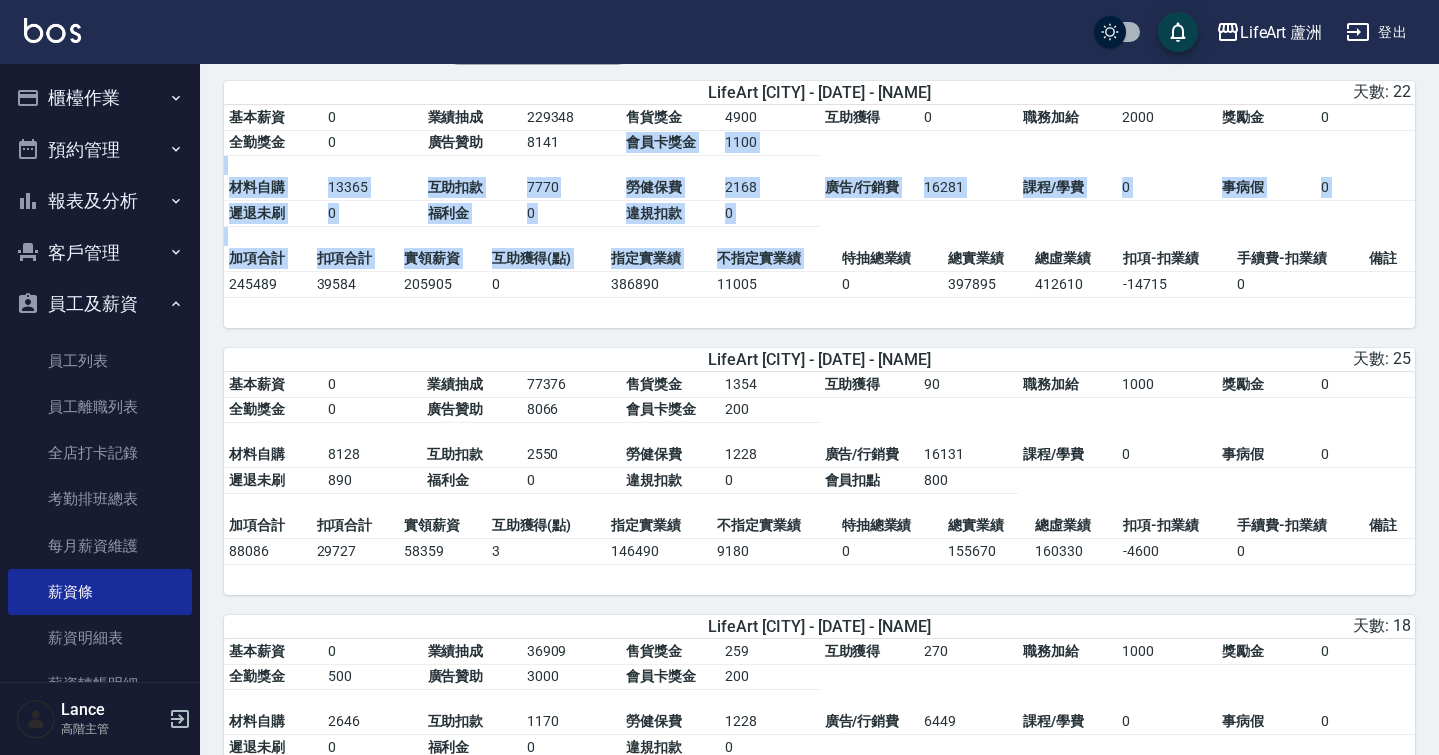 drag, startPoint x: 846, startPoint y: 163, endPoint x: 846, endPoint y: 239, distance: 76 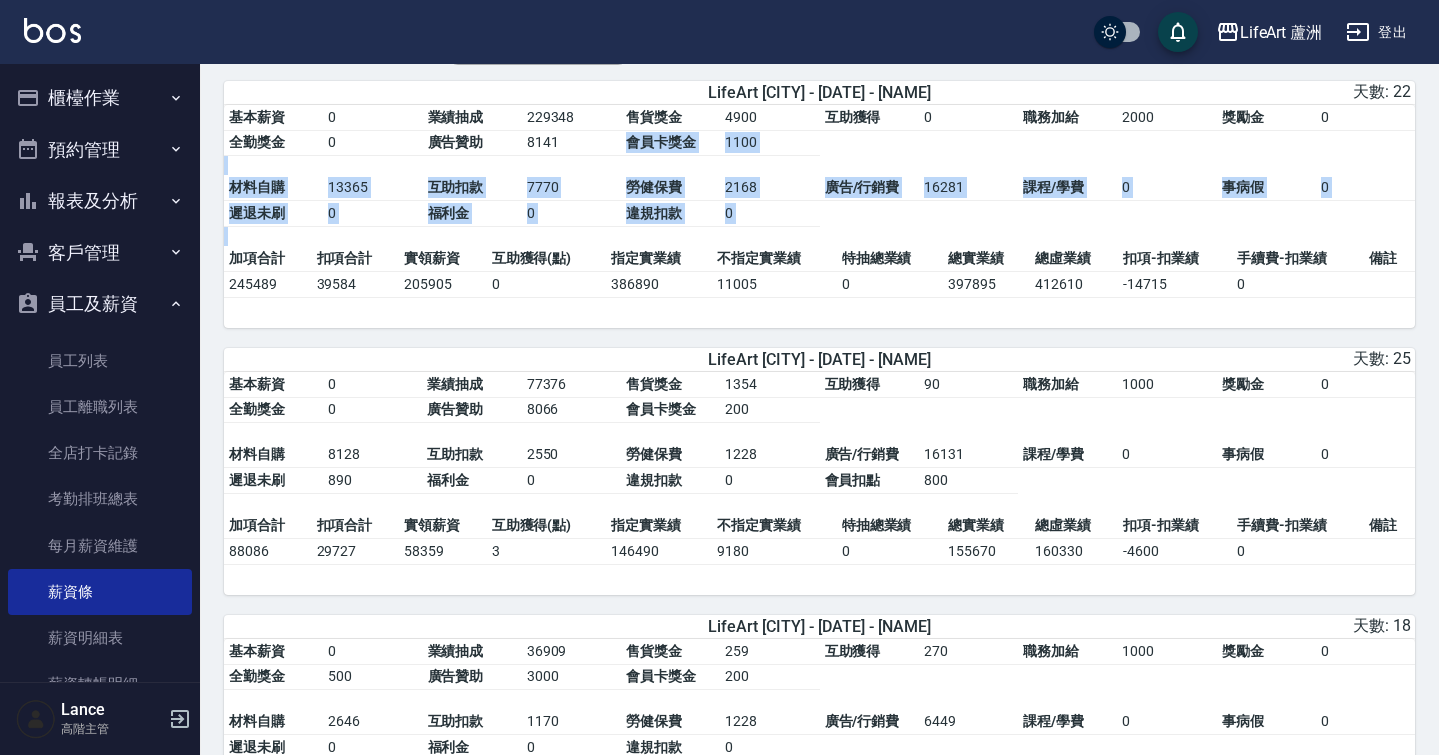 click on "基本薪資 0 業績抽成 229348 售貨獎金 4900 互助獲得 0 職務加給 2000 獎勵金 0 全勤獎金 0 廣告贊助 8141 會員卡獎金 1100 材料自購 13365 互助扣款 7770 勞健保費 2168 廣告/行銷費 16281 課程/學費 0 事病假 0 遲退未刷 0 福利金 0 違規扣款 0" at bounding box center [819, 175] 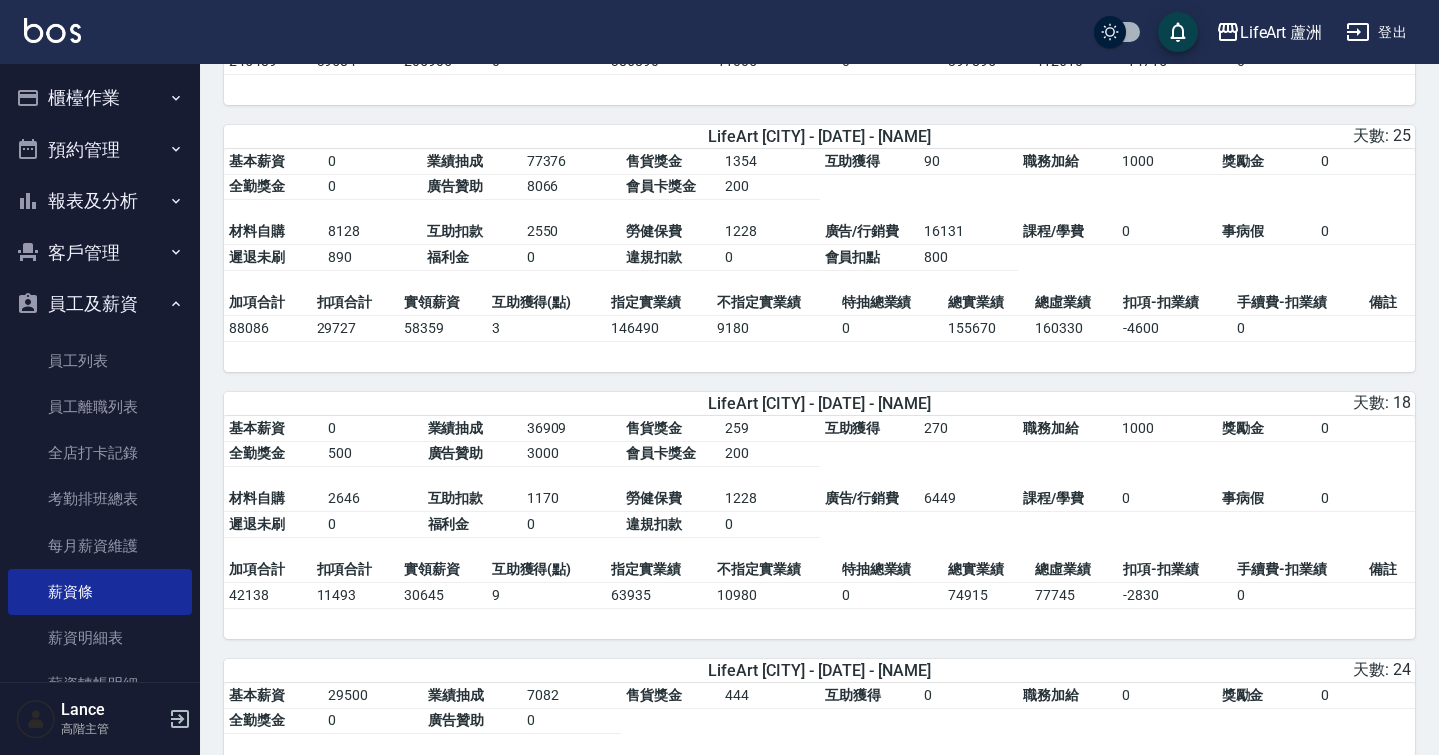 scroll, scrollTop: 363, scrollLeft: 0, axis: vertical 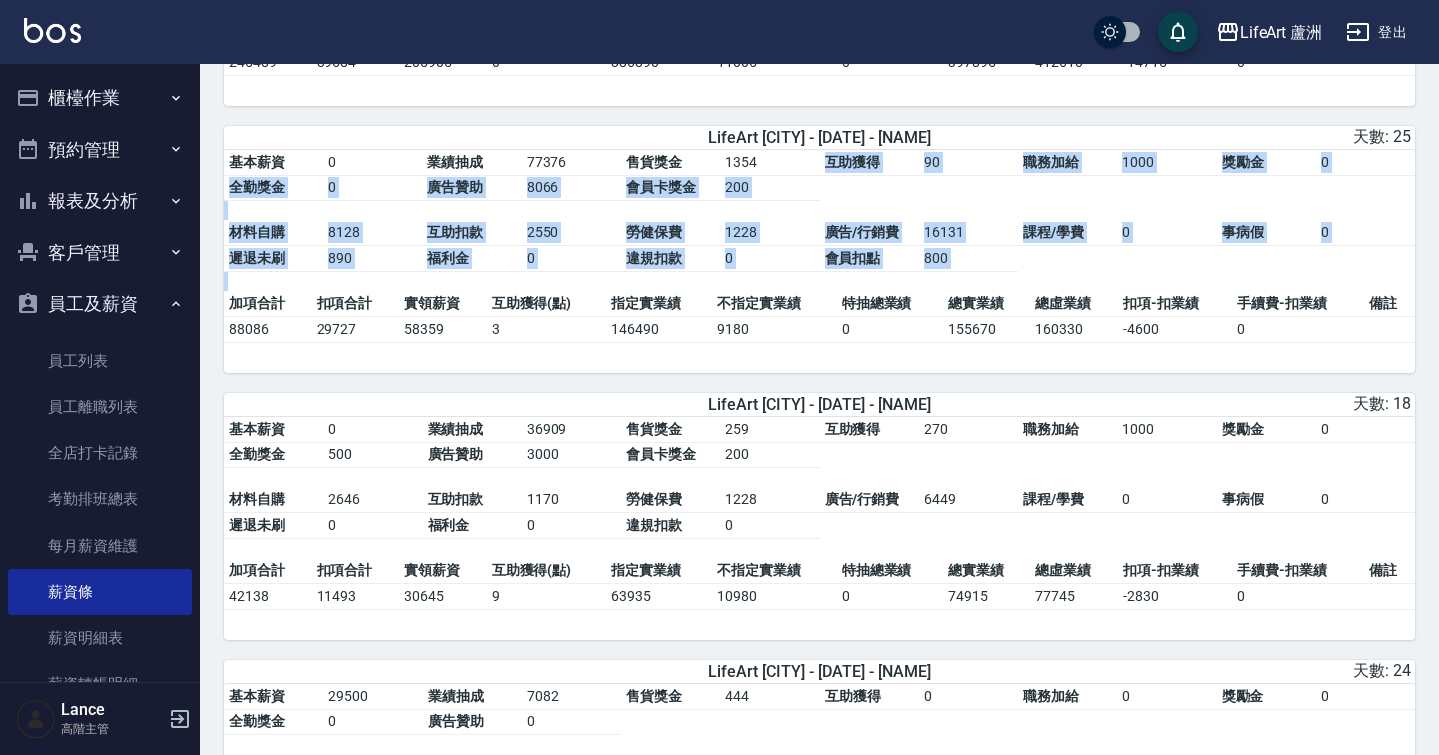 drag, startPoint x: 829, startPoint y: 155, endPoint x: 829, endPoint y: 290, distance: 135 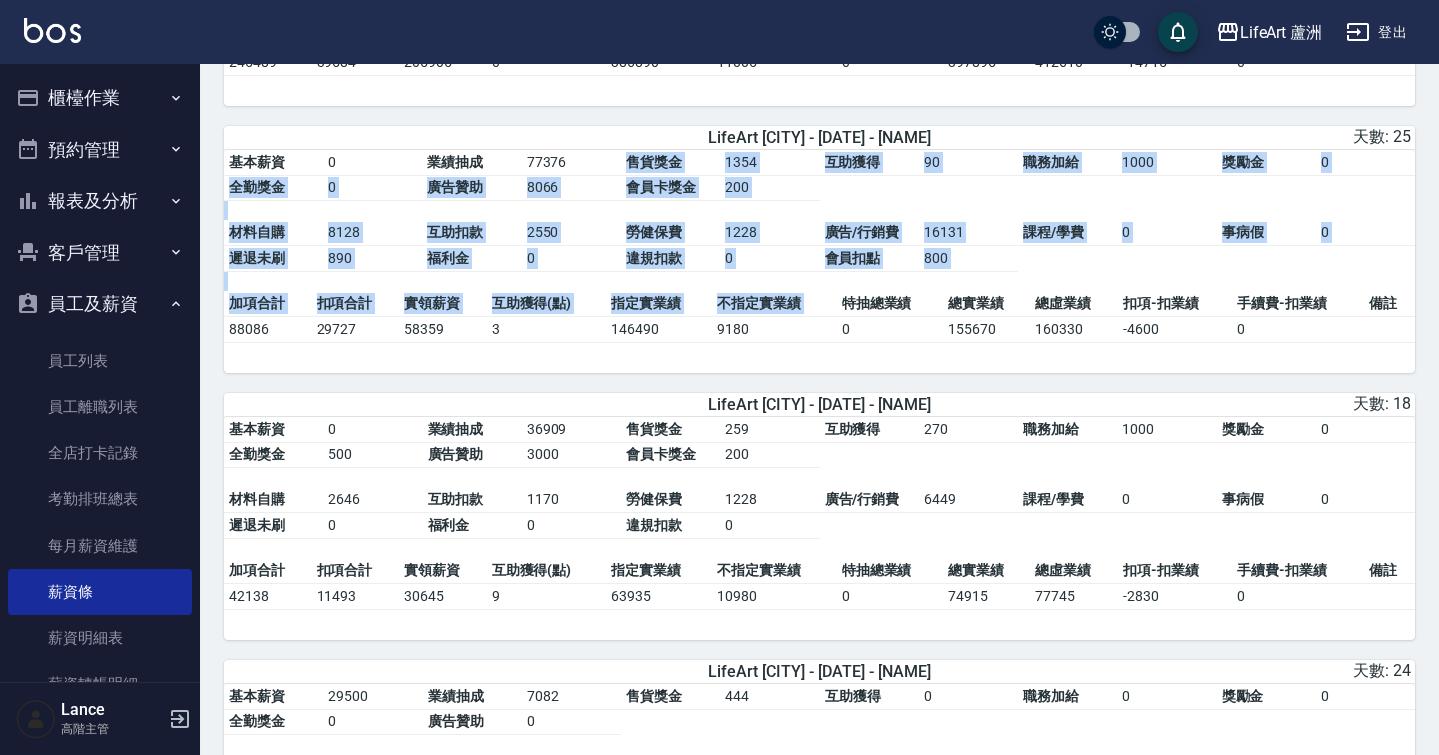 drag, startPoint x: 843, startPoint y: 187, endPoint x: 842, endPoint y: 312, distance: 125.004 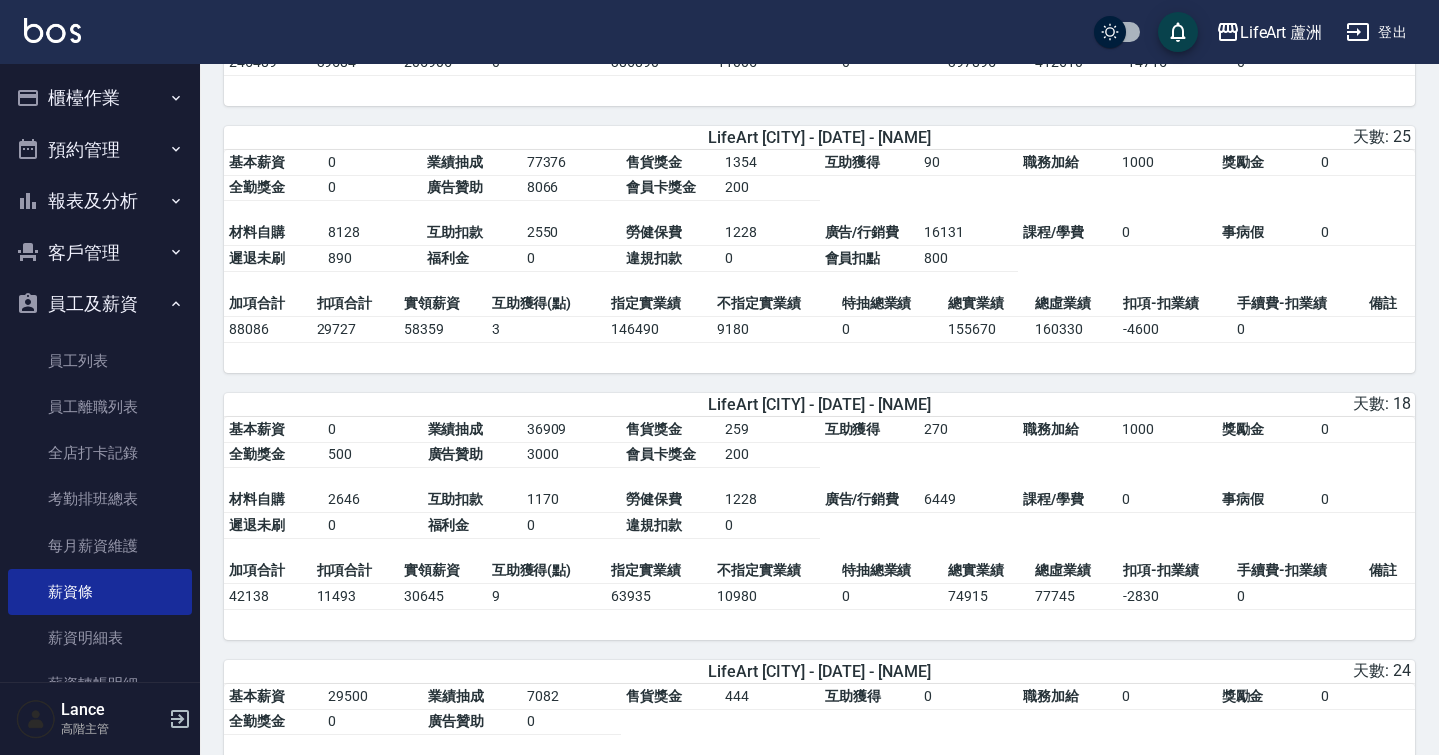 click on "特抽總業績" at bounding box center [890, 304] 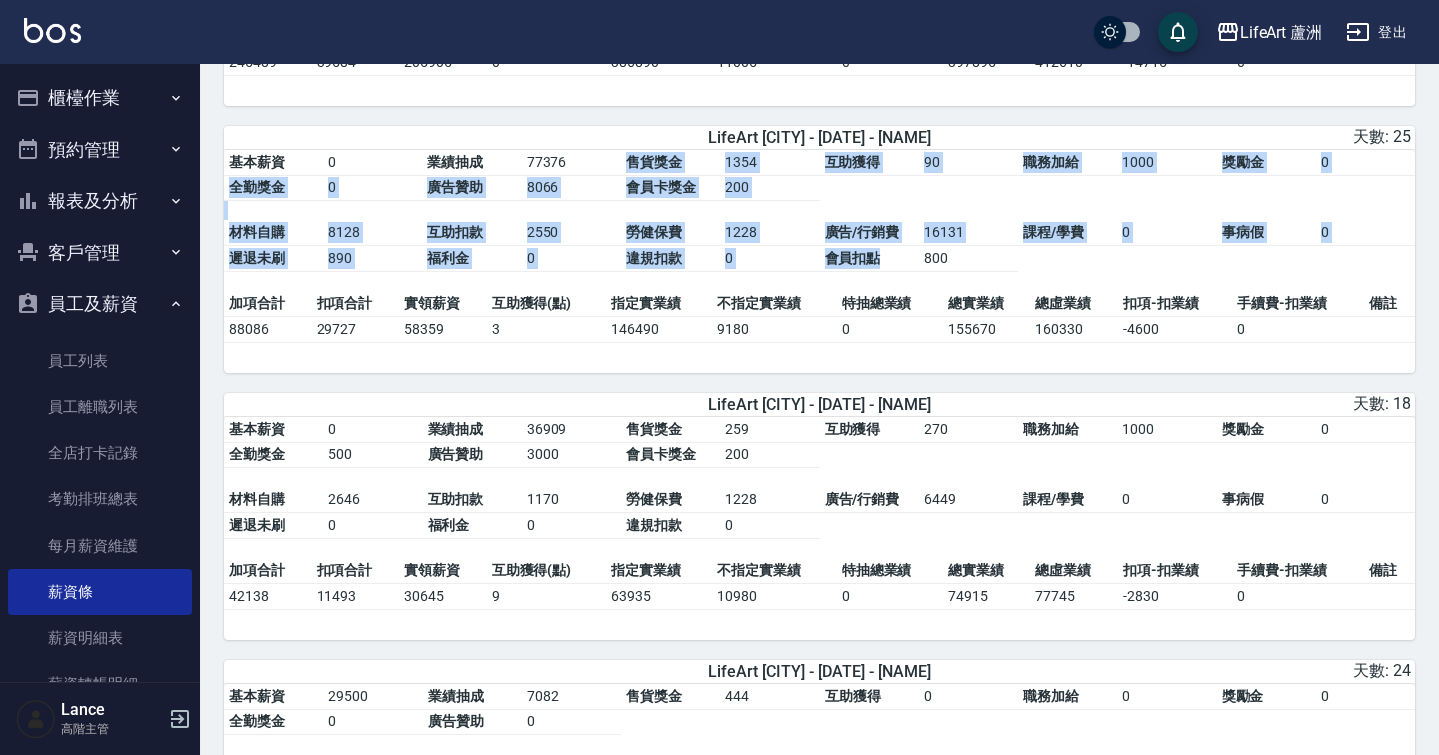 drag, startPoint x: 864, startPoint y: 187, endPoint x: 900, endPoint y: 264, distance: 85 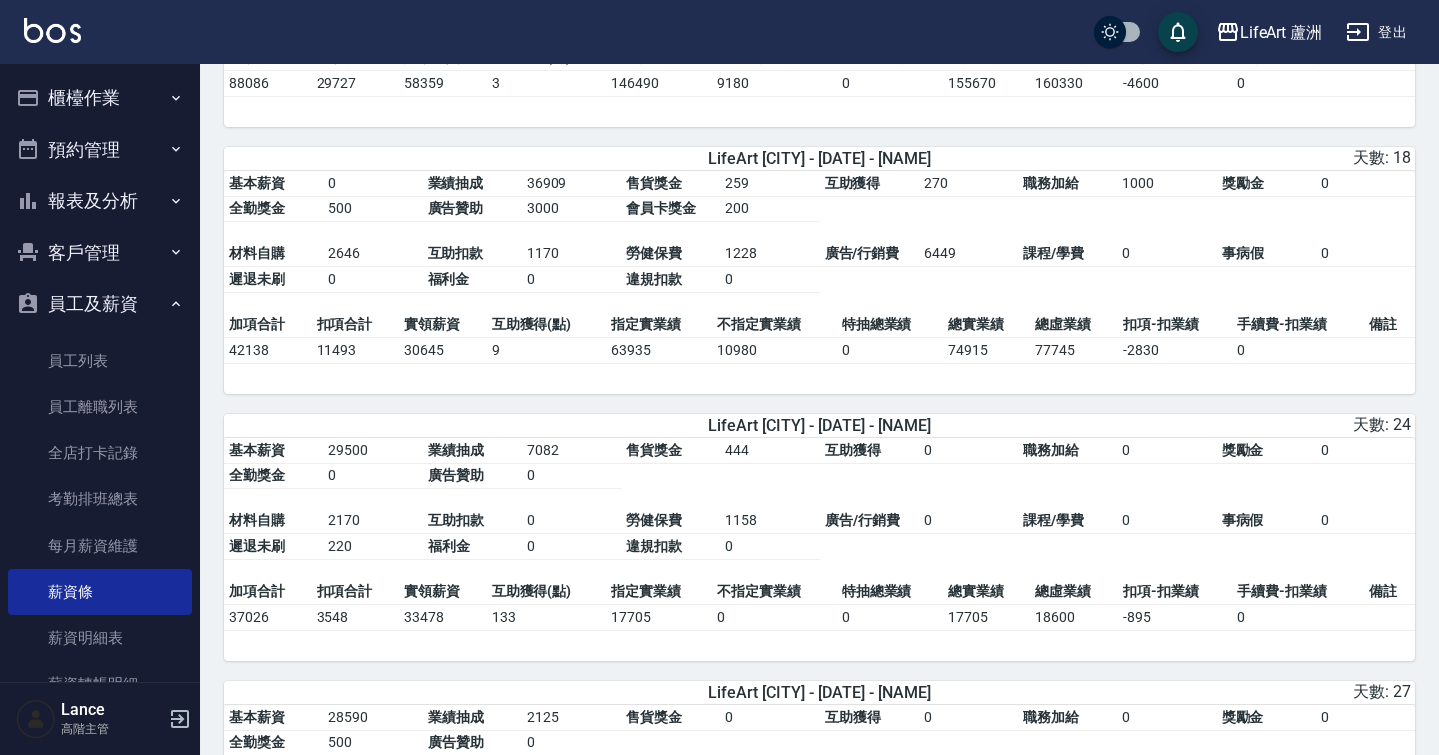scroll, scrollTop: 607, scrollLeft: 0, axis: vertical 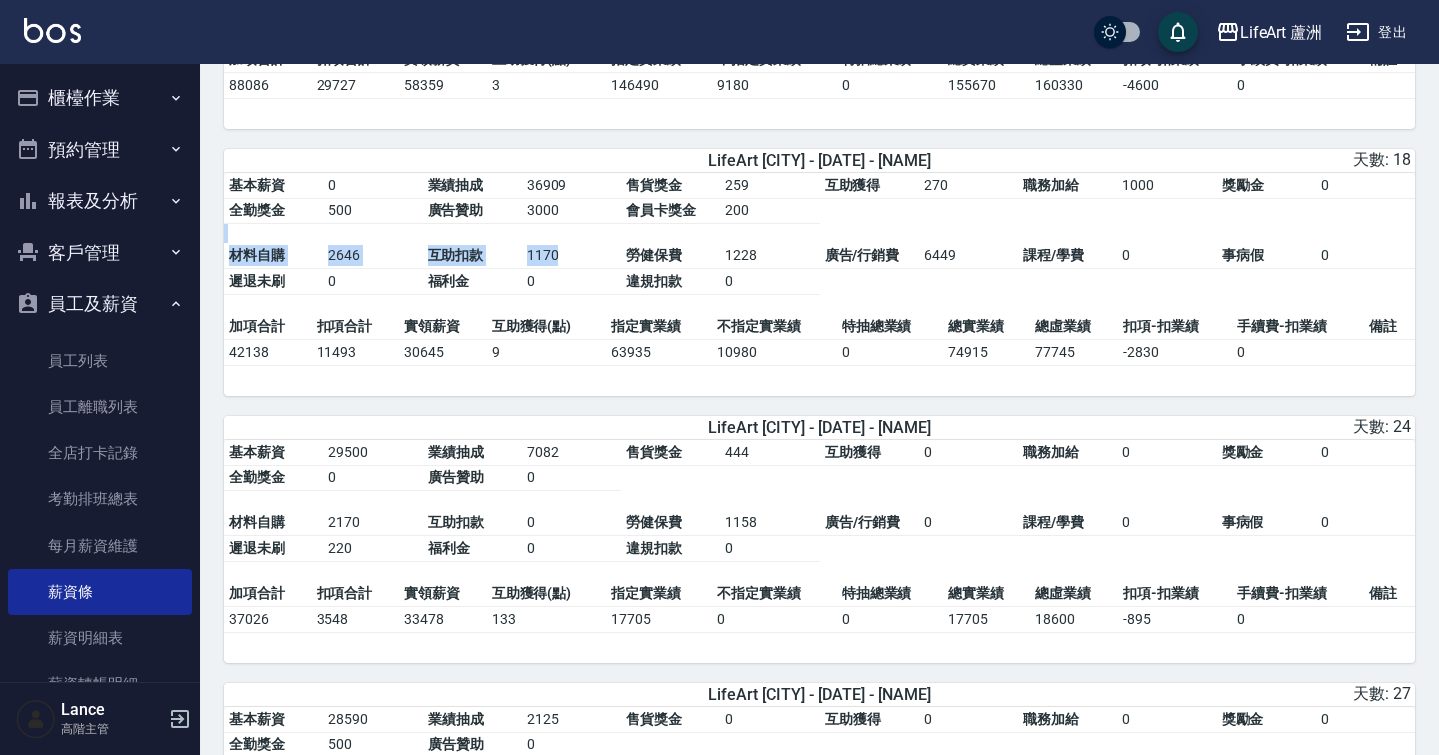 drag, startPoint x: 897, startPoint y: 246, endPoint x: 897, endPoint y: 283, distance: 37 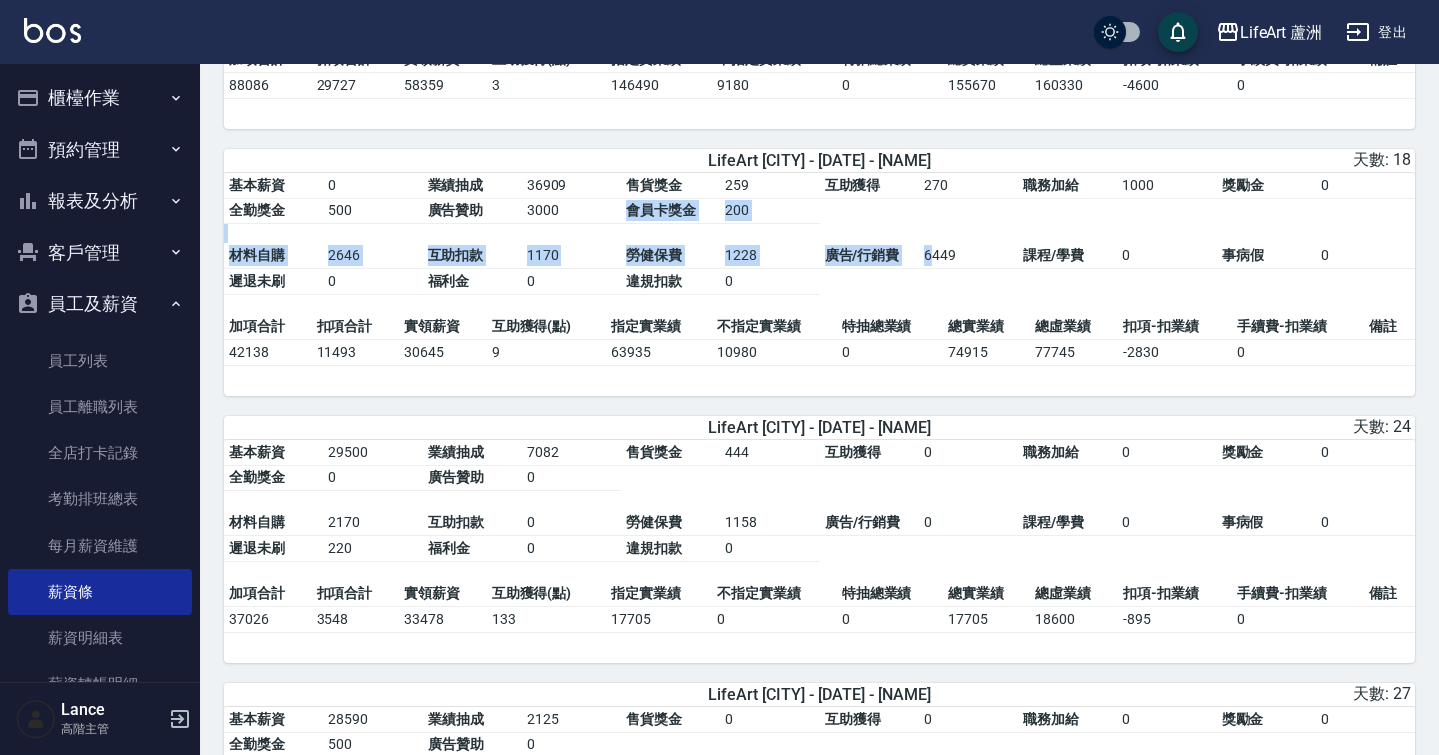 drag, startPoint x: 916, startPoint y: 234, endPoint x: 933, endPoint y: 265, distance: 35.35534 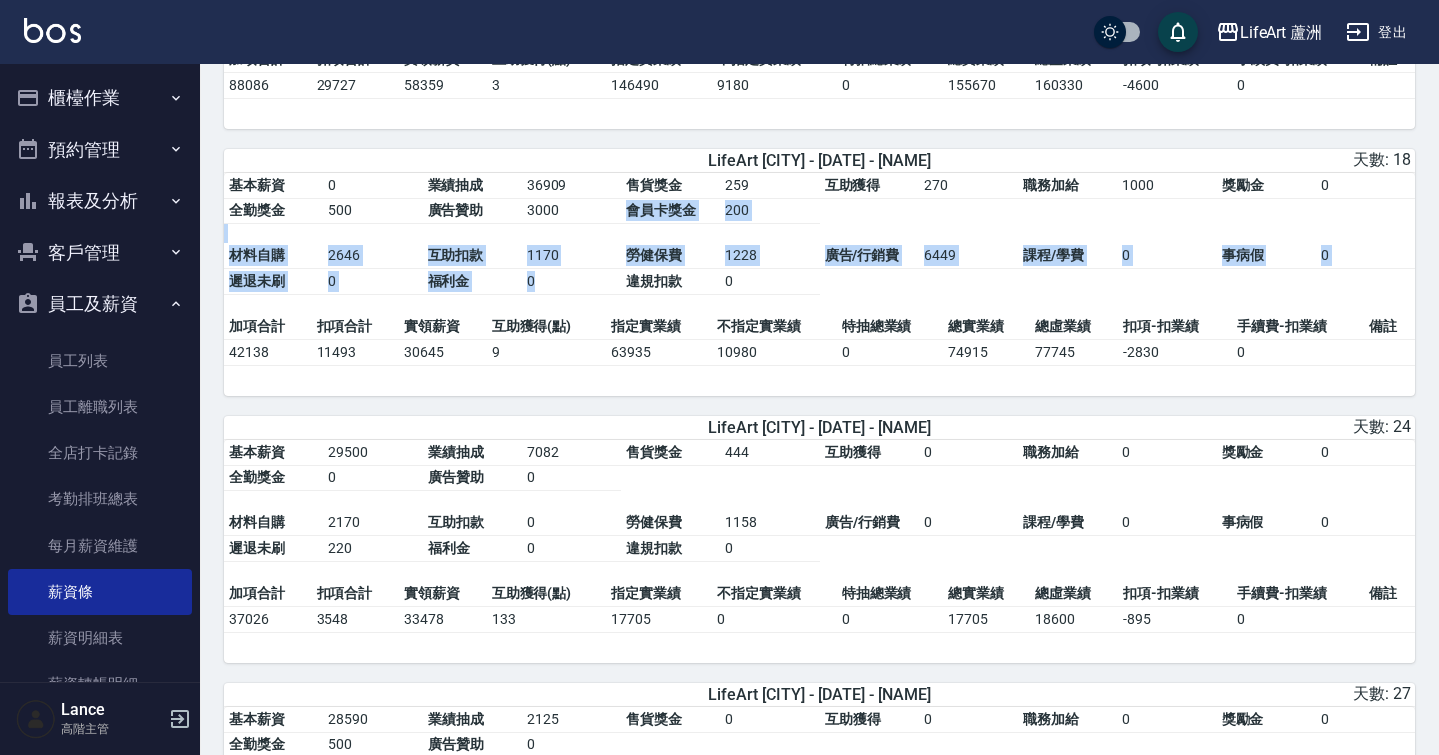 drag, startPoint x: 933, startPoint y: 239, endPoint x: 949, endPoint y: 304, distance: 66.94027 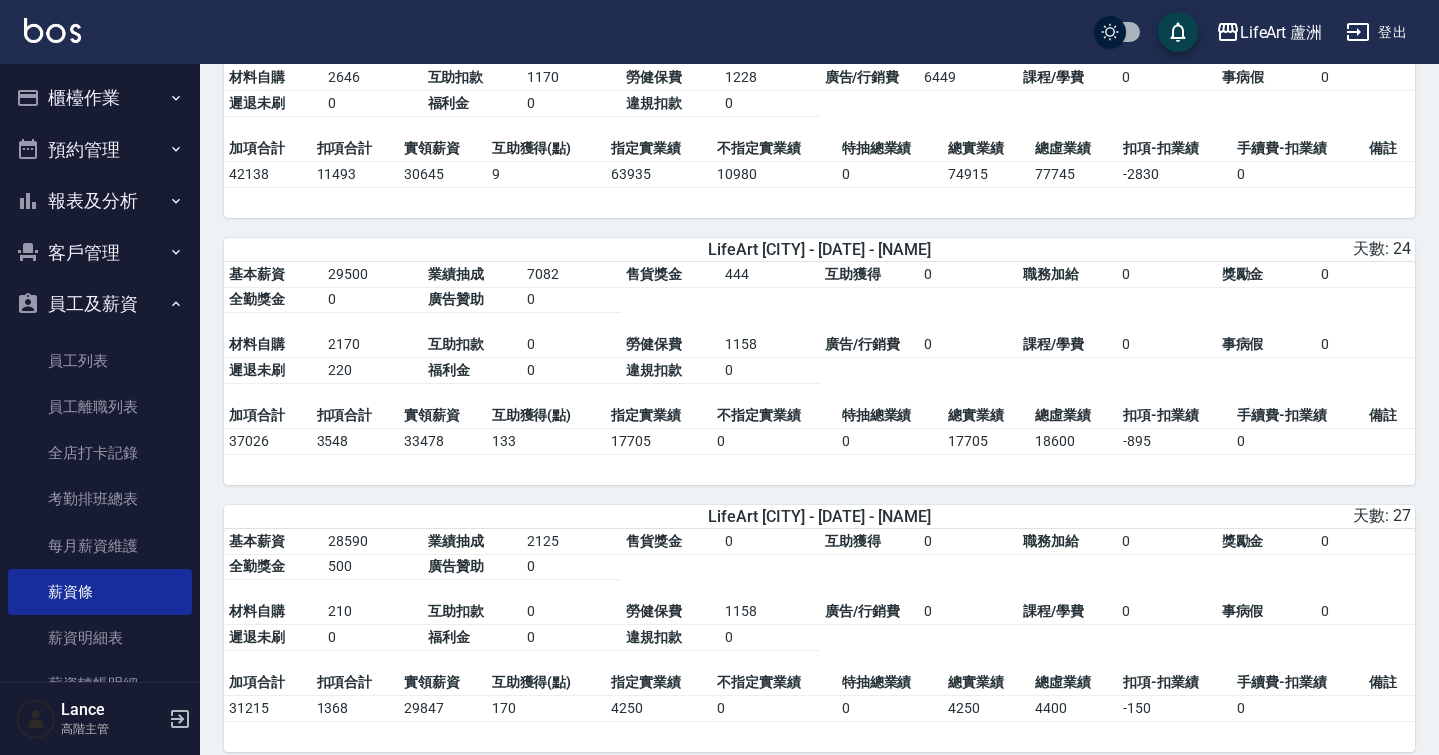 scroll, scrollTop: 784, scrollLeft: 0, axis: vertical 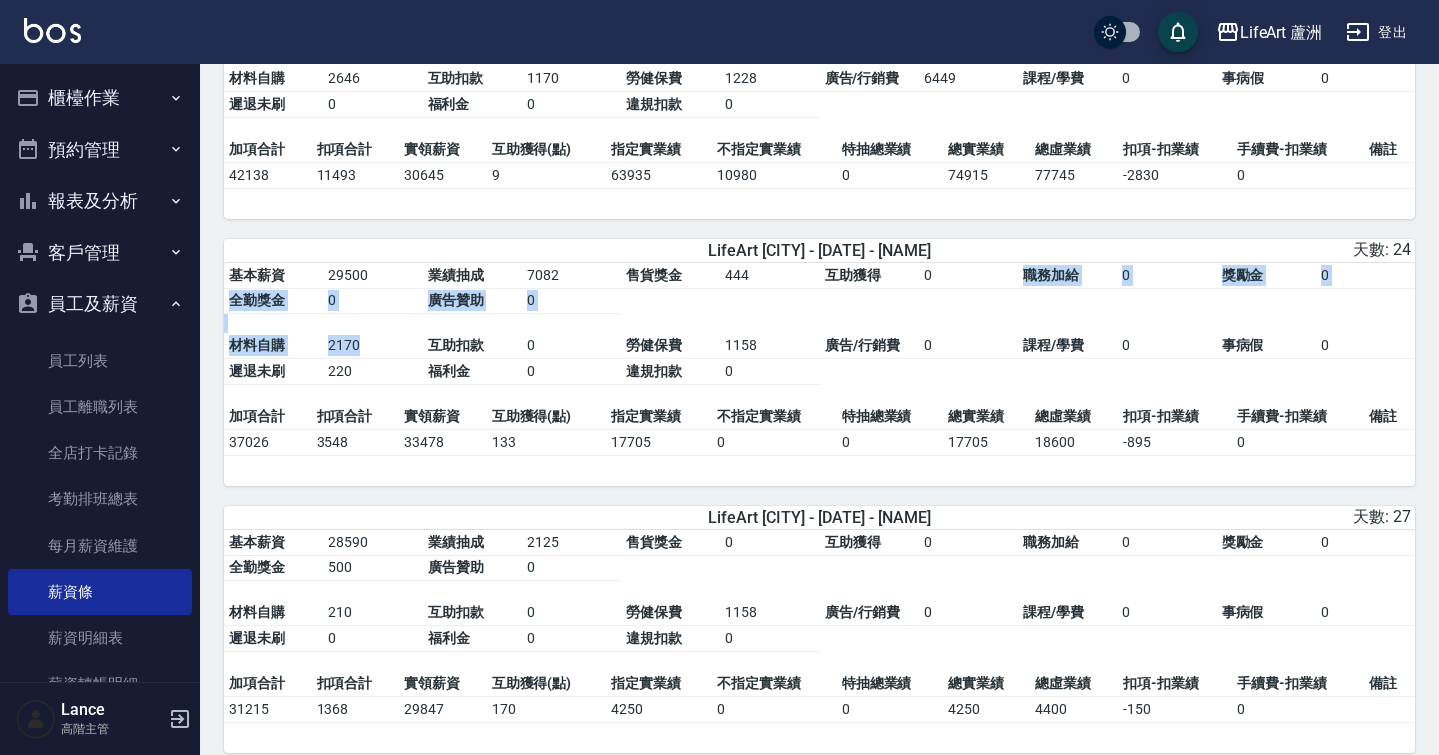 drag, startPoint x: 926, startPoint y: 301, endPoint x: 924, endPoint y: 371, distance: 70.028564 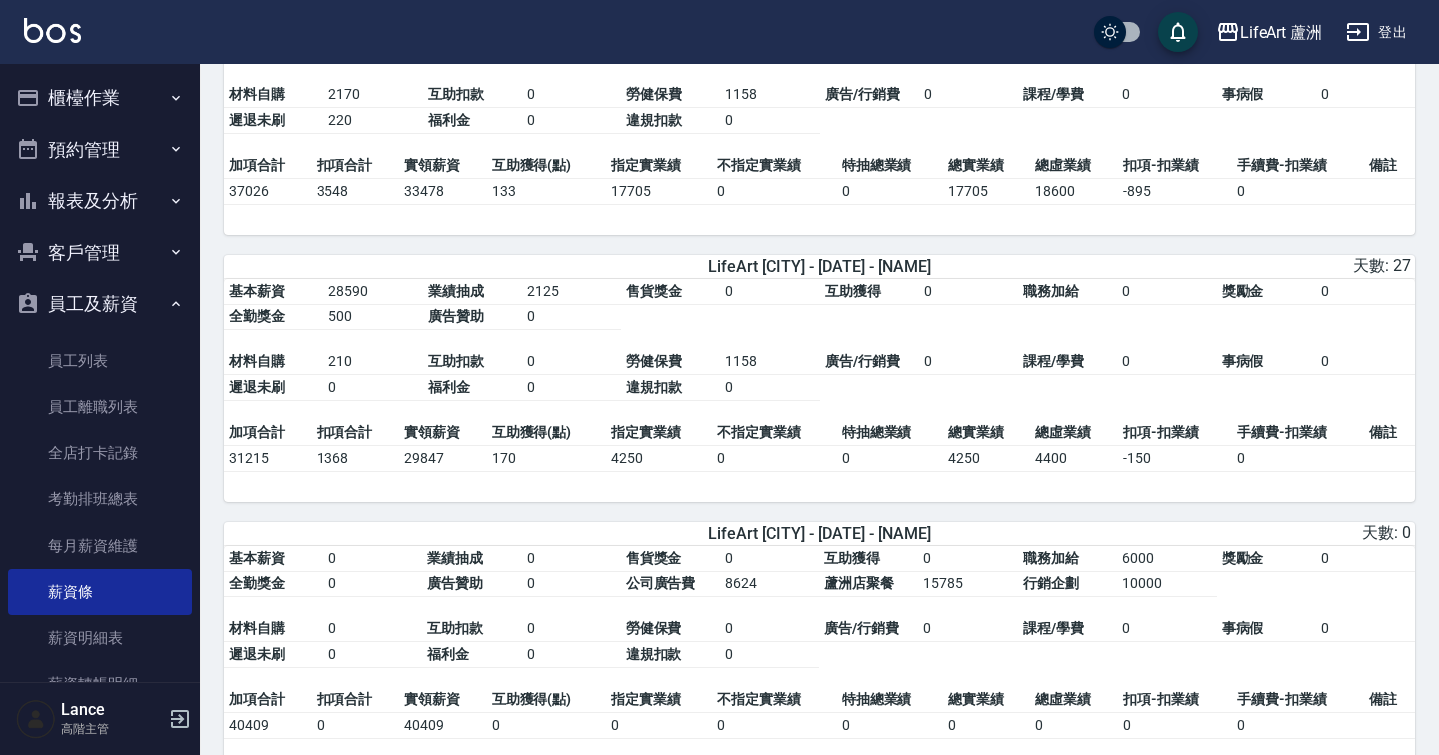 scroll, scrollTop: 1046, scrollLeft: 0, axis: vertical 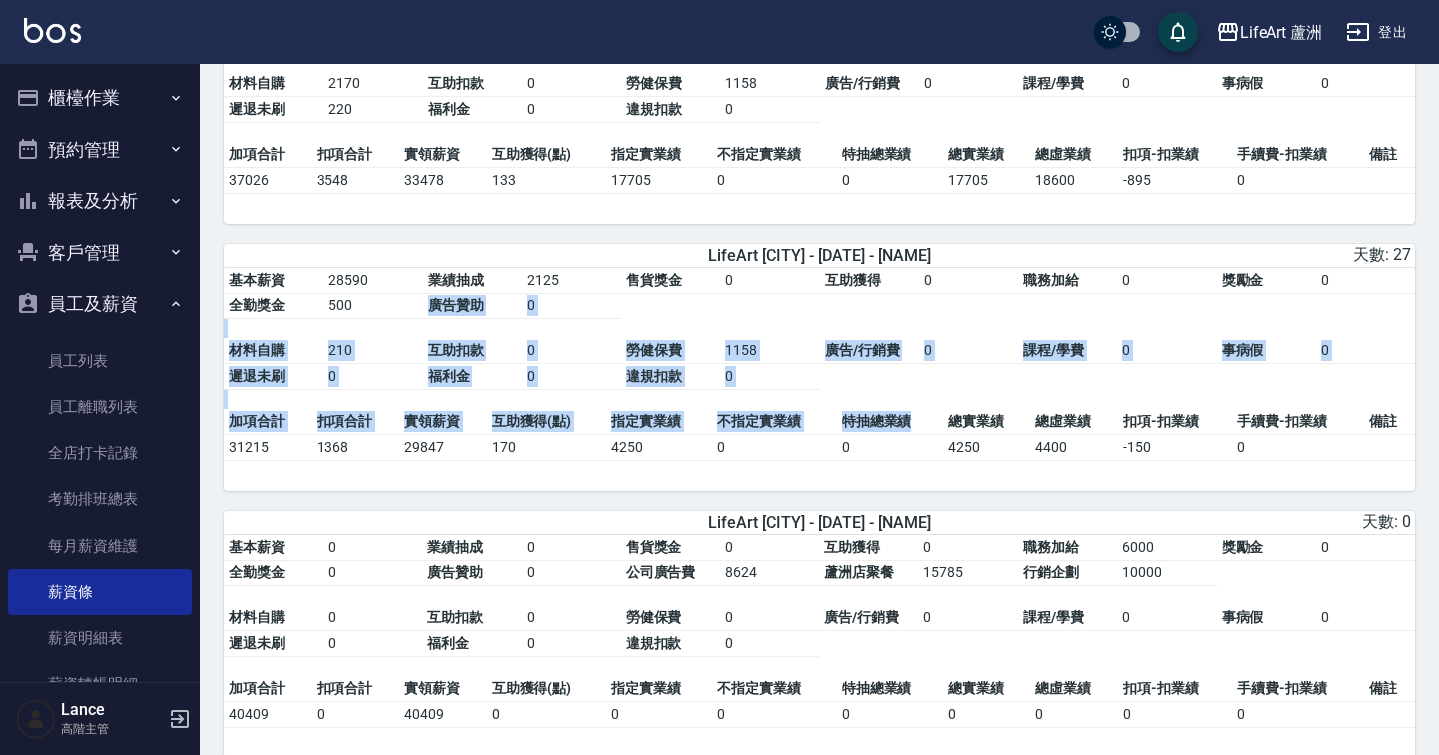 drag, startPoint x: 925, startPoint y: 336, endPoint x: 922, endPoint y: 443, distance: 107.042046 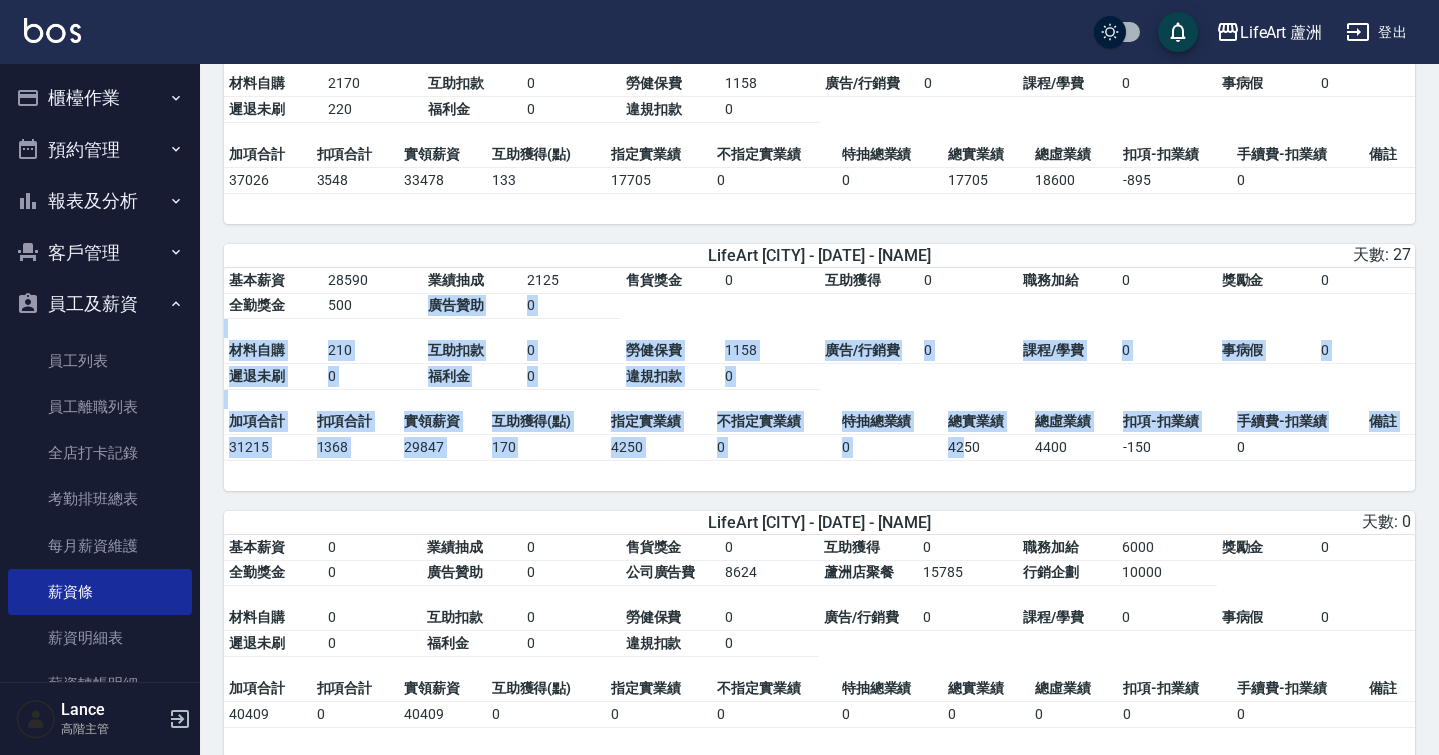 drag, startPoint x: 961, startPoint y: 332, endPoint x: 962, endPoint y: 461, distance: 129.00388 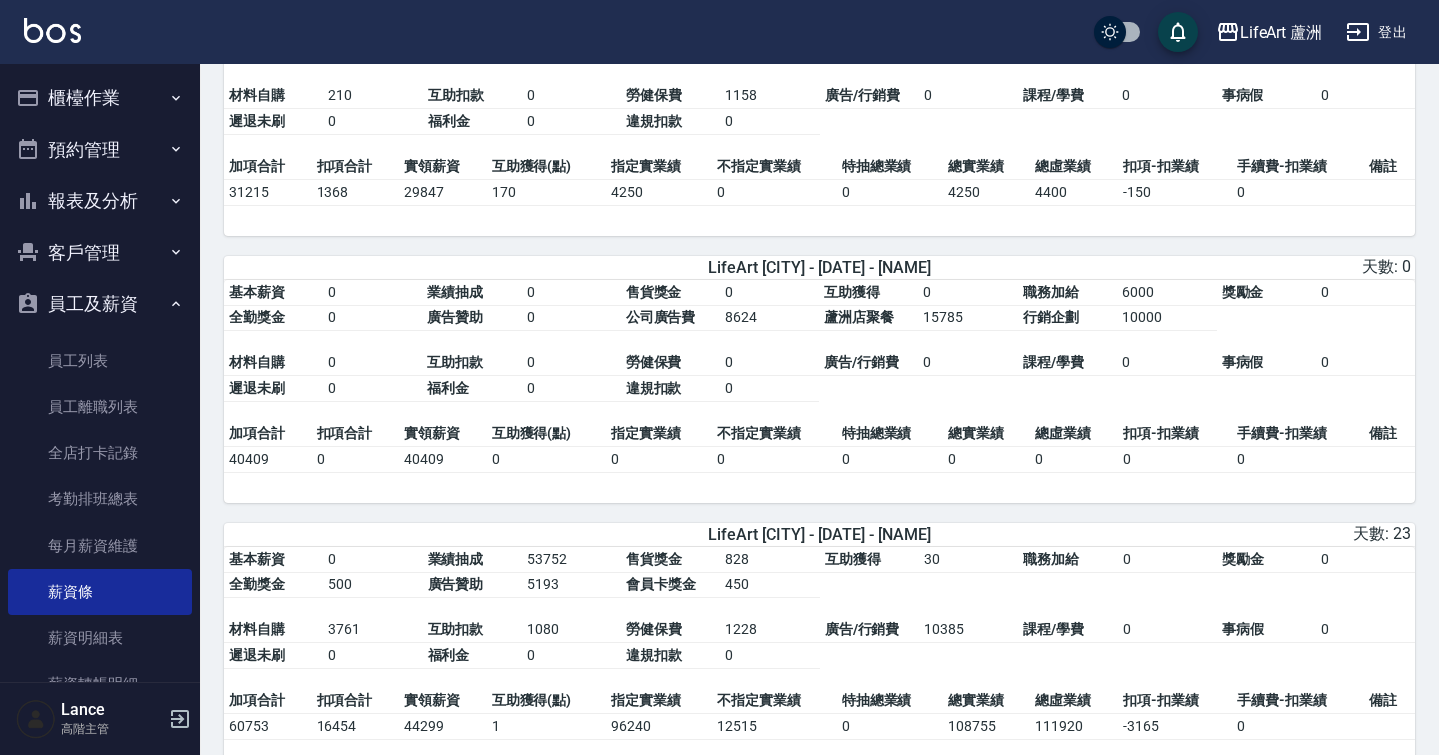 scroll, scrollTop: 1304, scrollLeft: 0, axis: vertical 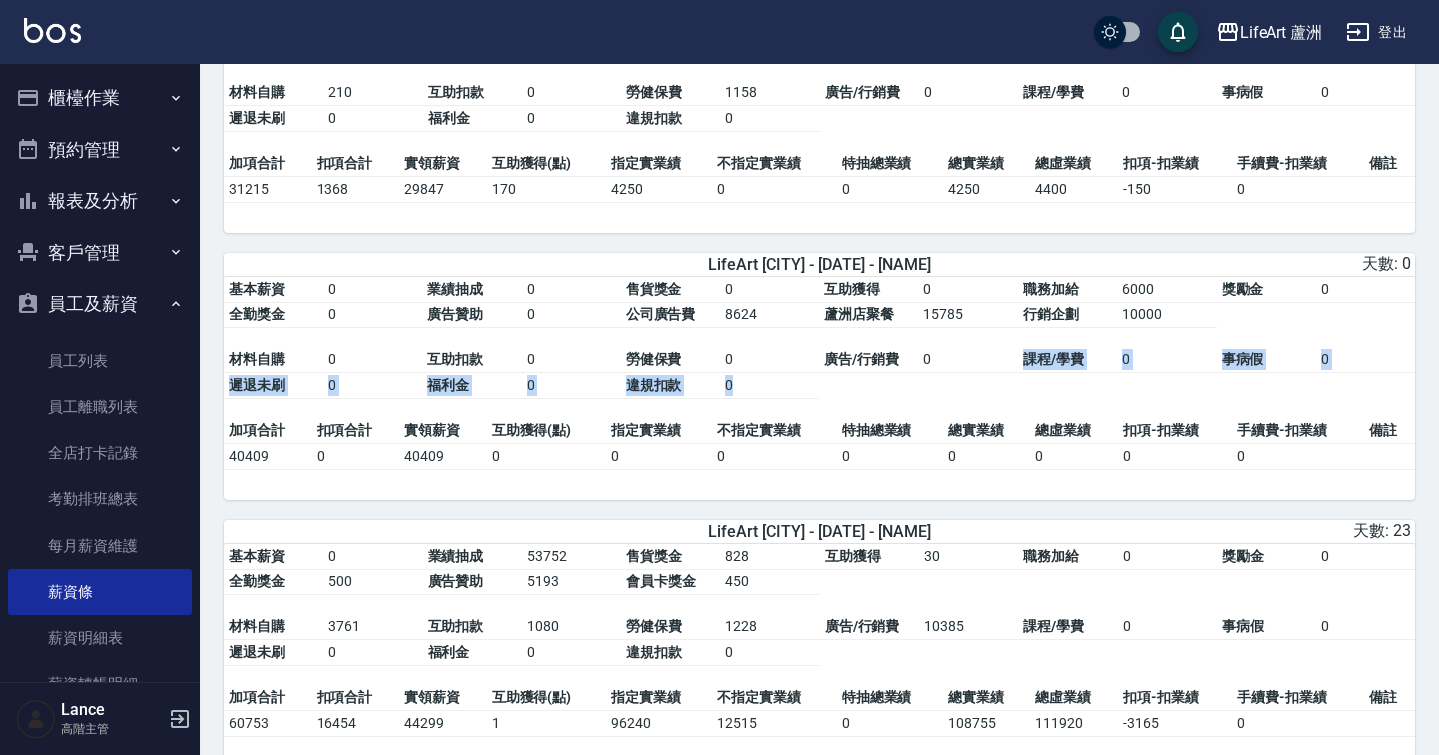 drag, startPoint x: 937, startPoint y: 368, endPoint x: 936, endPoint y: 406, distance: 38.013157 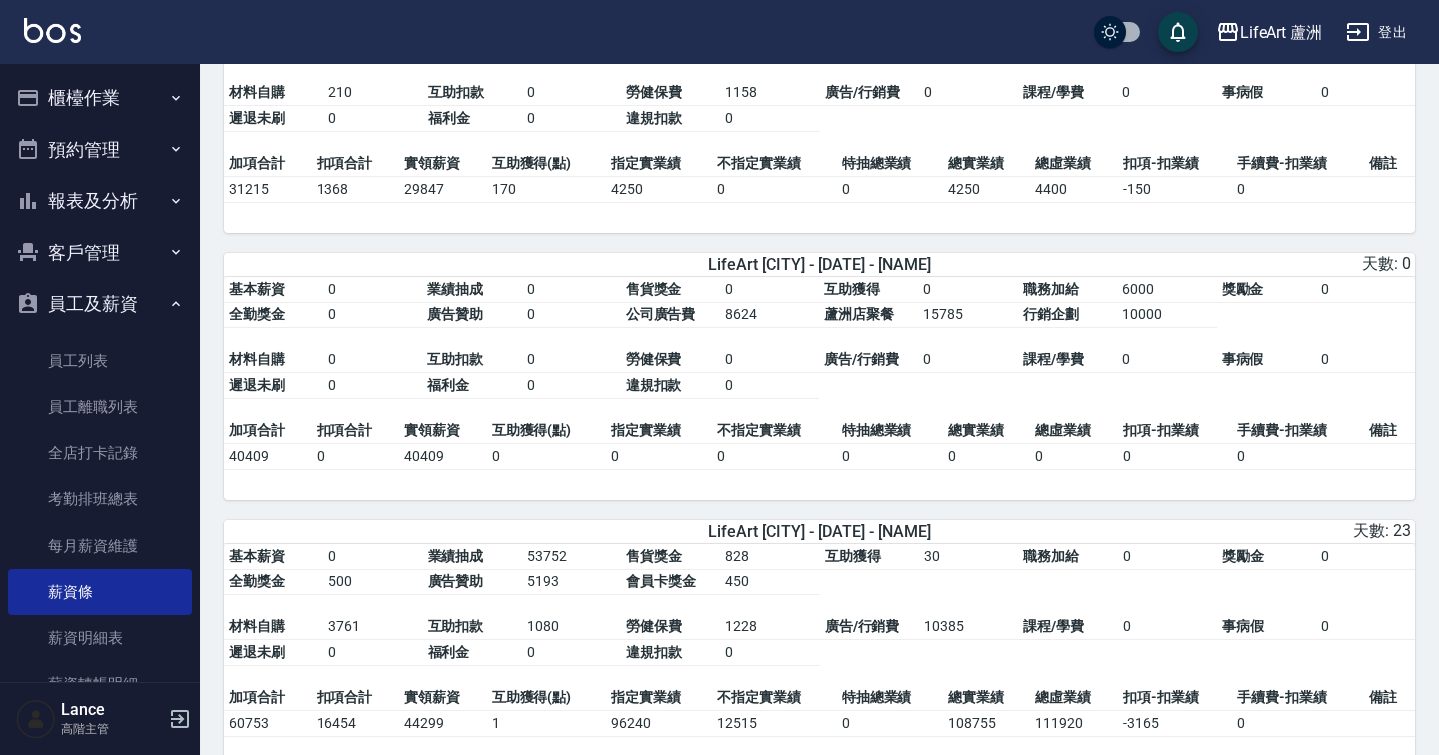 click on "基本薪資 0 業績抽成 0 售貨獎金 0 互助獲得 0 職務加給 6000 獎勵金 0 全勤獎金 0 廣告贊助 0 公司廣告費 8624 蘆洲店聚餐 15785 行銷企劃 10000 材料自購 0 互助扣款 0 勞健保費 0 廣告/行銷費 0 課程/學費 0 事病假 0 遲退未刷 0 福利金 0 違規扣款 0" at bounding box center (819, 347) 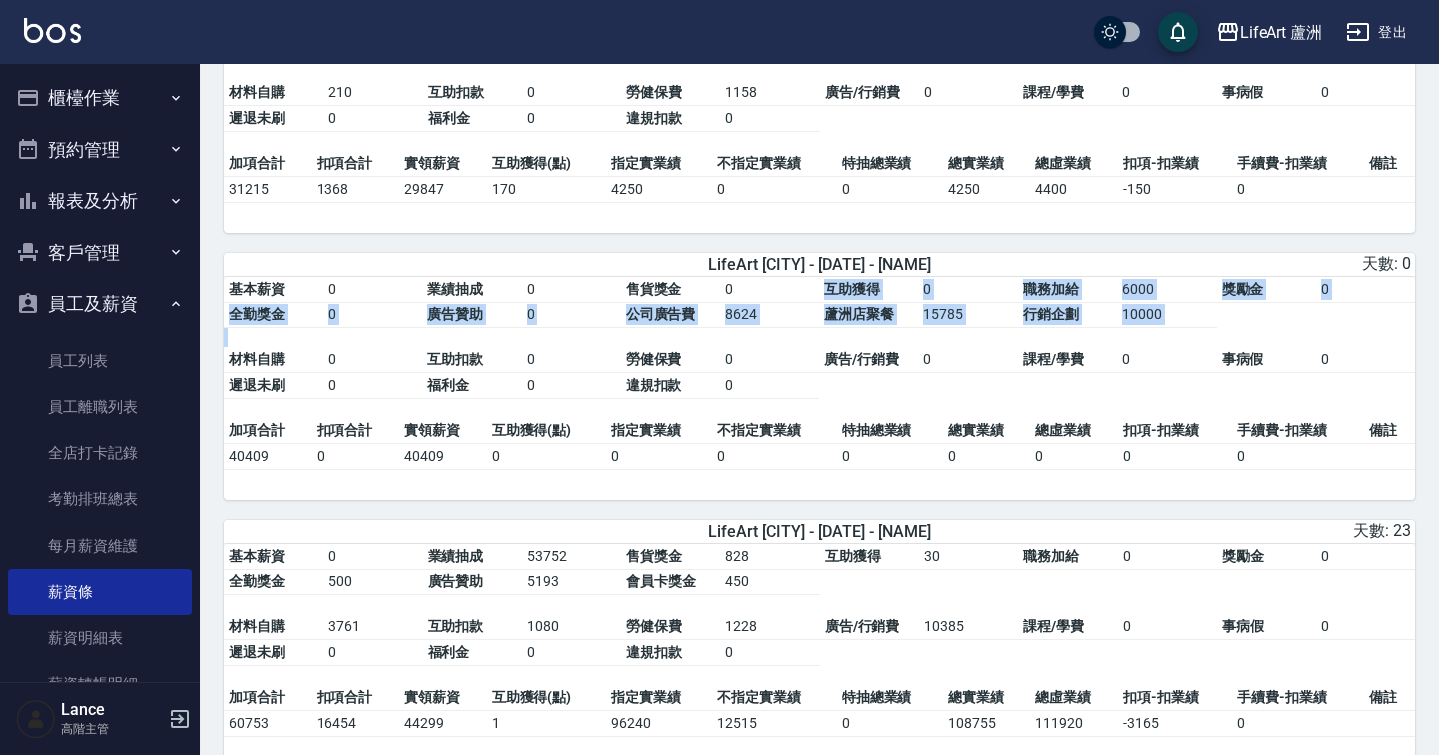 drag, startPoint x: 791, startPoint y: 312, endPoint x: 825, endPoint y: 360, distance: 58.821766 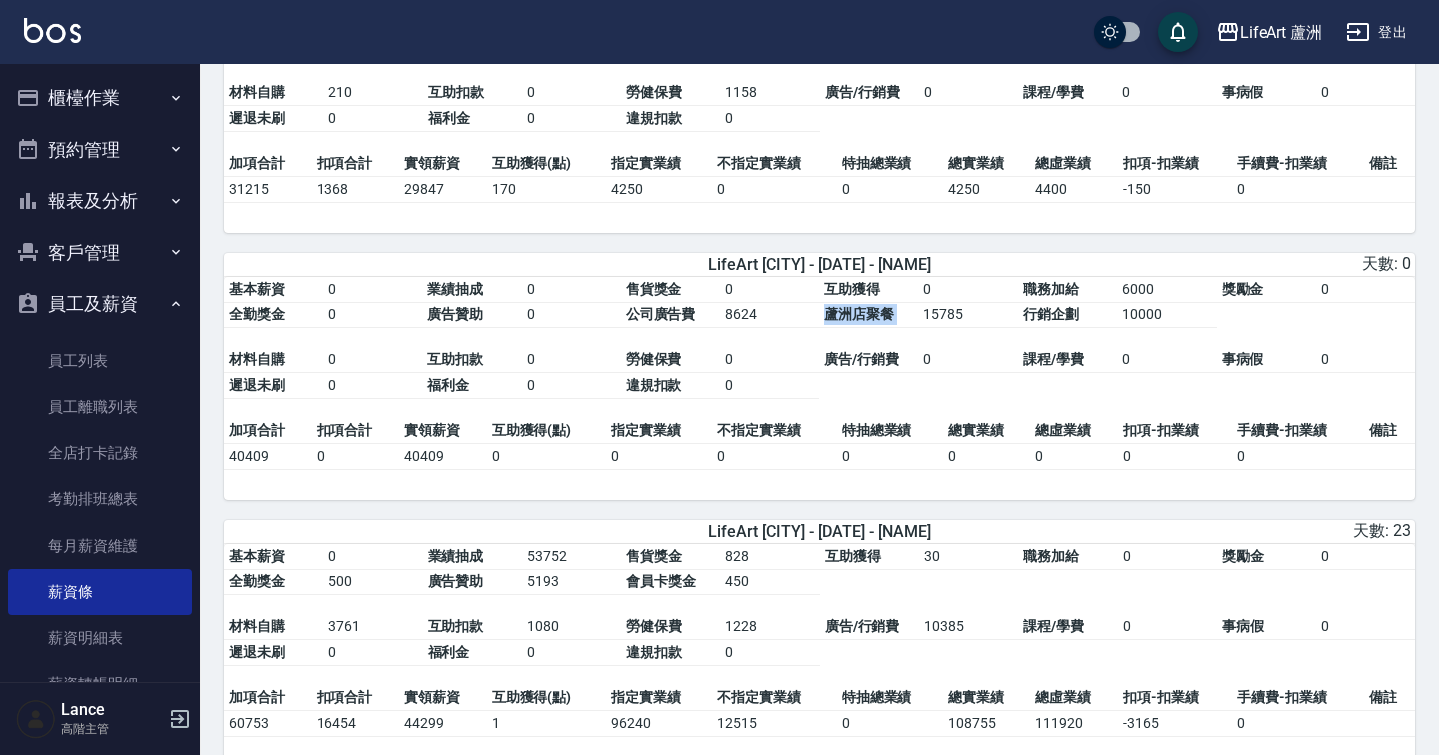 drag, startPoint x: 817, startPoint y: 333, endPoint x: 922, endPoint y: 332, distance: 105.00476 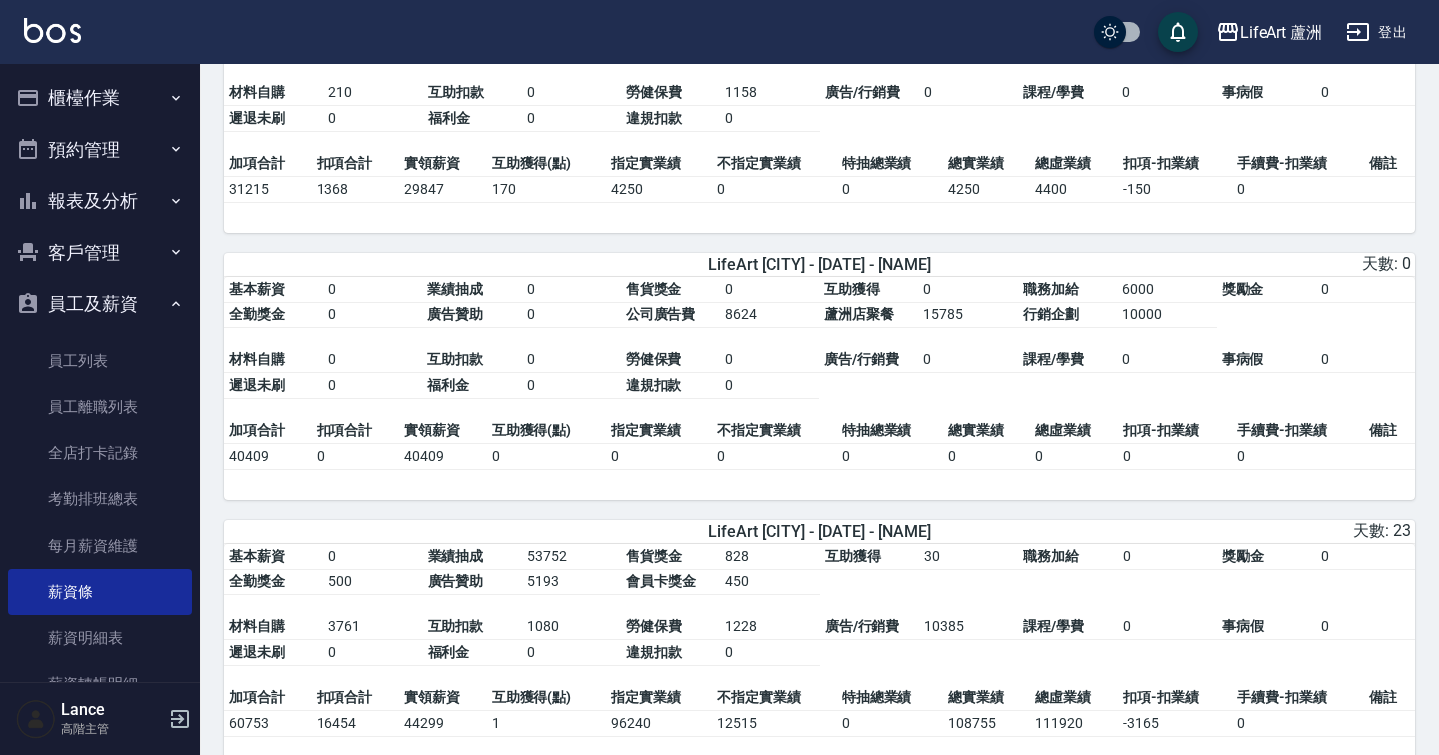 click on "15785" at bounding box center [967, 315] 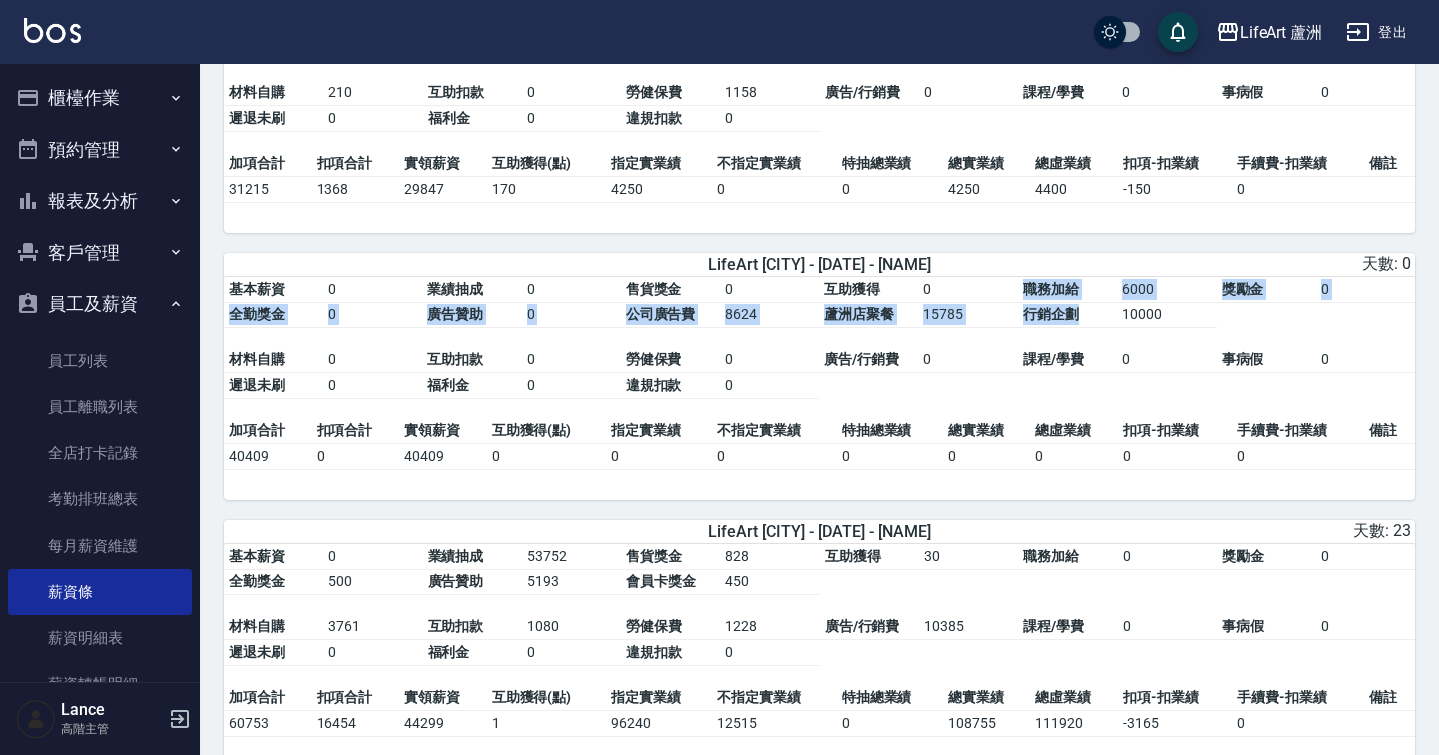 drag, startPoint x: 984, startPoint y: 299, endPoint x: 1040, endPoint y: 337, distance: 67.6757 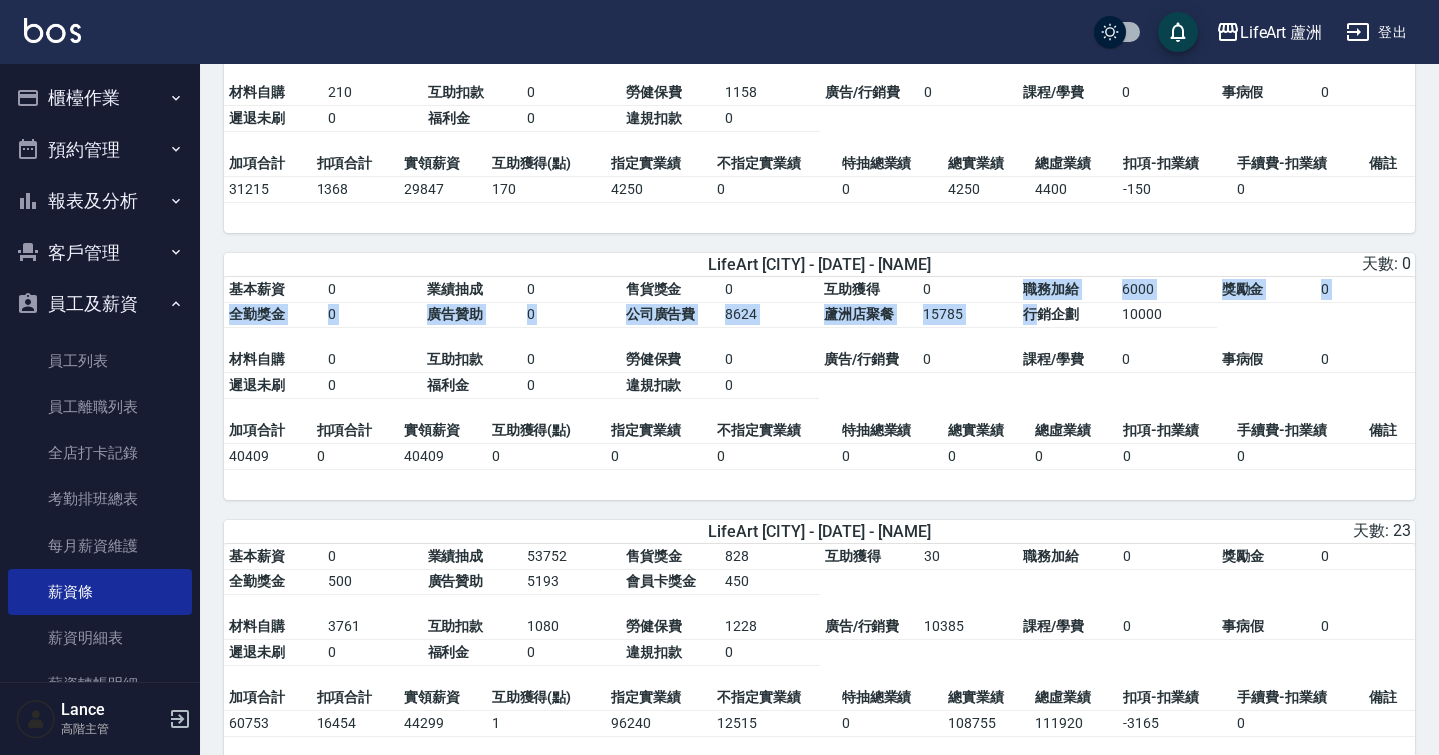 click on "行銷企劃" at bounding box center [1051, 314] 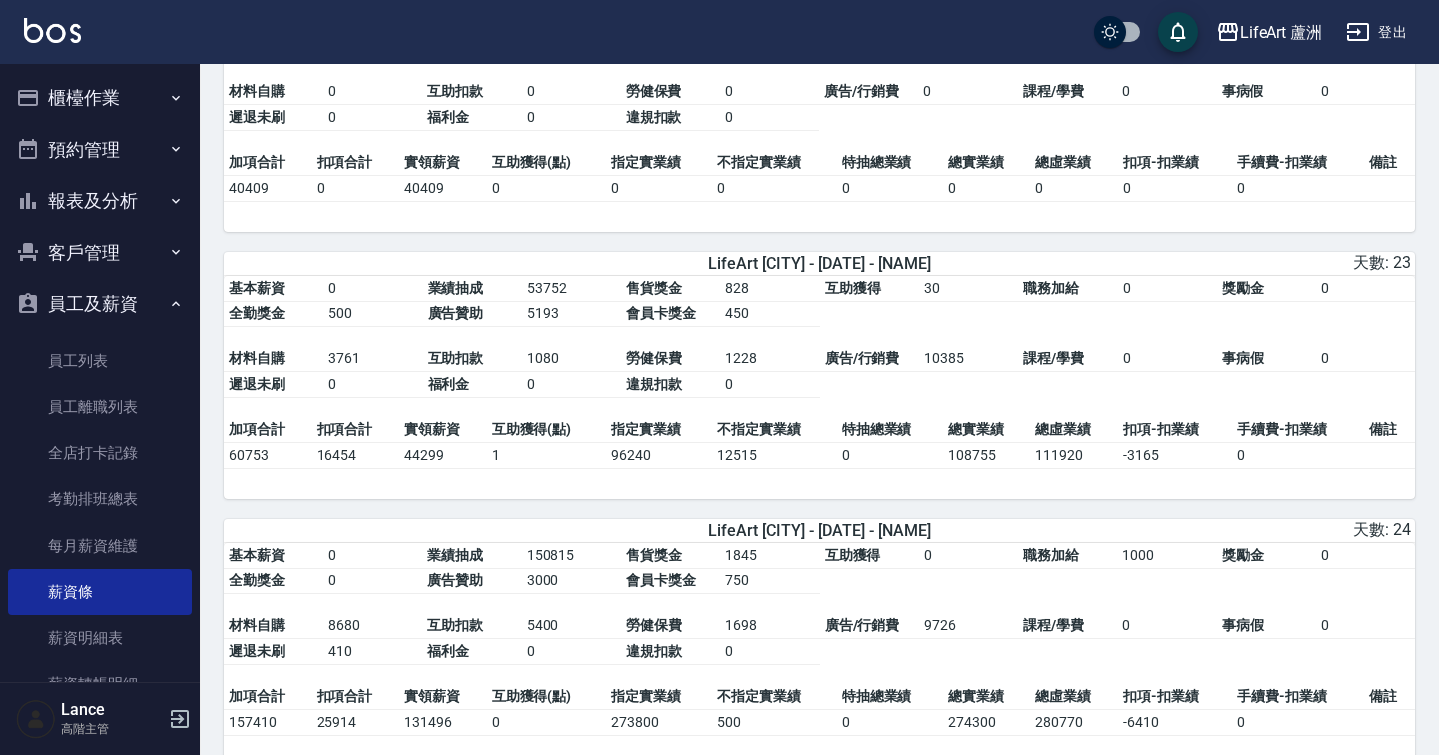 scroll, scrollTop: 1587, scrollLeft: 0, axis: vertical 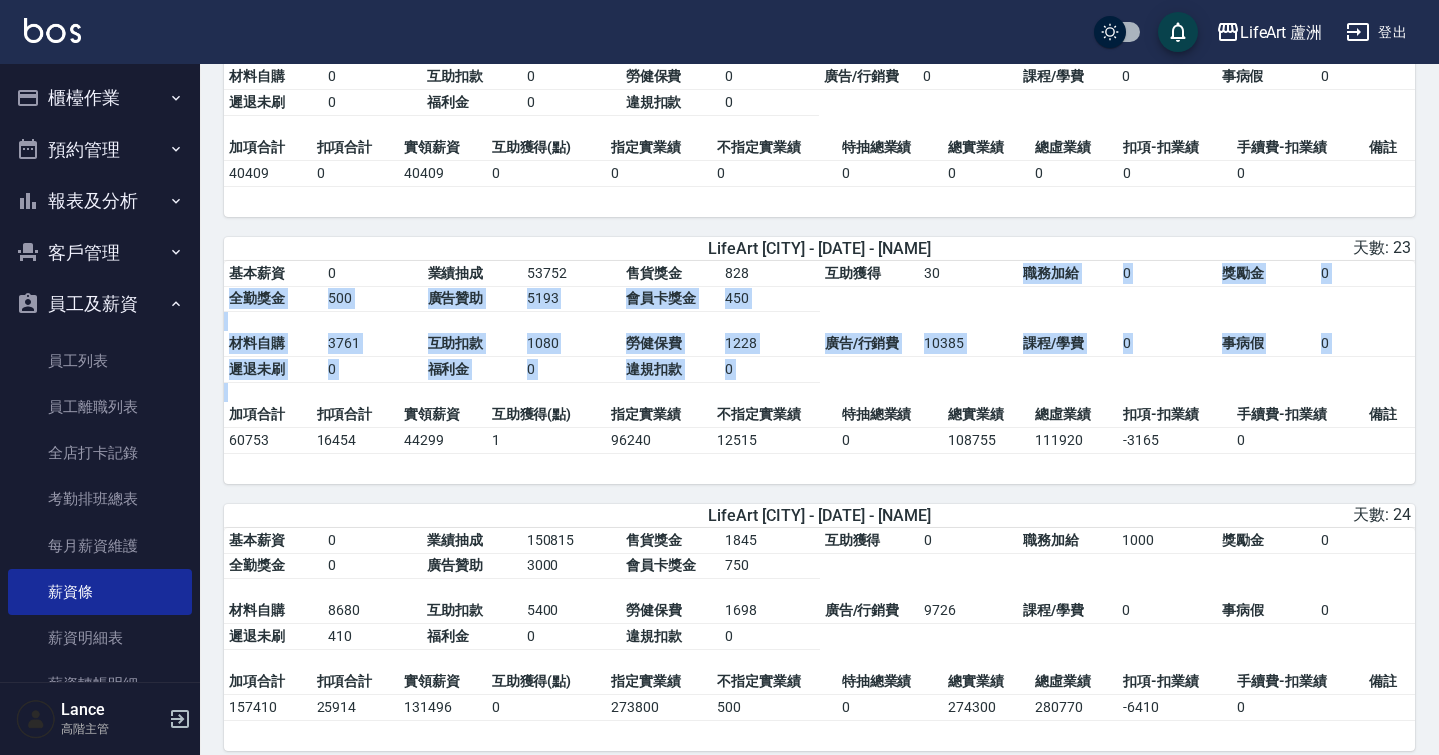 drag, startPoint x: 972, startPoint y: 296, endPoint x: 970, endPoint y: 473, distance: 177.01129 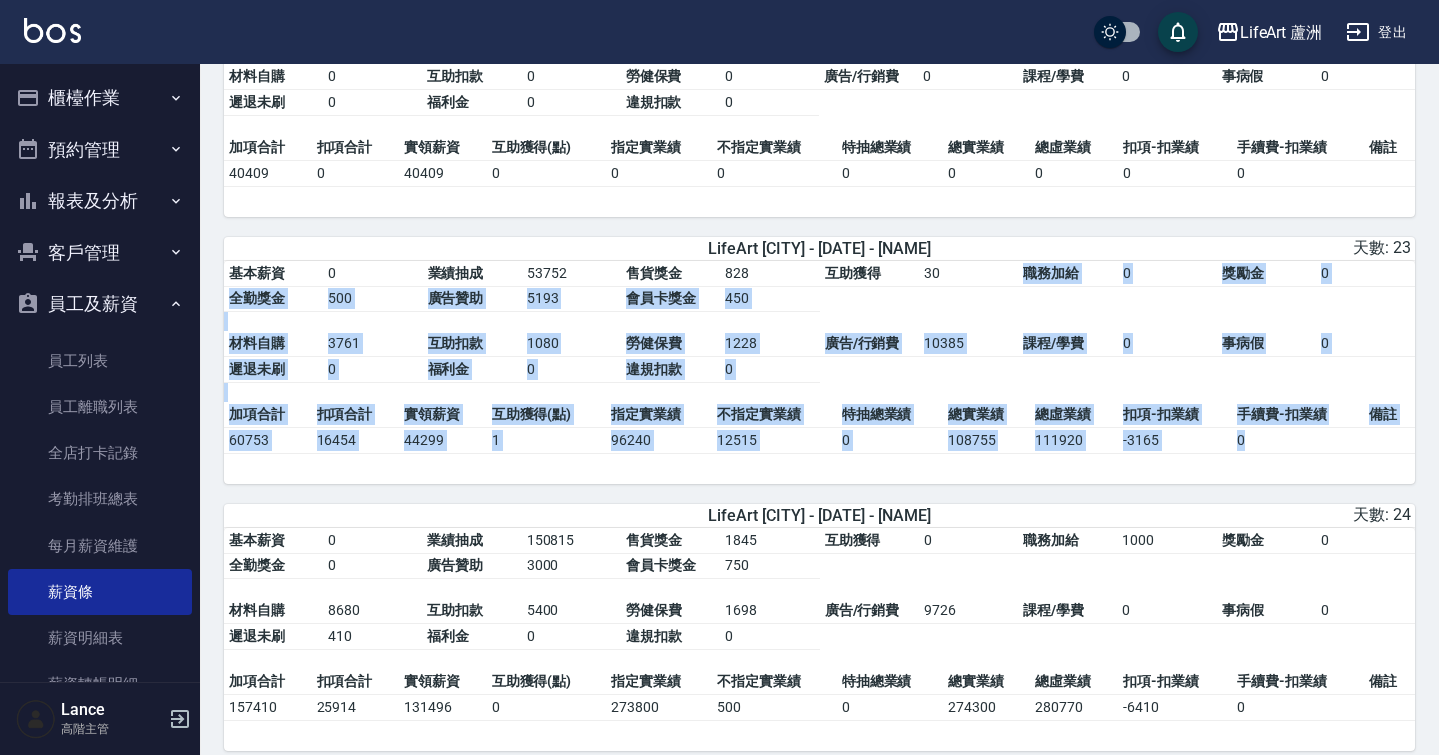 click on "108755" at bounding box center (987, 440) 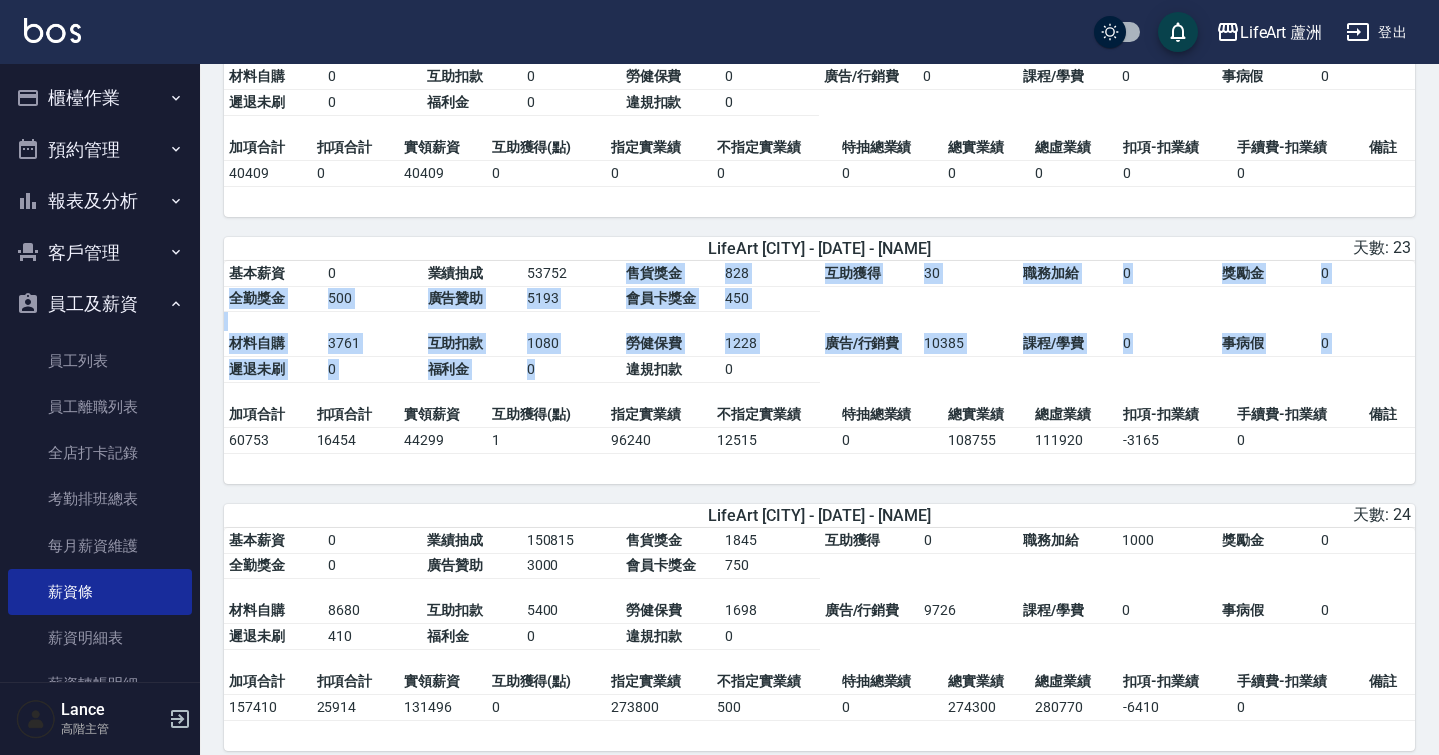 drag, startPoint x: 978, startPoint y: 318, endPoint x: 977, endPoint y: 406, distance: 88.005684 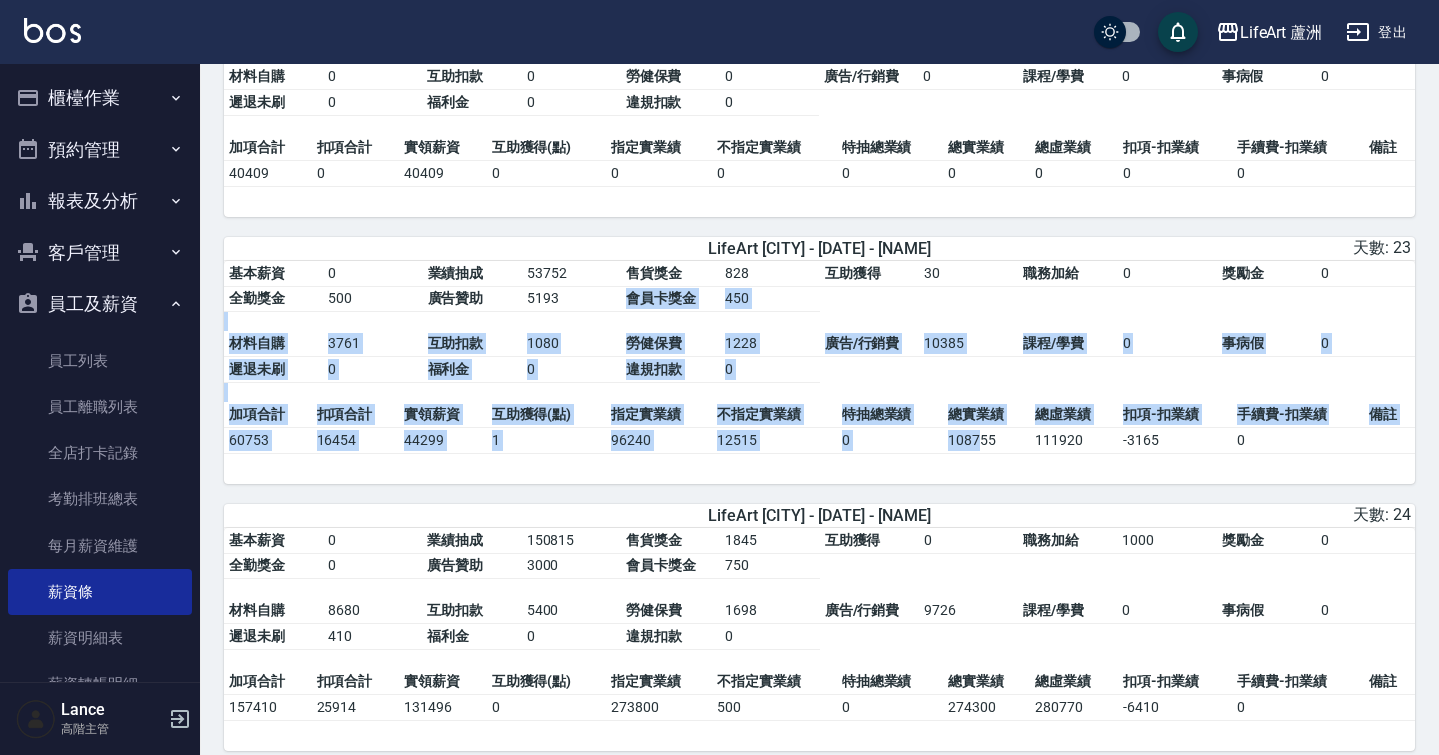 drag, startPoint x: 973, startPoint y: 337, endPoint x: 983, endPoint y: 455, distance: 118.42297 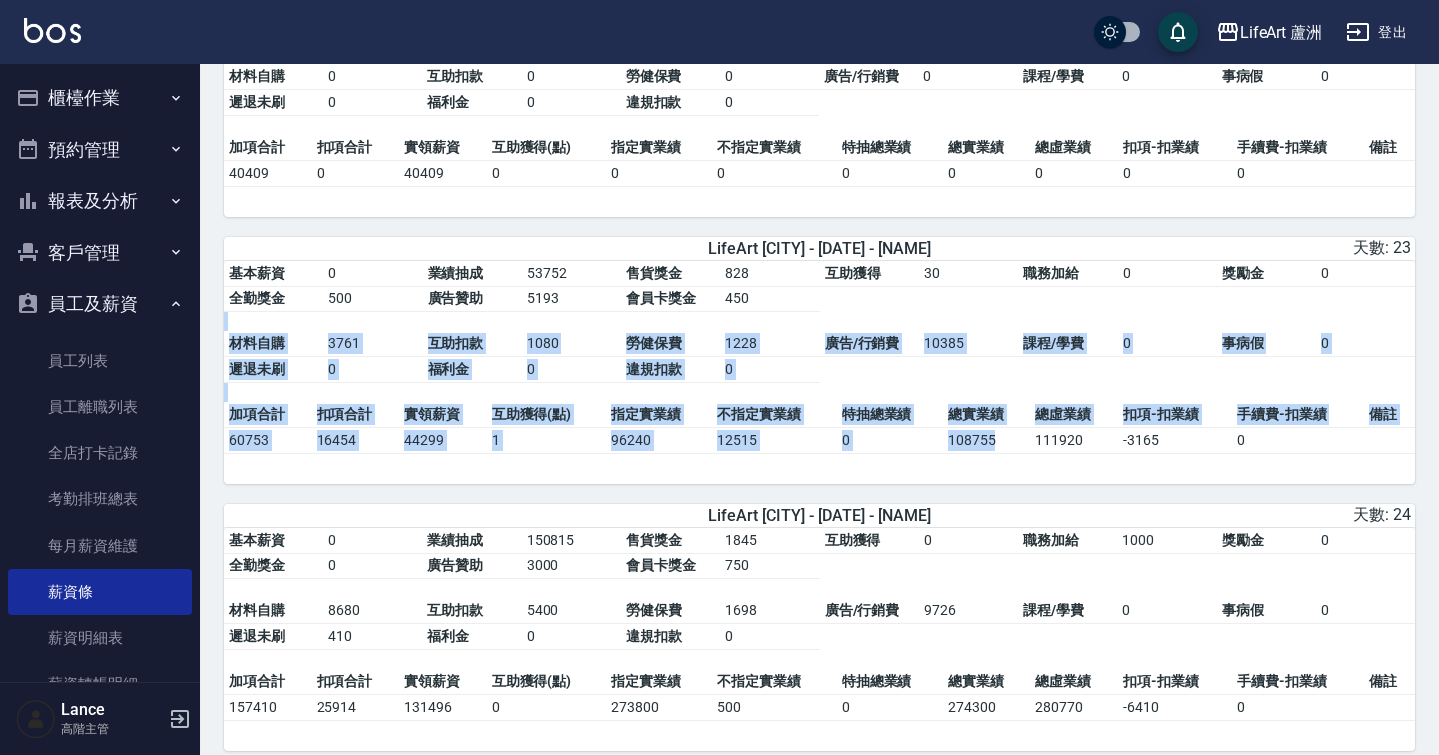 drag, startPoint x: 990, startPoint y: 347, endPoint x: 1005, endPoint y: 458, distance: 112.00893 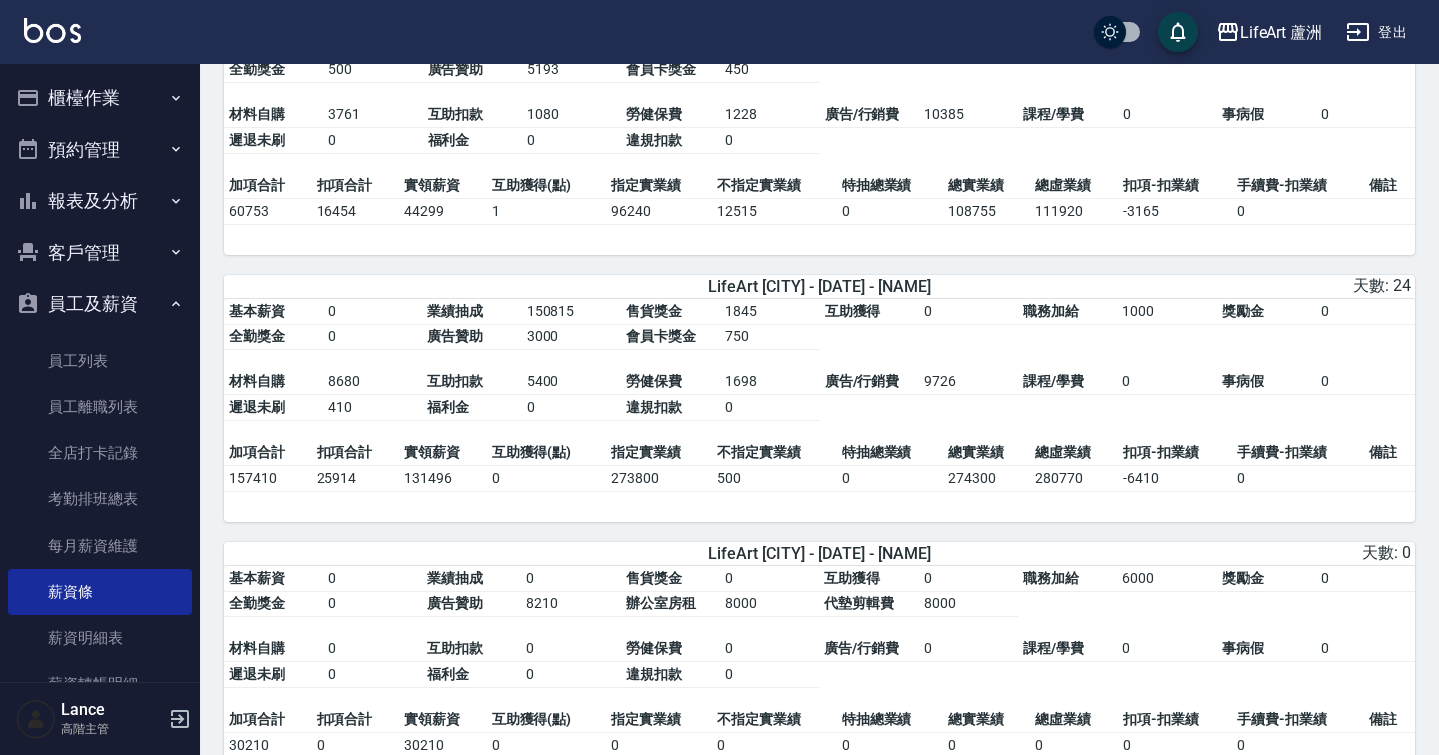 scroll, scrollTop: 1820, scrollLeft: 0, axis: vertical 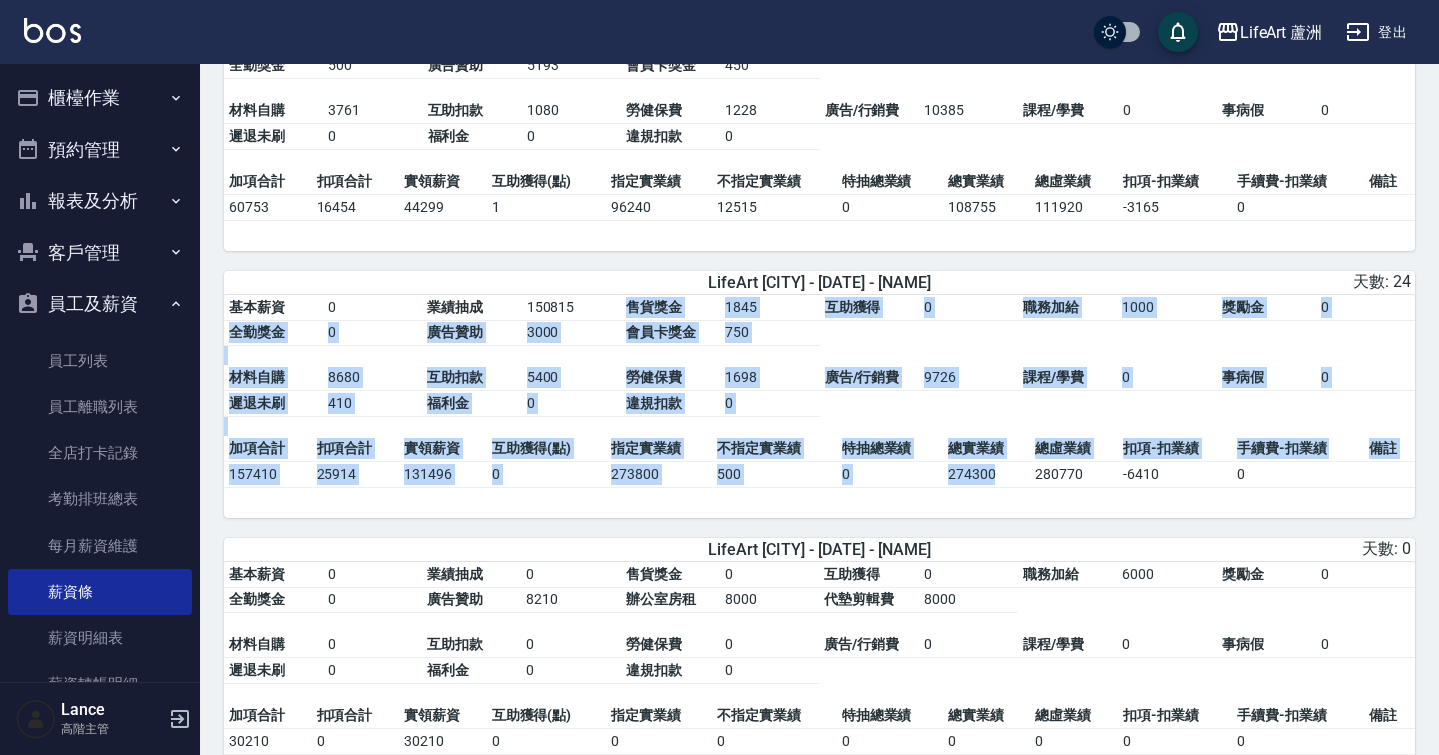 drag, startPoint x: 994, startPoint y: 356, endPoint x: 1003, endPoint y: 488, distance: 132.30646 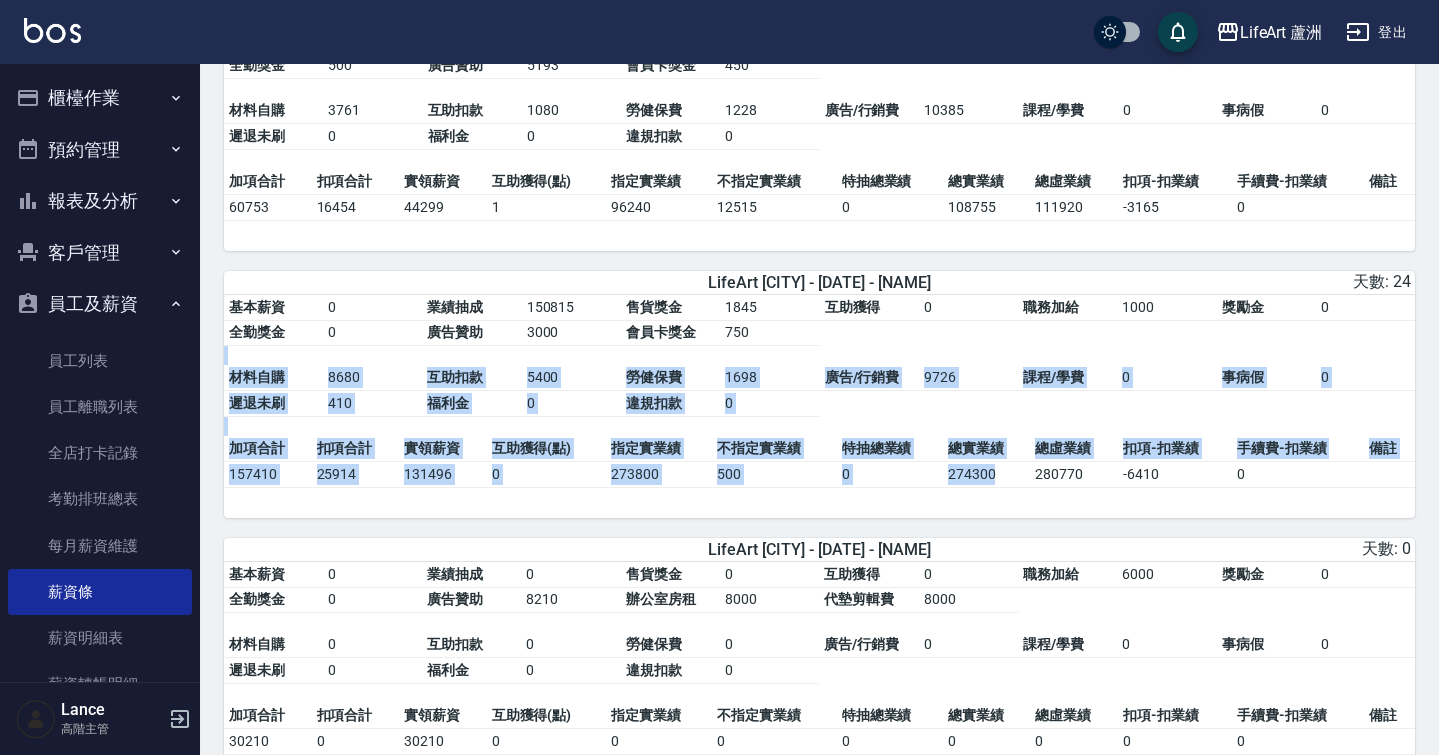 drag, startPoint x: 1006, startPoint y: 381, endPoint x: 1026, endPoint y: 494, distance: 114.75626 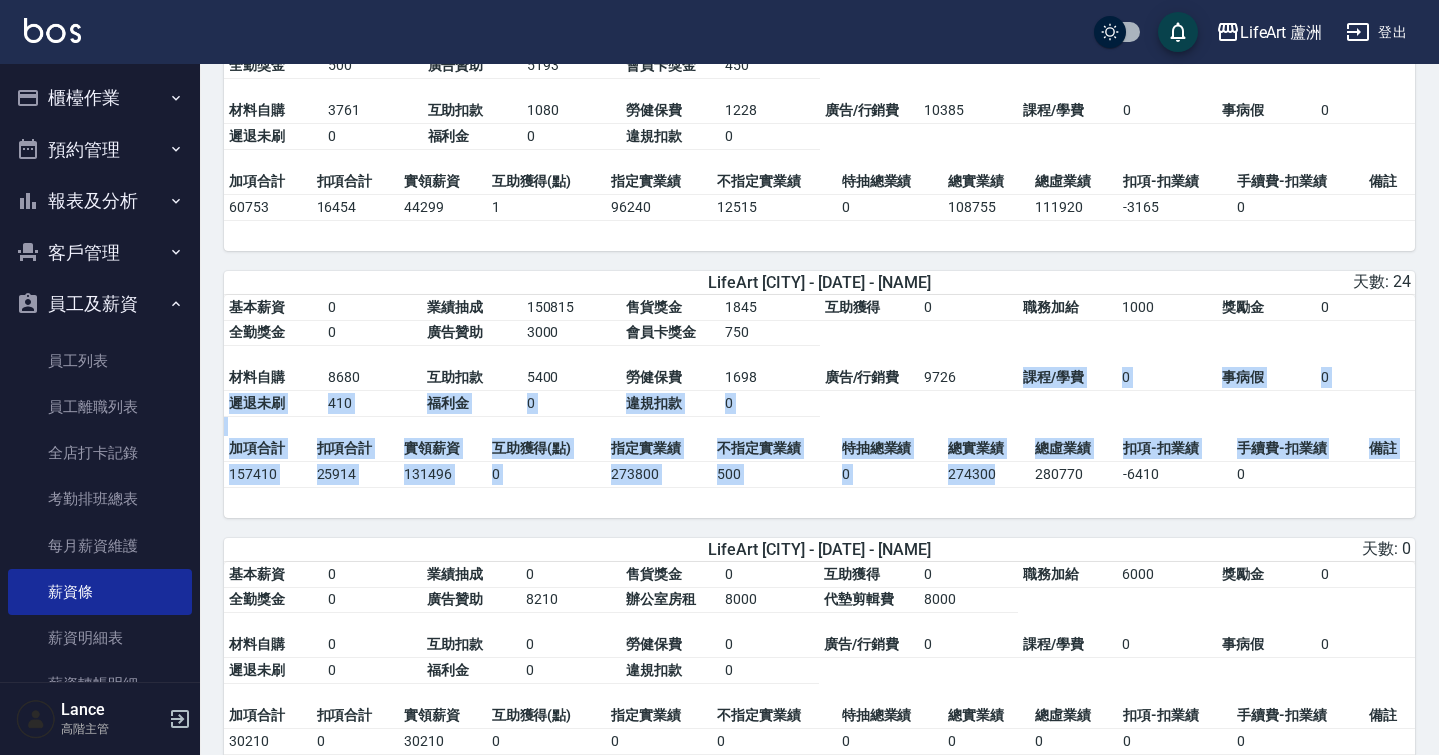 drag, startPoint x: 978, startPoint y: 409, endPoint x: 1008, endPoint y: 494, distance: 90.13878 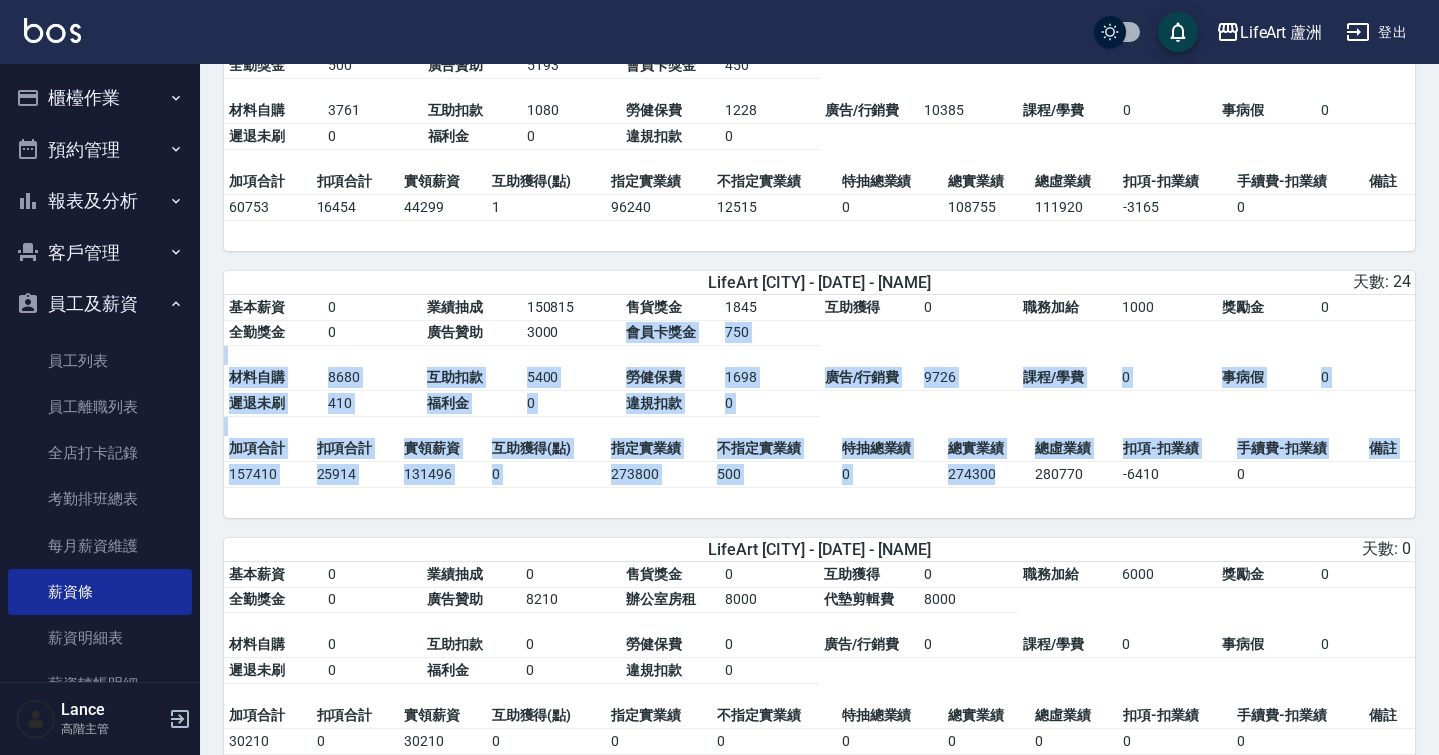 drag, startPoint x: 968, startPoint y: 357, endPoint x: 1014, endPoint y: 492, distance: 142.62187 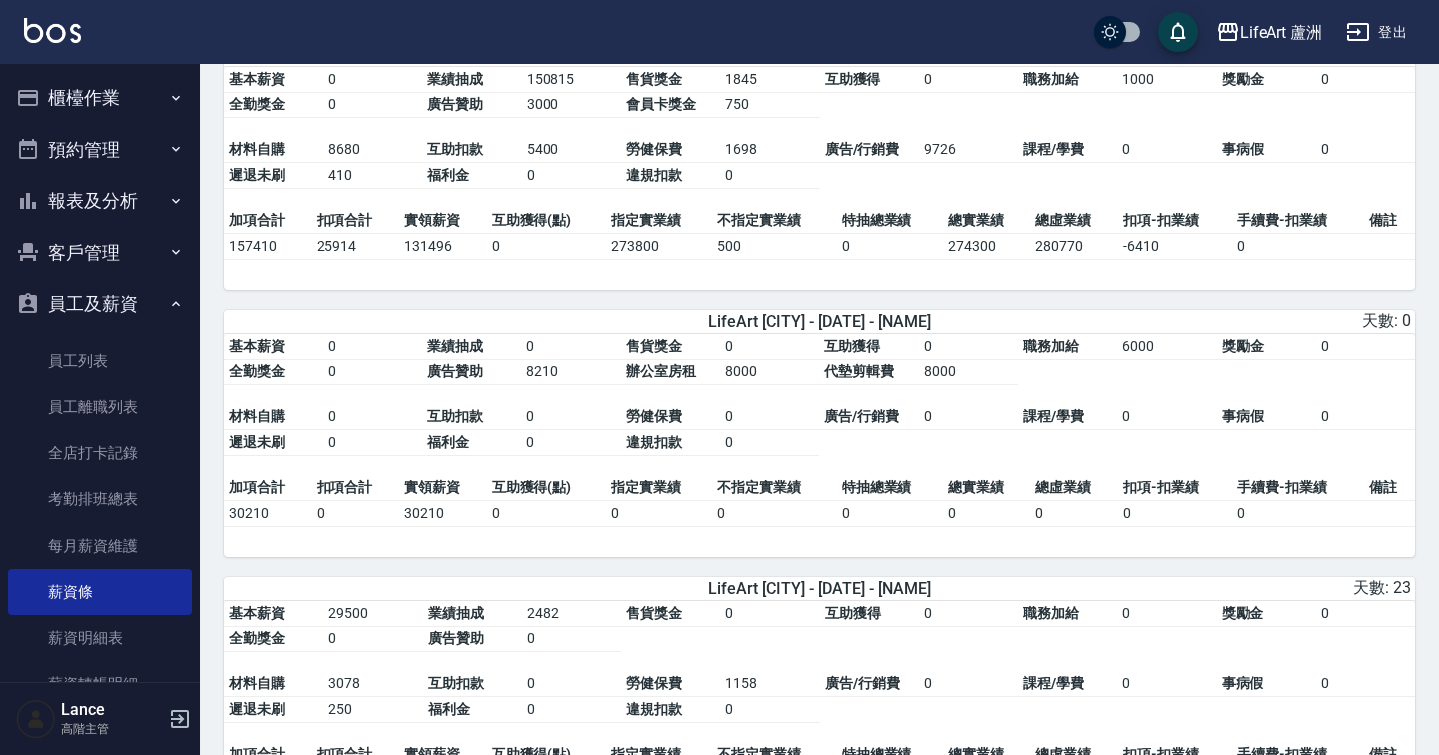 scroll, scrollTop: 2063, scrollLeft: 0, axis: vertical 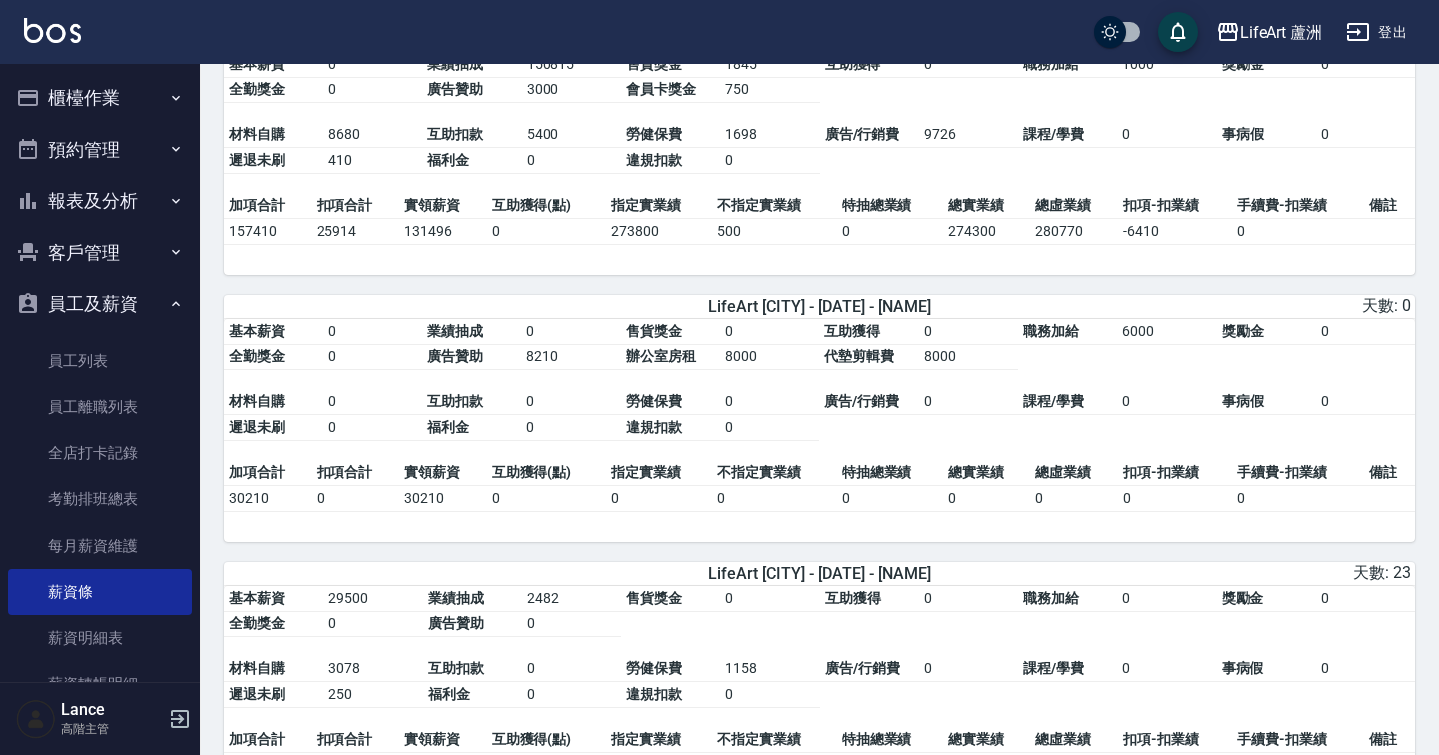 click on "LifeArt 蘆洲  -  2025/07 - Lance" at bounding box center (819, 306) 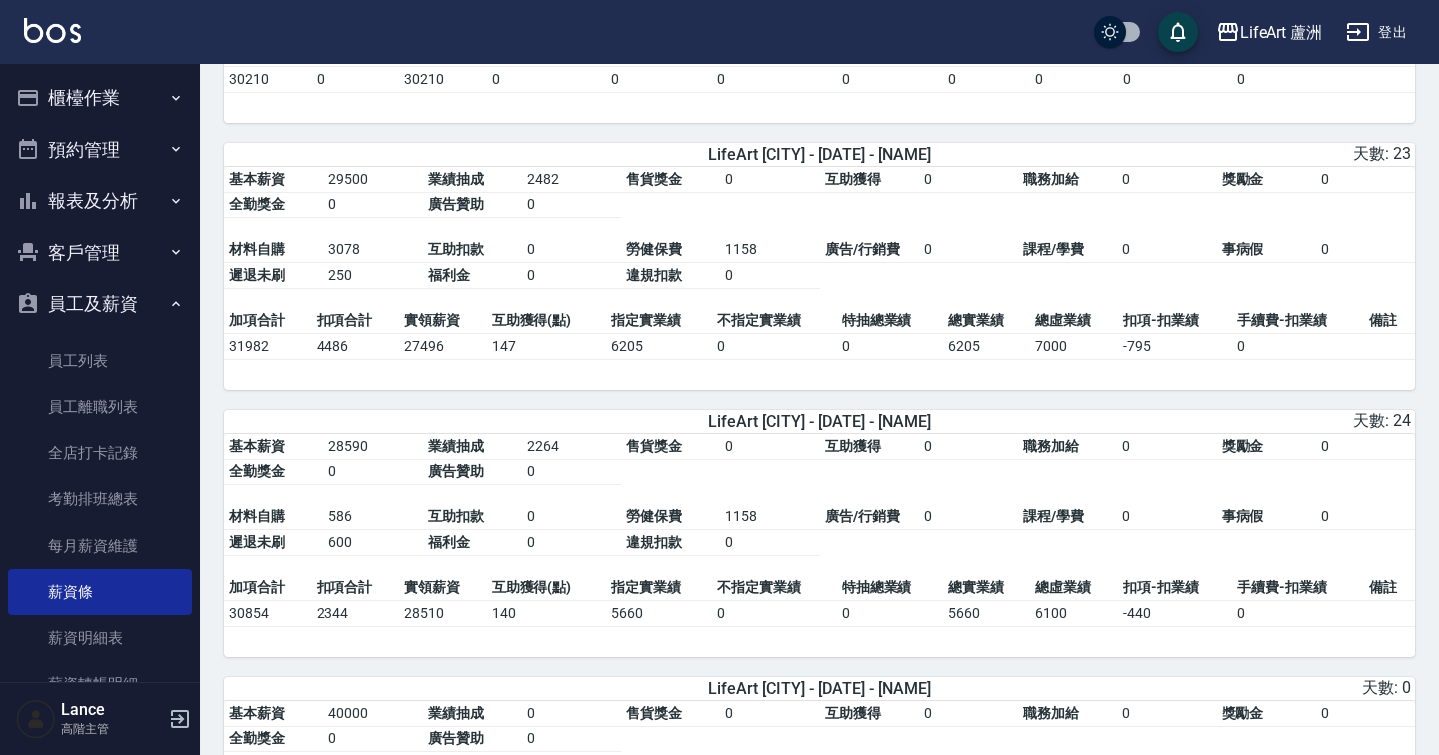 scroll, scrollTop: 2487, scrollLeft: 0, axis: vertical 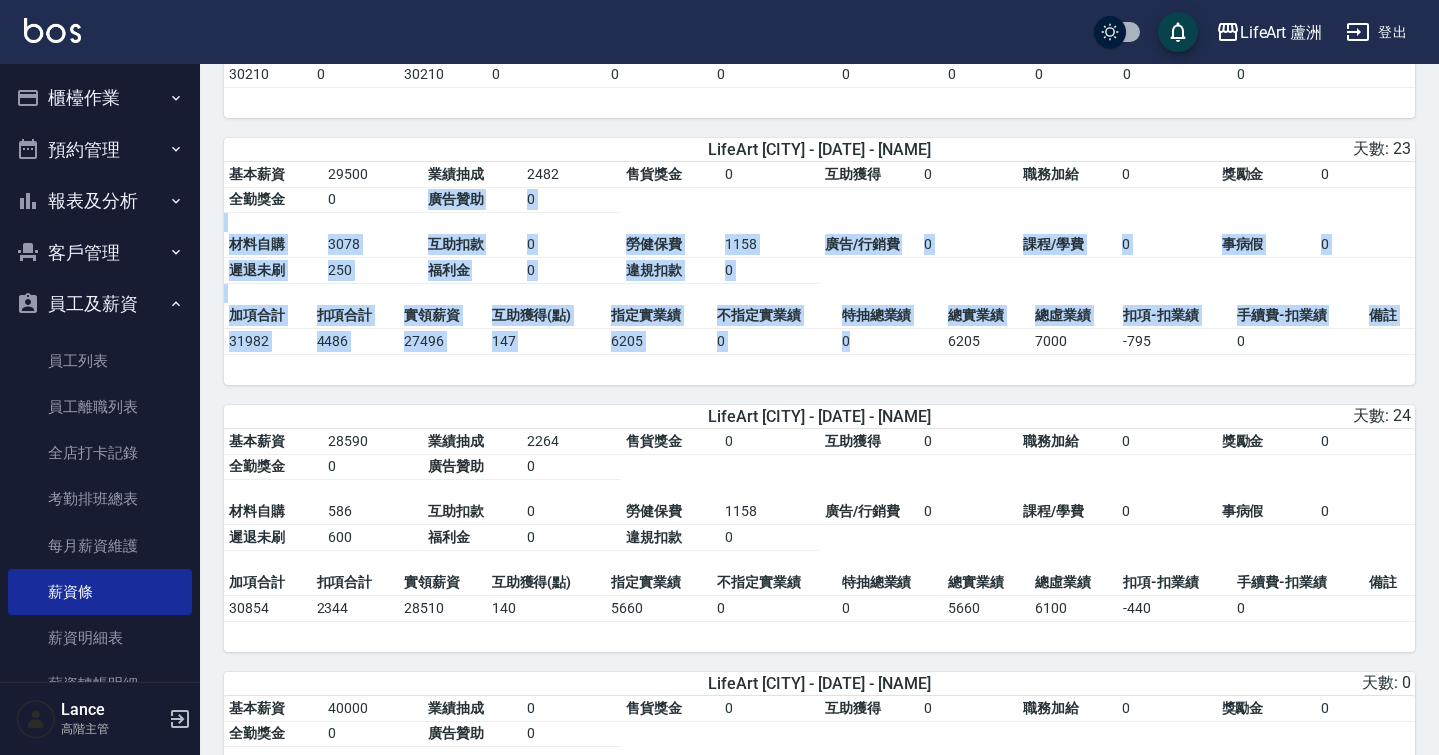 drag, startPoint x: 940, startPoint y: 240, endPoint x: 940, endPoint y: 362, distance: 122 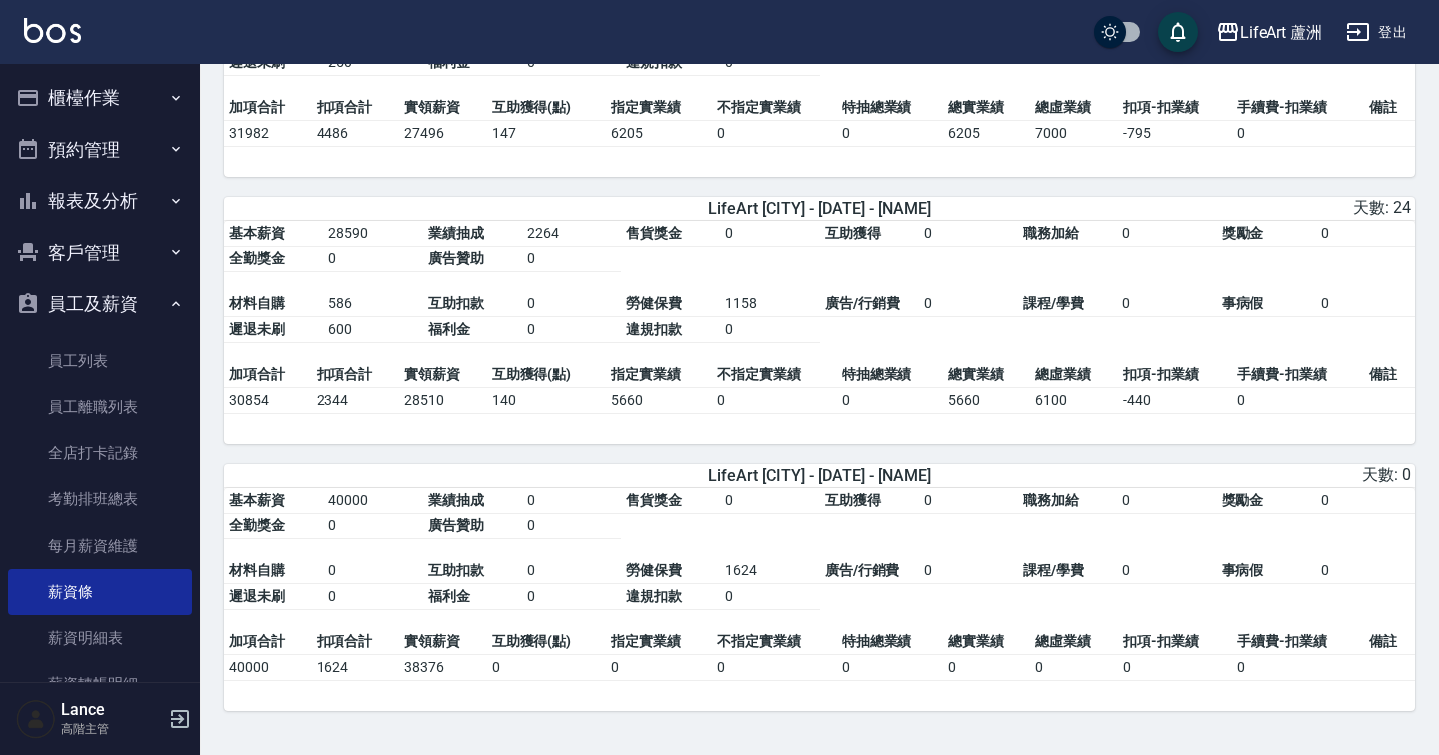 scroll, scrollTop: 2730, scrollLeft: 0, axis: vertical 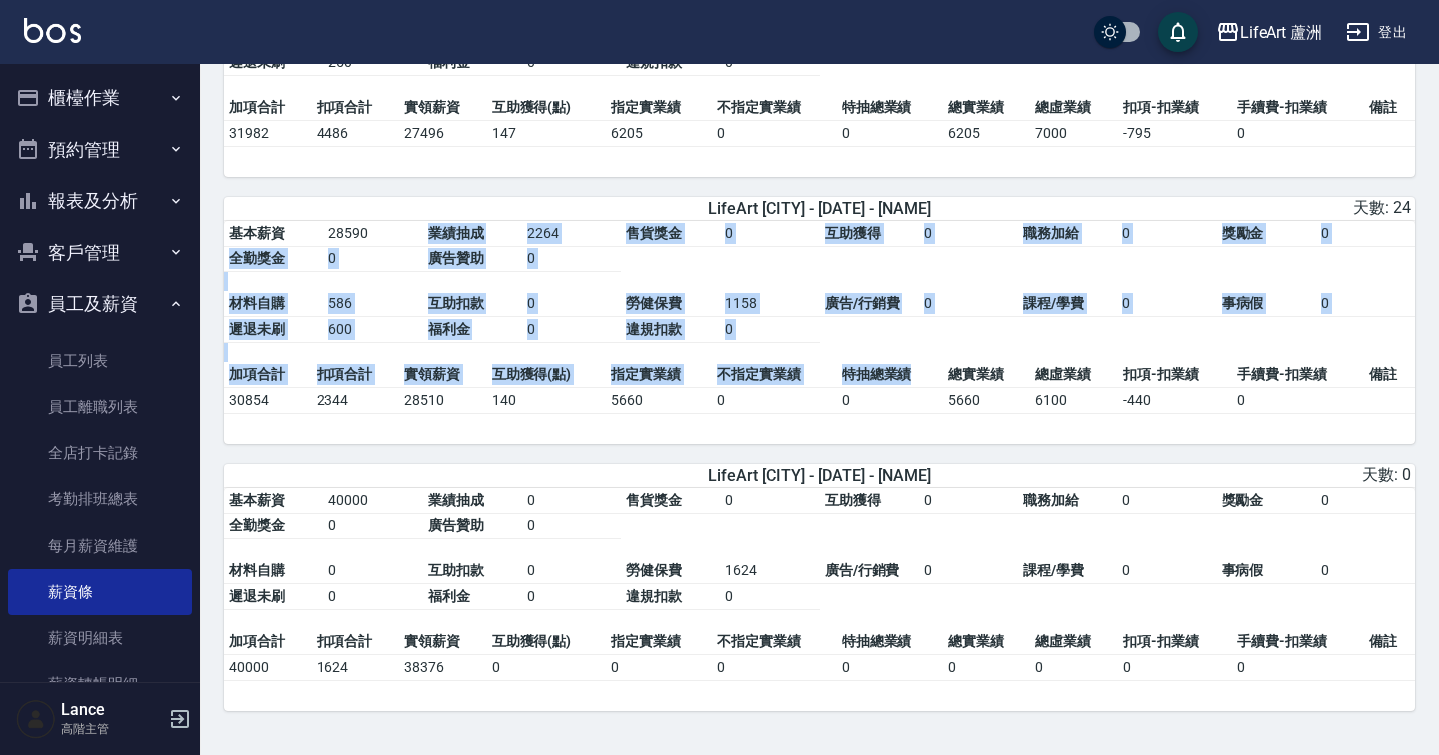 drag, startPoint x: 931, startPoint y: 253, endPoint x: 932, endPoint y: 367, distance: 114.00439 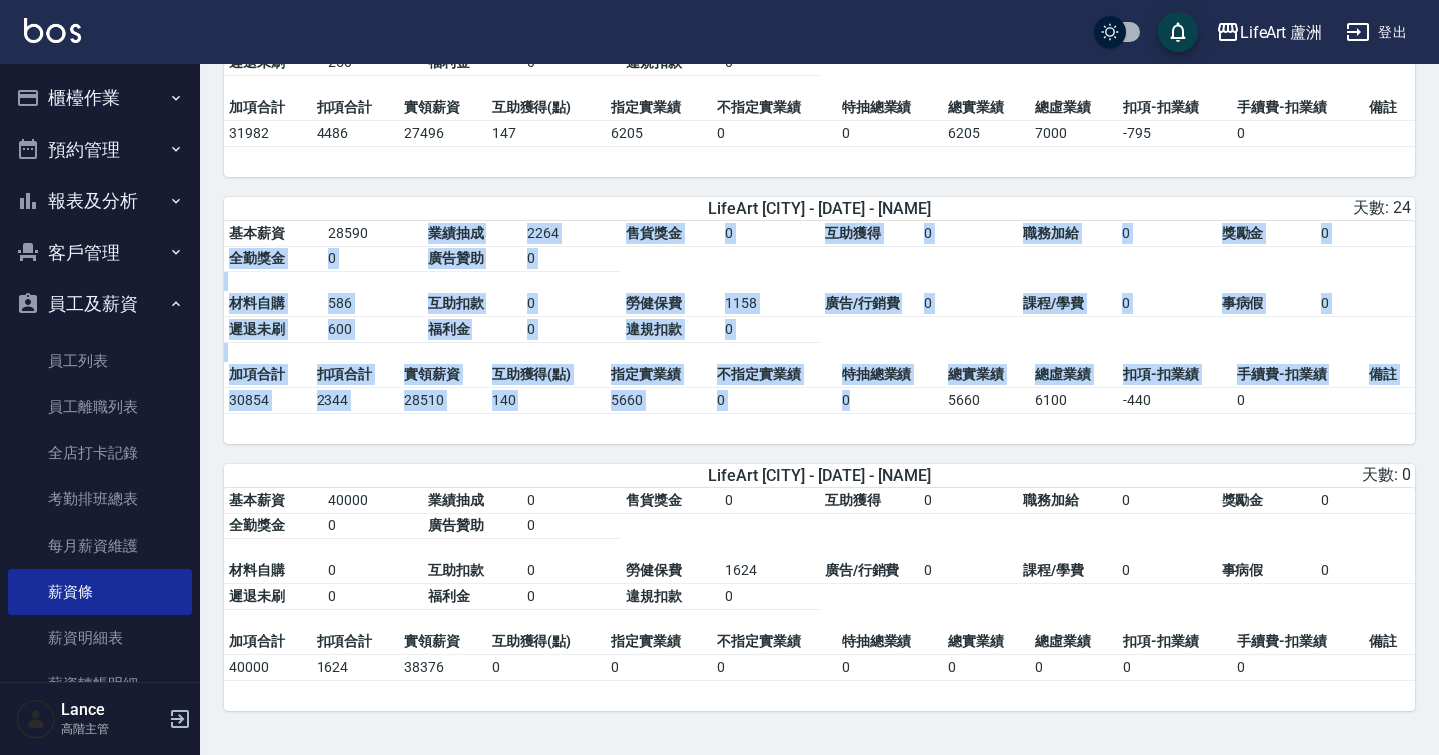 drag, startPoint x: 866, startPoint y: 252, endPoint x: 849, endPoint y: 380, distance: 129.12398 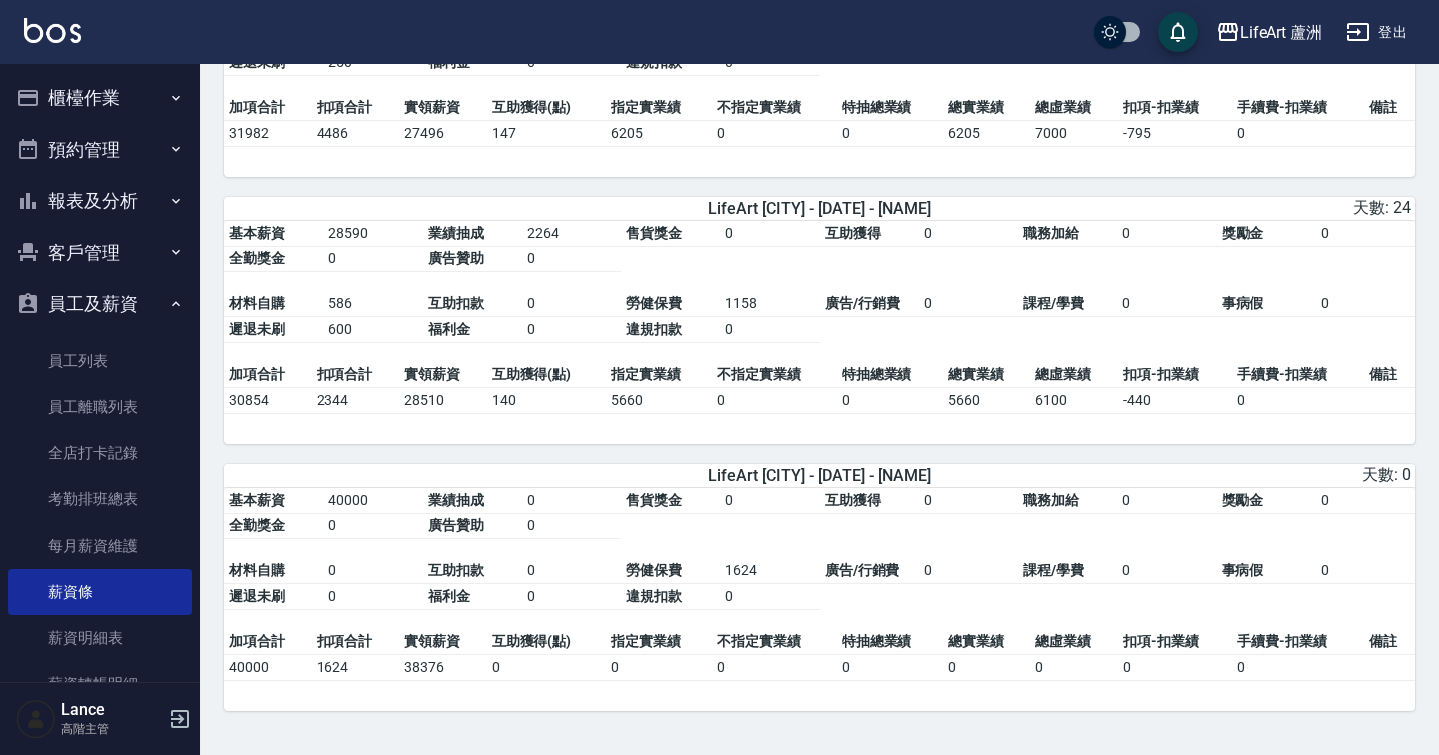 click on "特抽總業績" at bounding box center [890, 375] 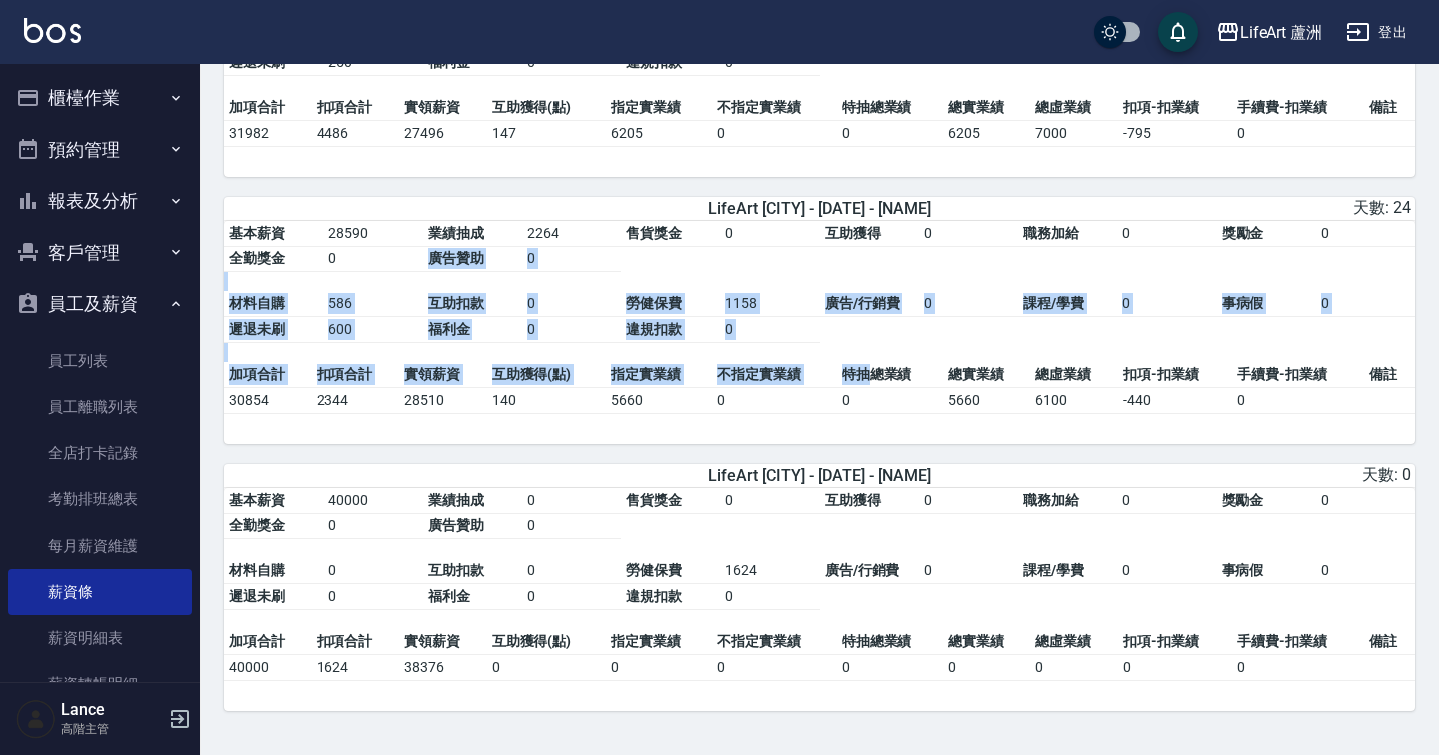 drag, startPoint x: 852, startPoint y: 257, endPoint x: 861, endPoint y: 369, distance: 112.36102 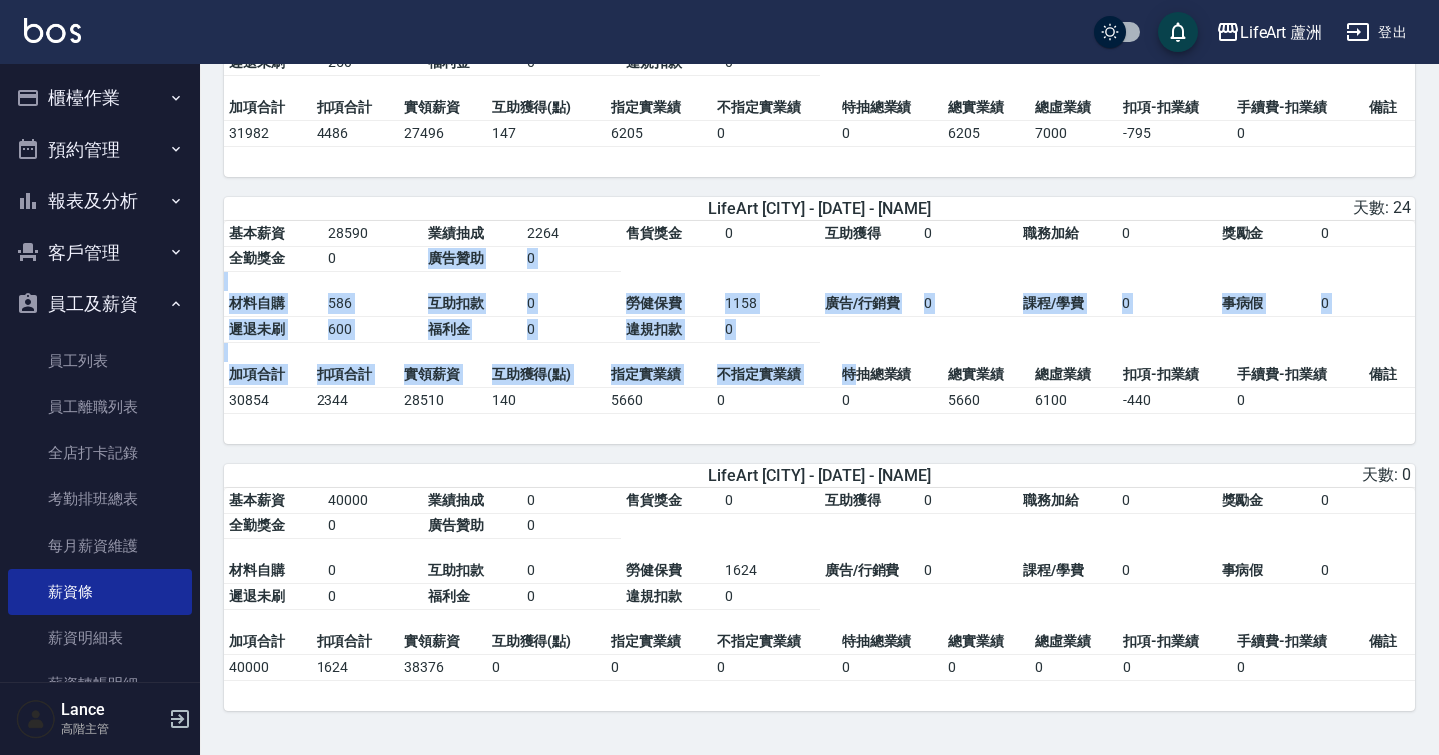 click on "特抽總業績" at bounding box center (890, 375) 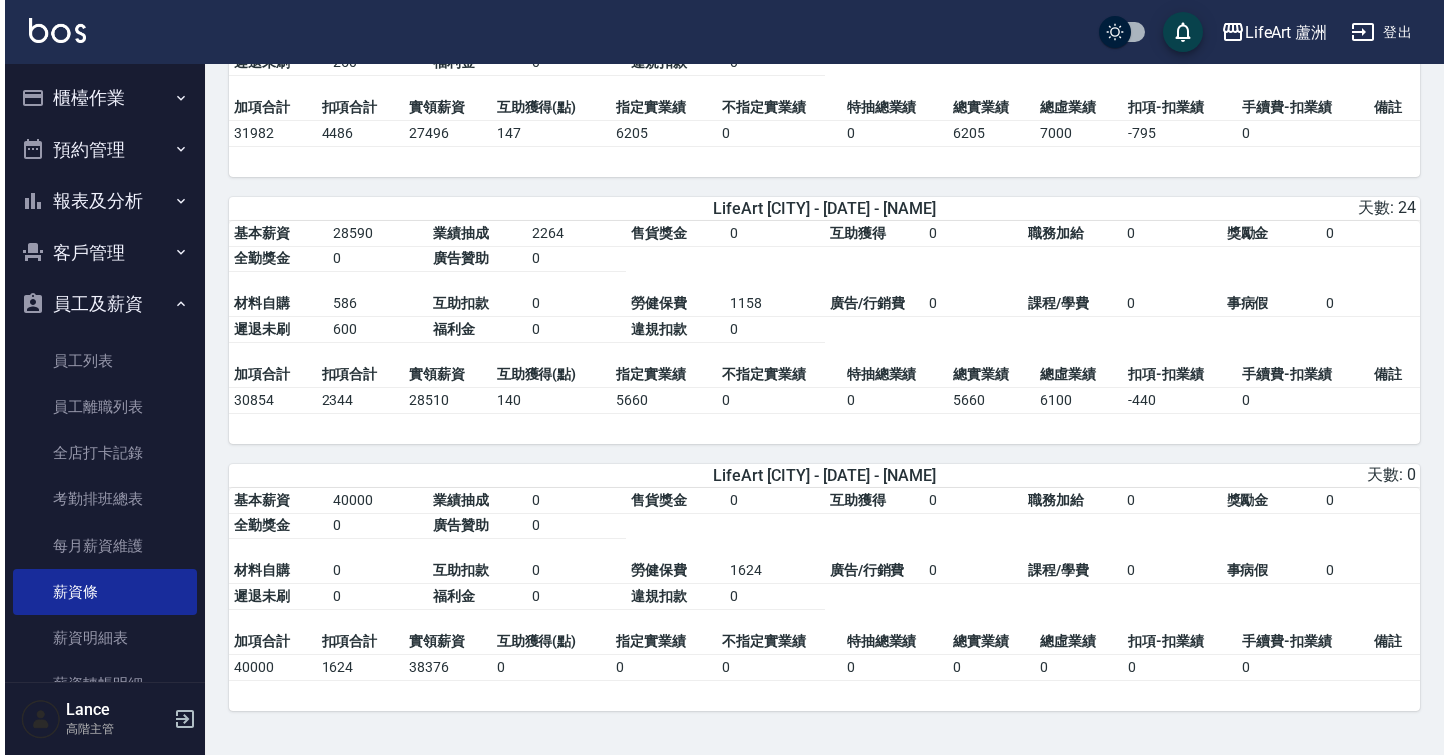 scroll, scrollTop: 2730, scrollLeft: 0, axis: vertical 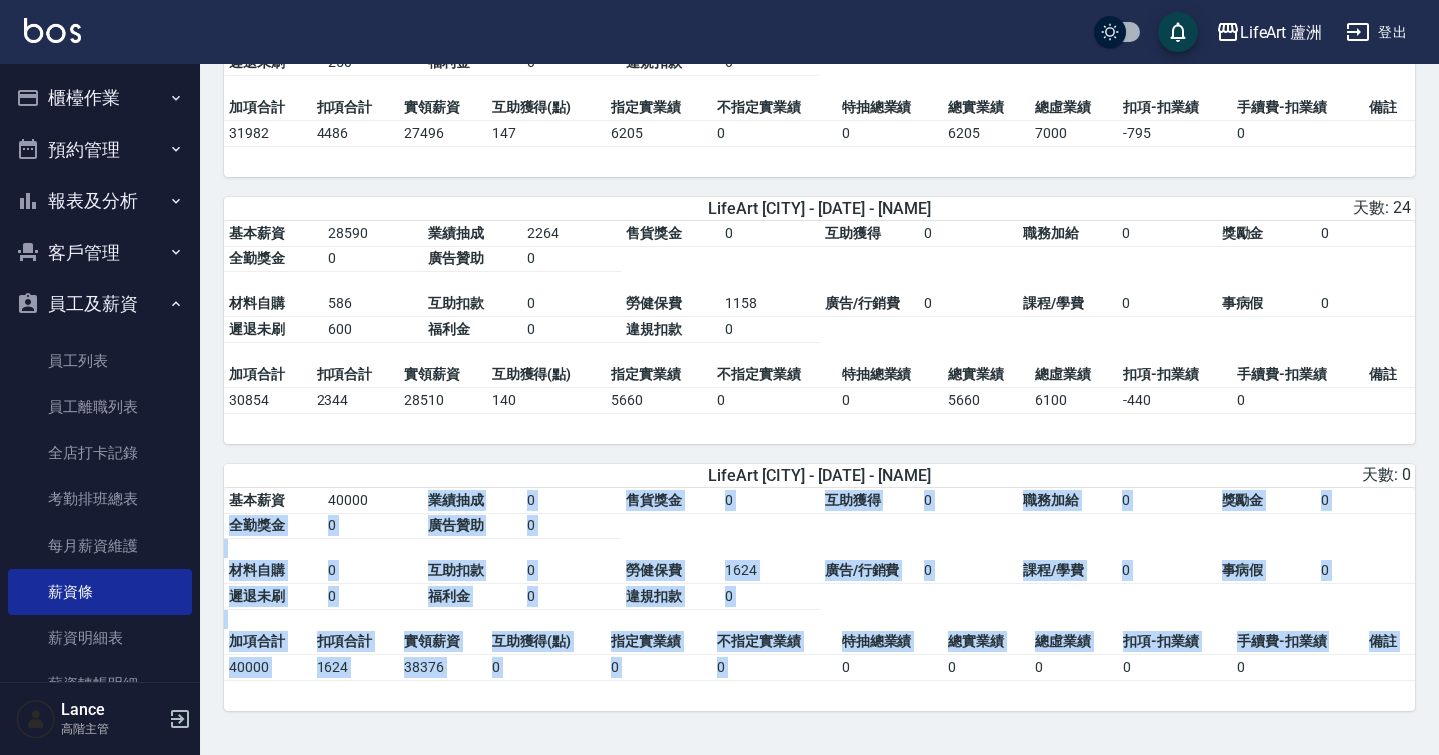 drag, startPoint x: 710, startPoint y: 518, endPoint x: 839, endPoint y: 660, distance: 191.8463 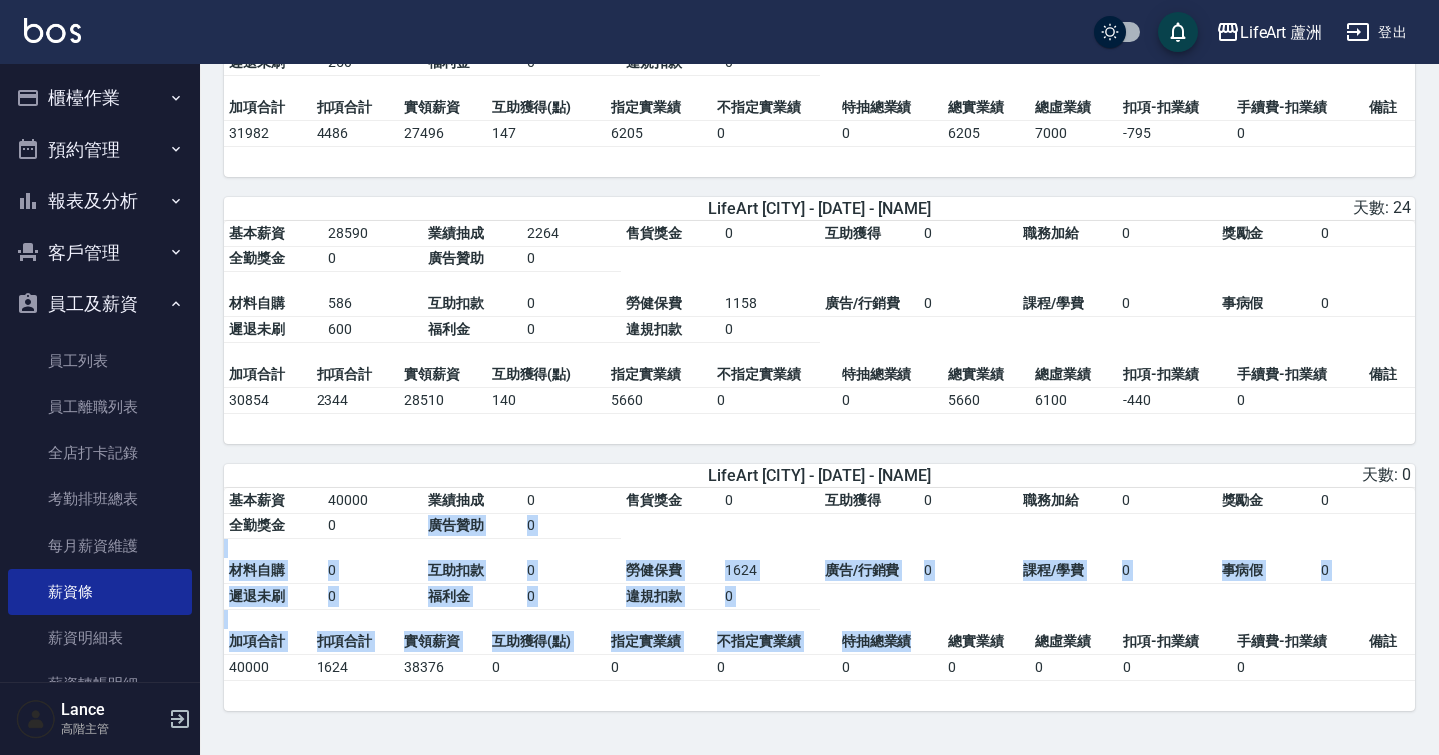 drag, startPoint x: 910, startPoint y: 527, endPoint x: 926, endPoint y: 644, distance: 118.08895 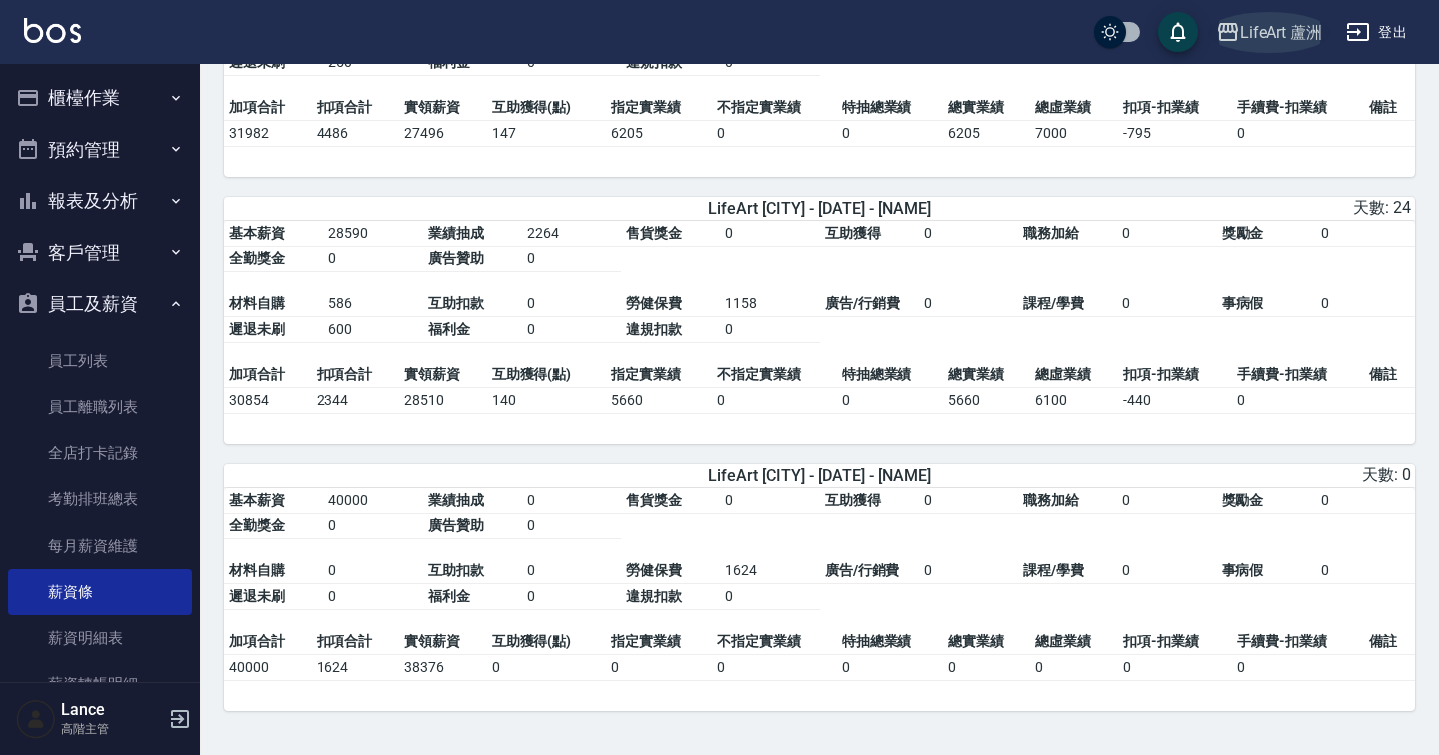 click on "LifeArt 蘆洲" at bounding box center (1281, 32) 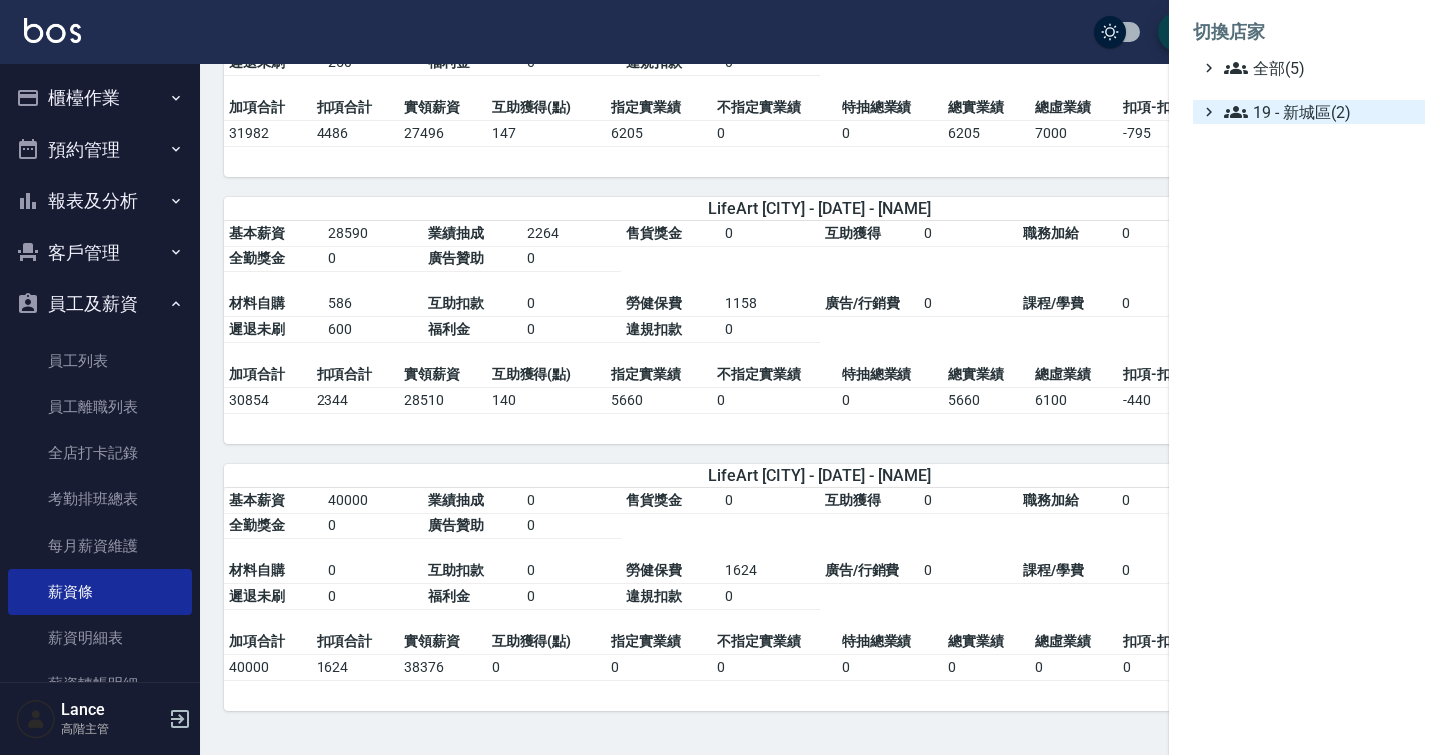 click on "19 - 新城區(2)" at bounding box center [1320, 112] 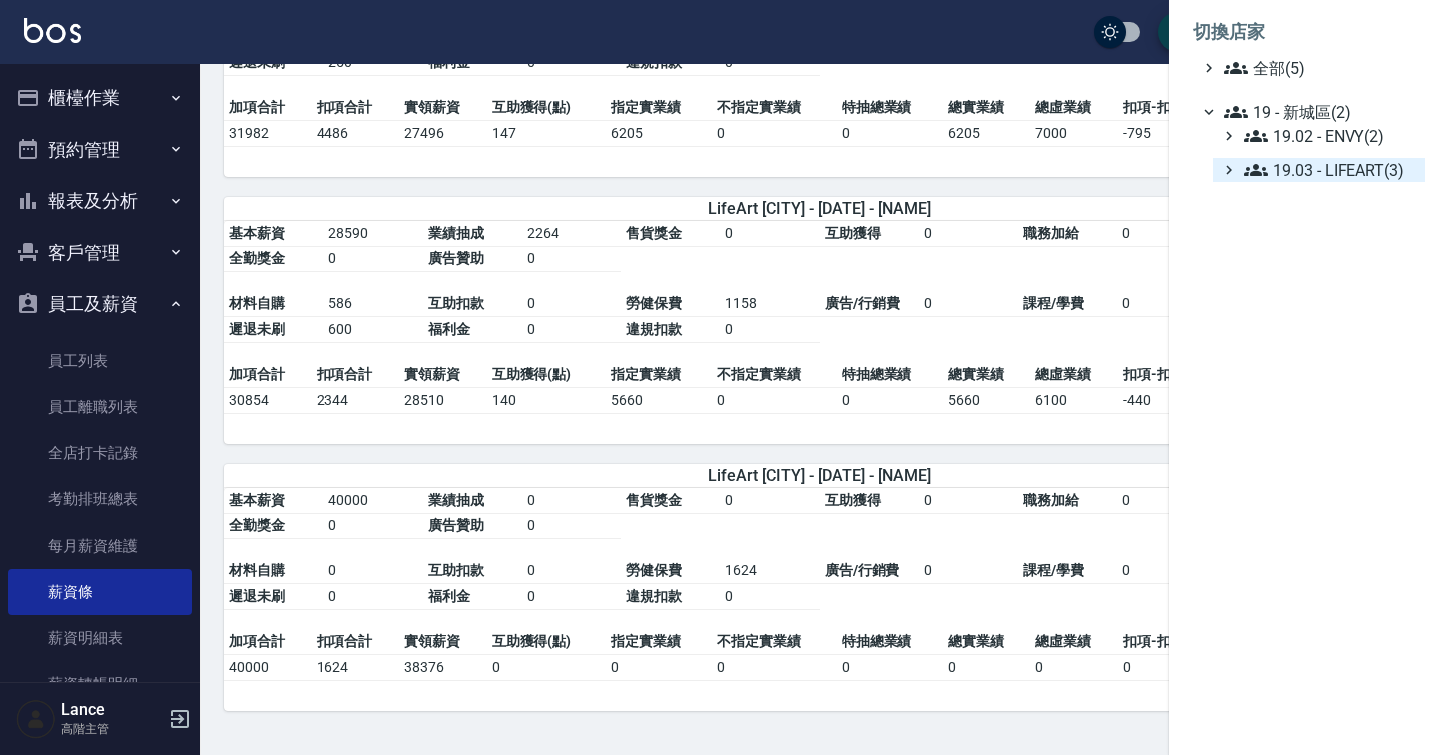 click on "19.03 - LIFEART(3)" at bounding box center [1330, 170] 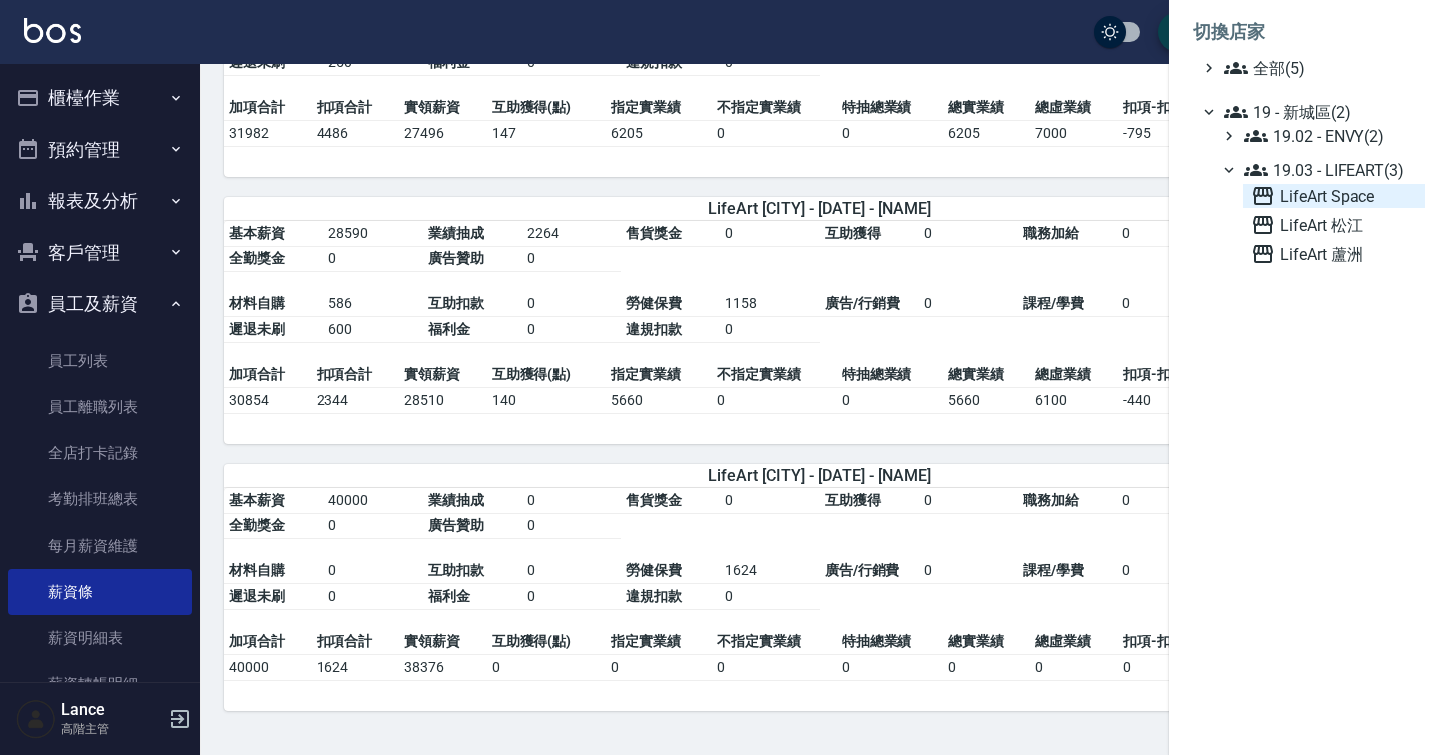 click on "LifeArt Space" at bounding box center [1334, 196] 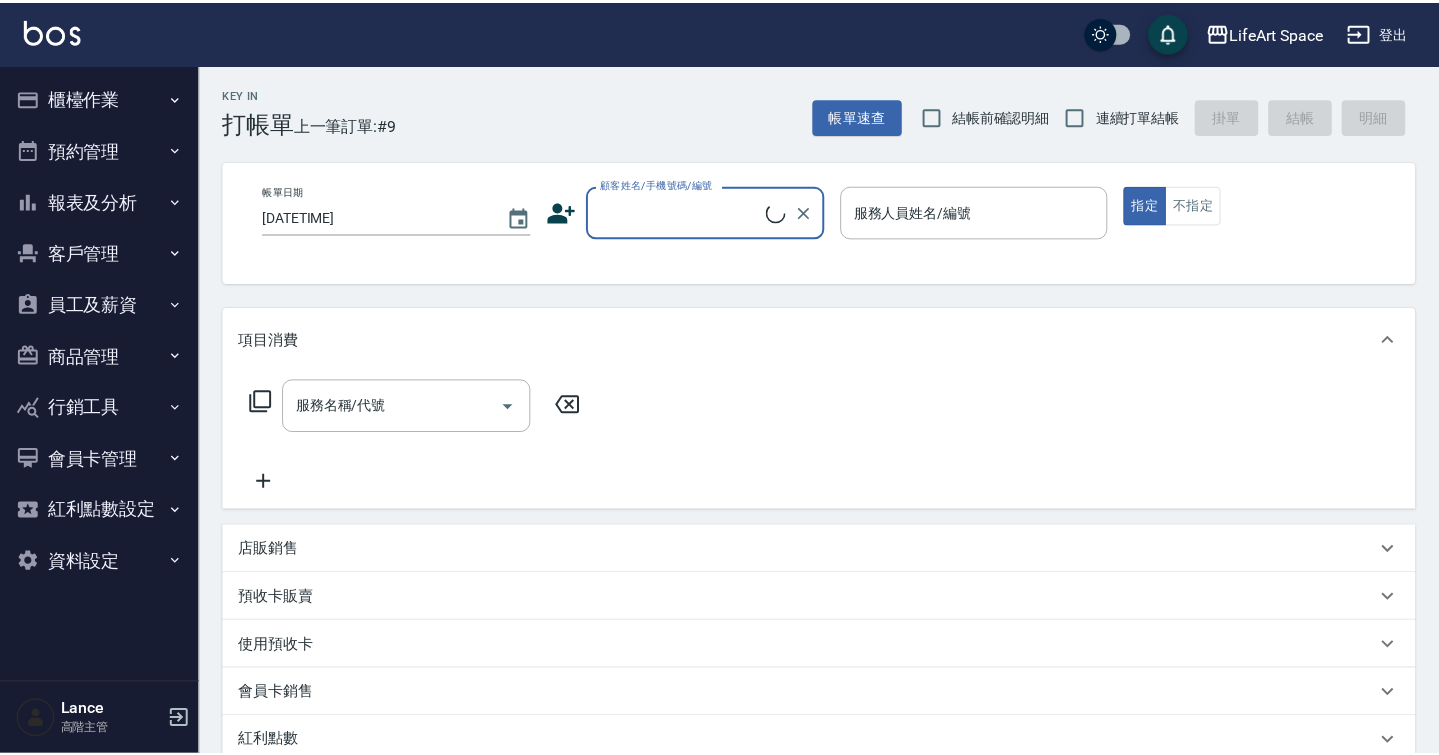 scroll, scrollTop: 0, scrollLeft: 0, axis: both 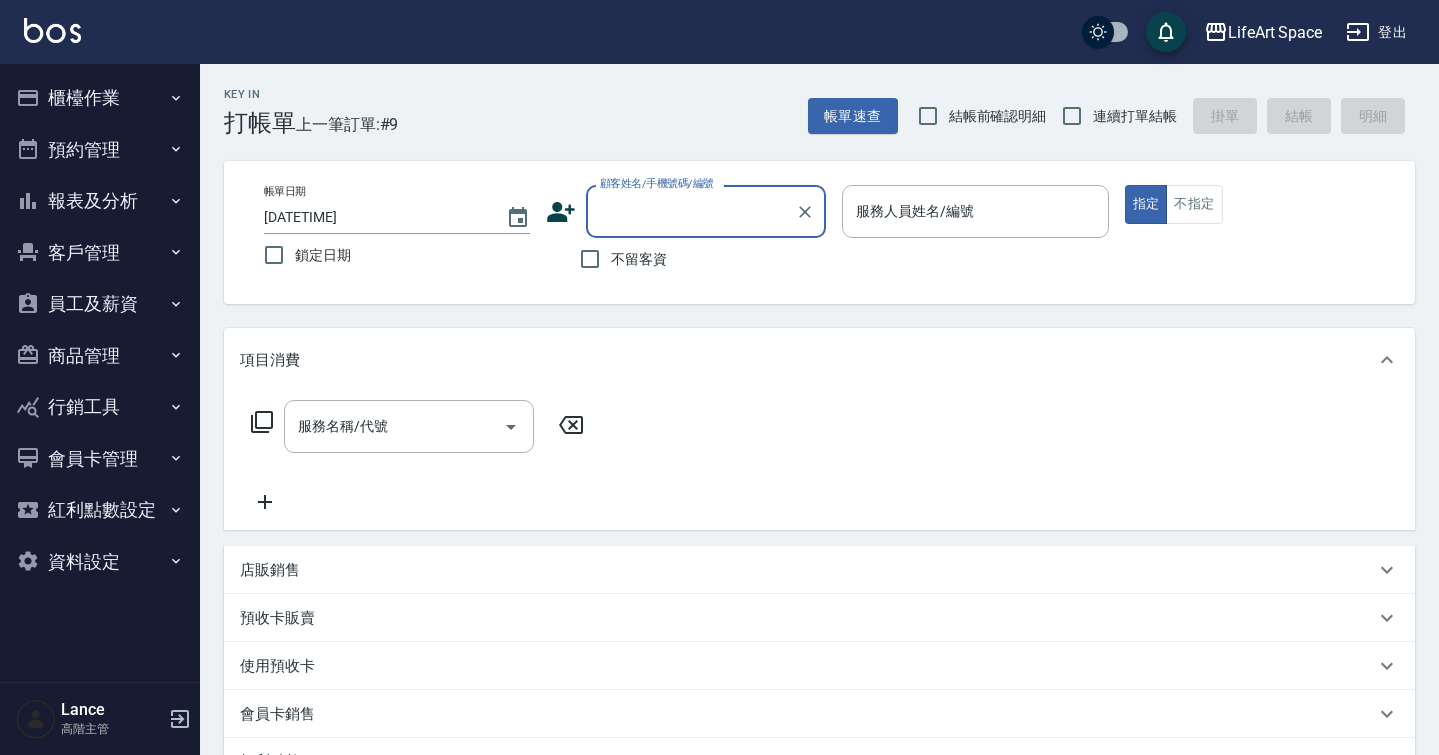 click on "員工及薪資" at bounding box center [100, 304] 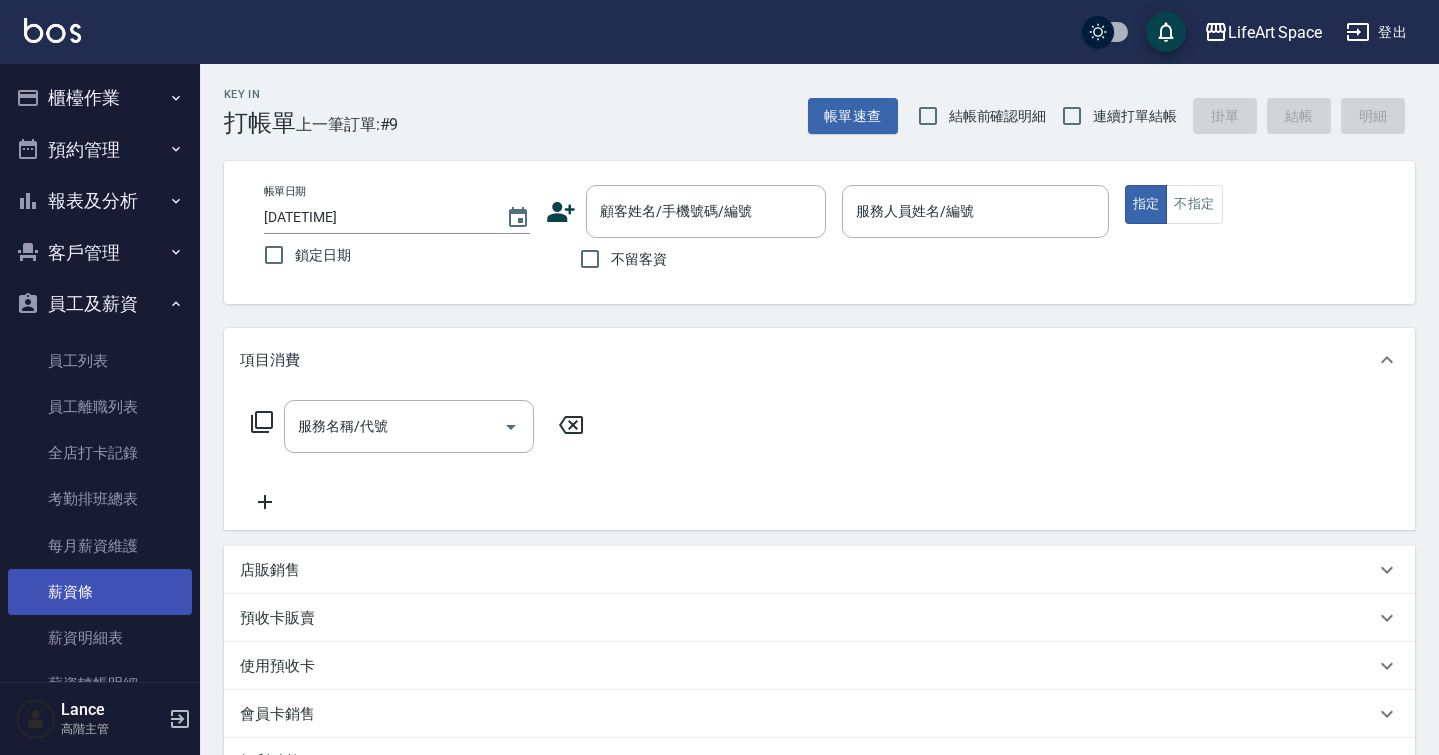 click on "薪資條" at bounding box center [100, 592] 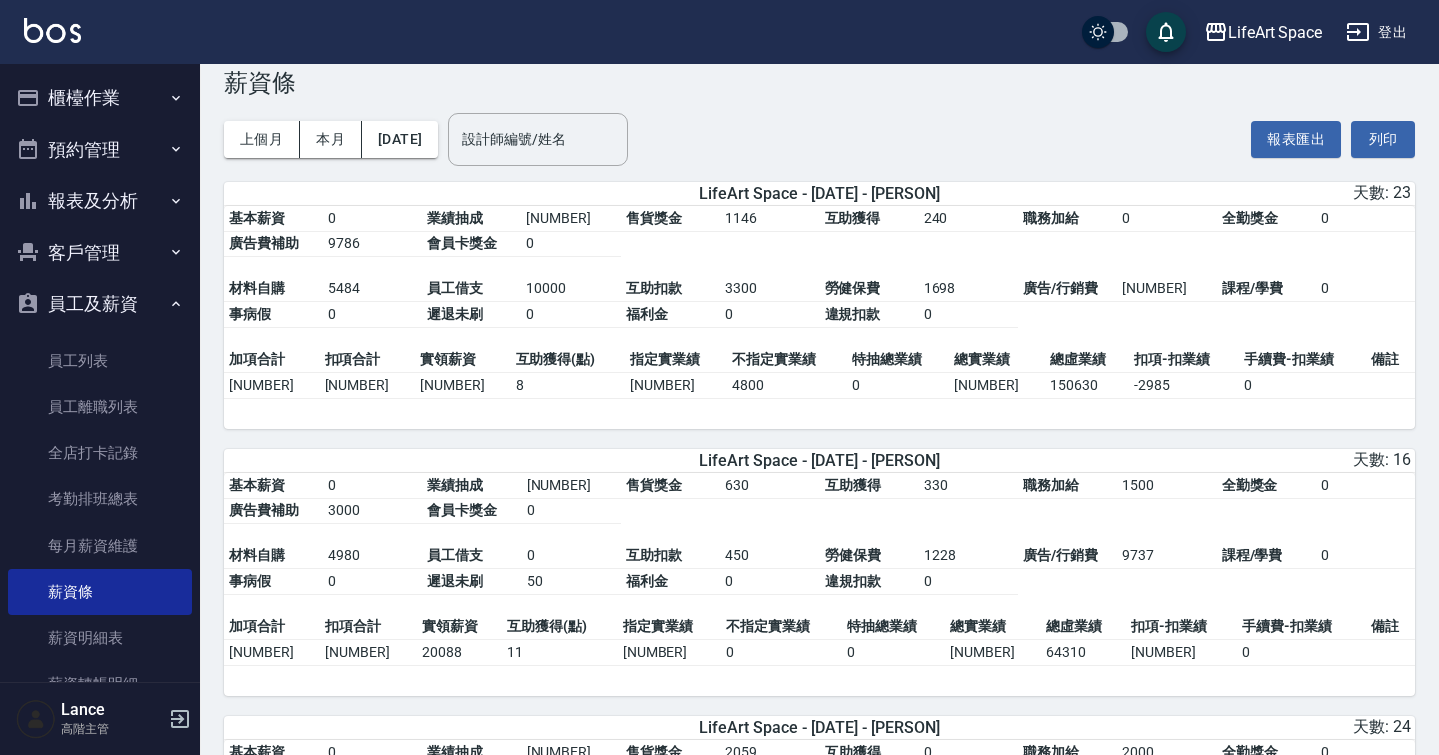 scroll, scrollTop: 38, scrollLeft: 0, axis: vertical 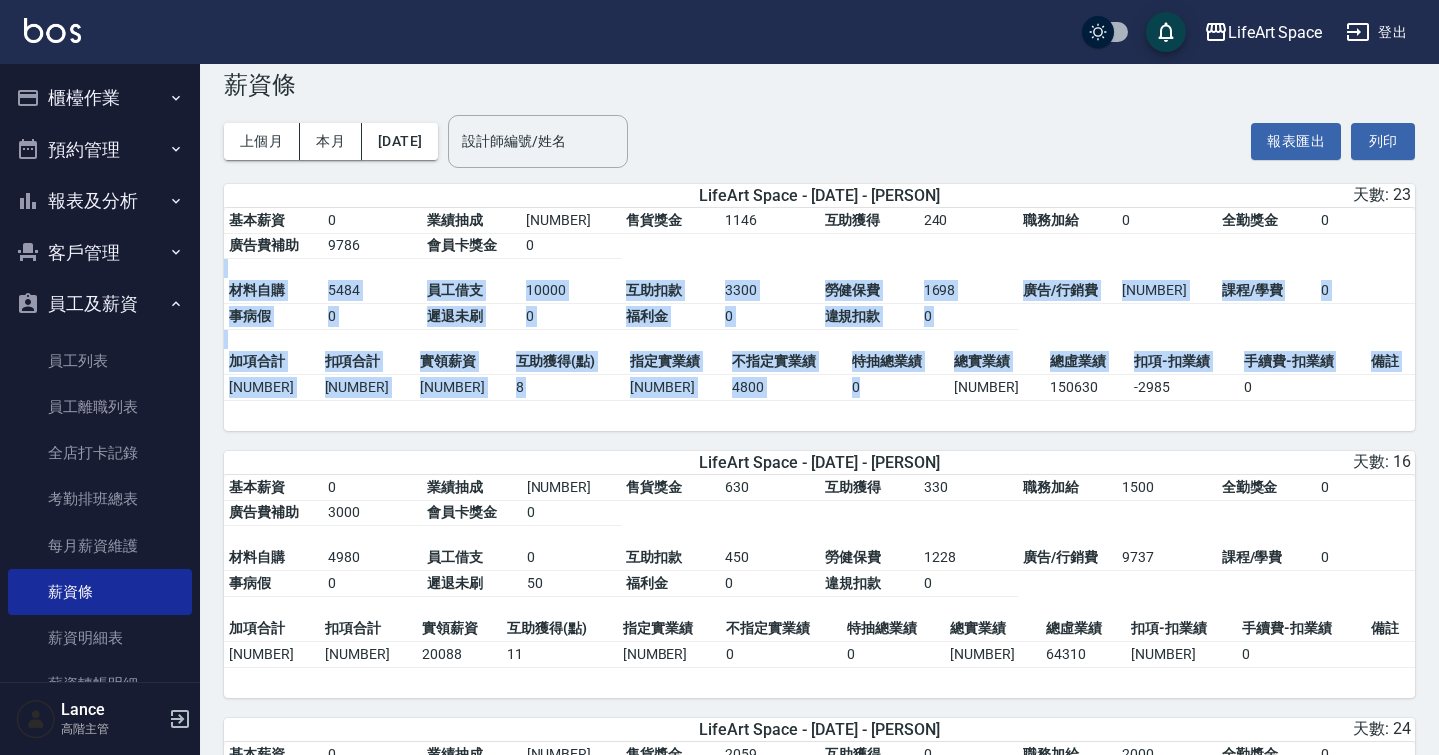 drag, startPoint x: 914, startPoint y: 278, endPoint x: 918, endPoint y: 388, distance: 110.0727 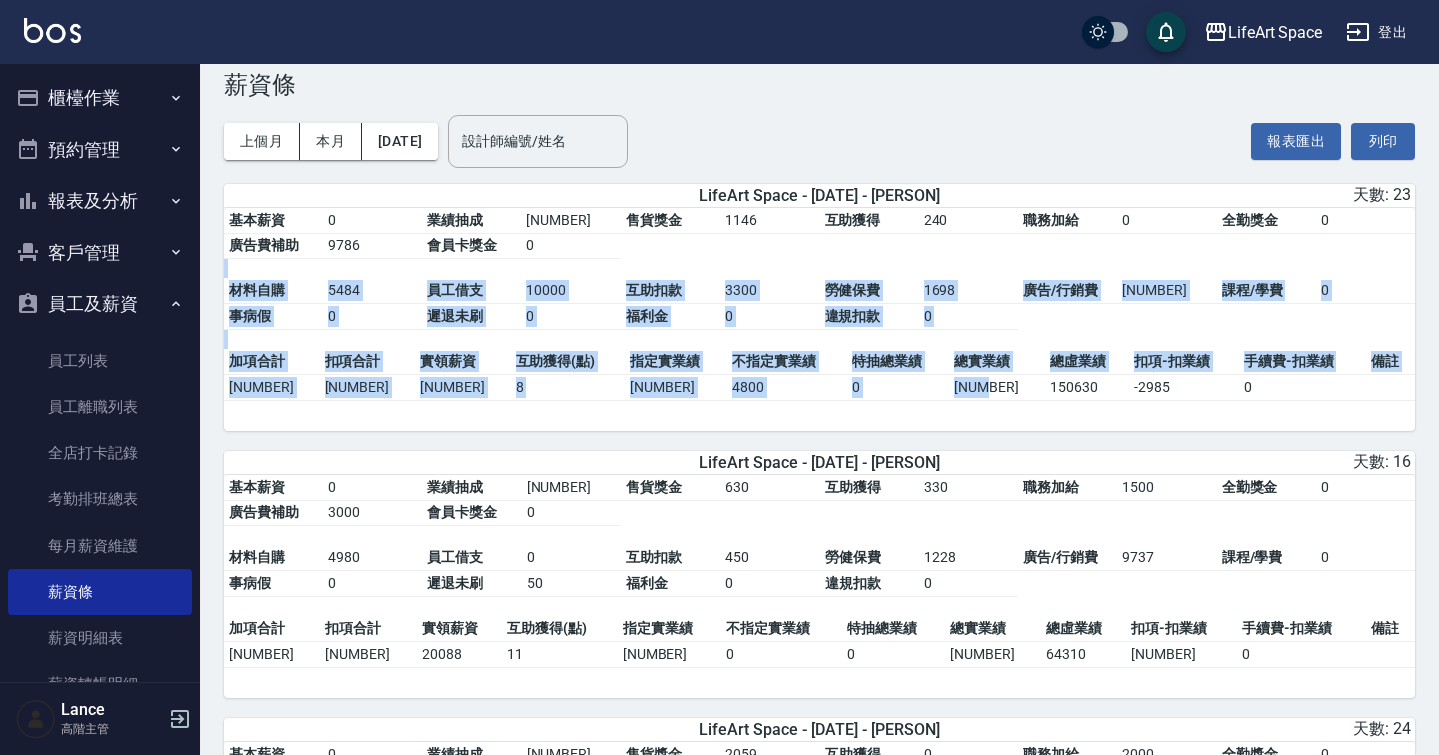 drag, startPoint x: 920, startPoint y: 274, endPoint x: 981, endPoint y: 393, distance: 133.7236 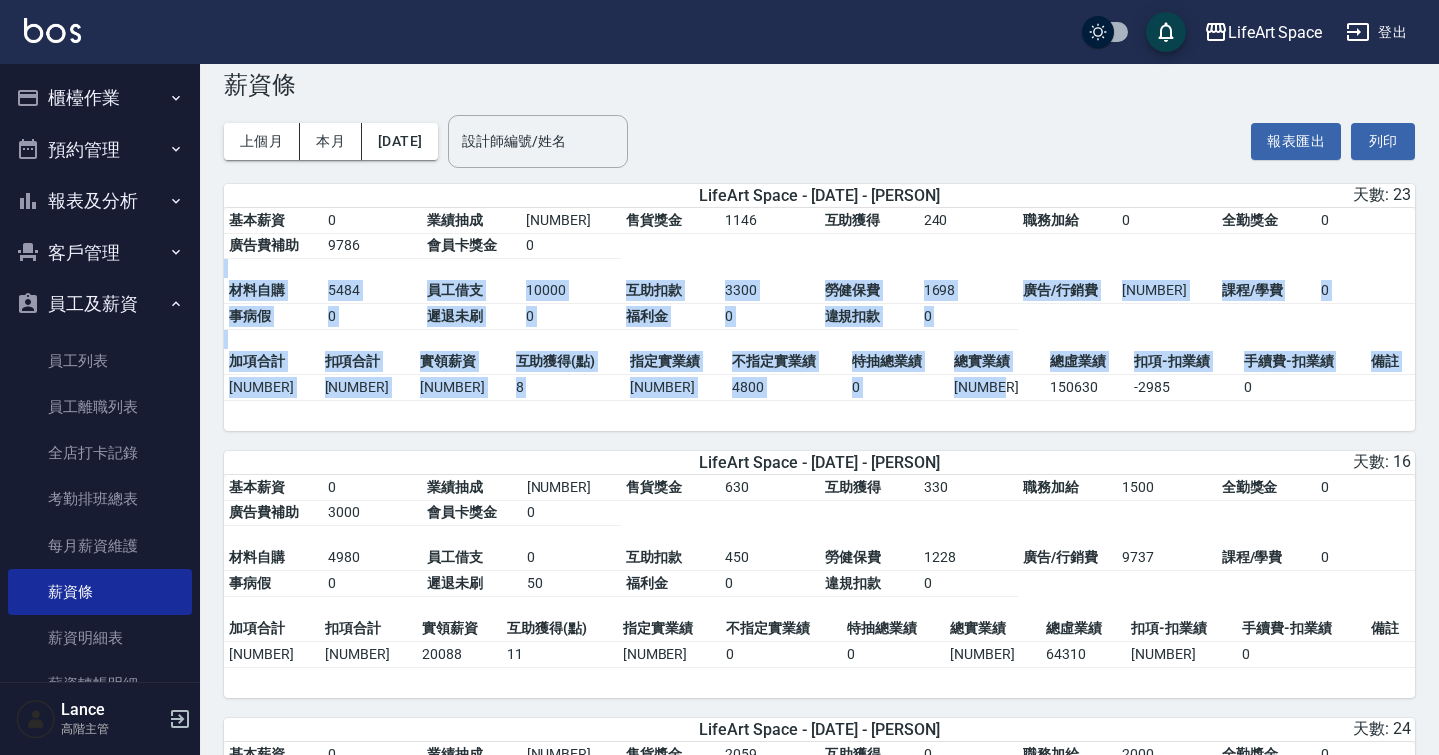 drag, startPoint x: 993, startPoint y: 272, endPoint x: 988, endPoint y: 397, distance: 125.09996 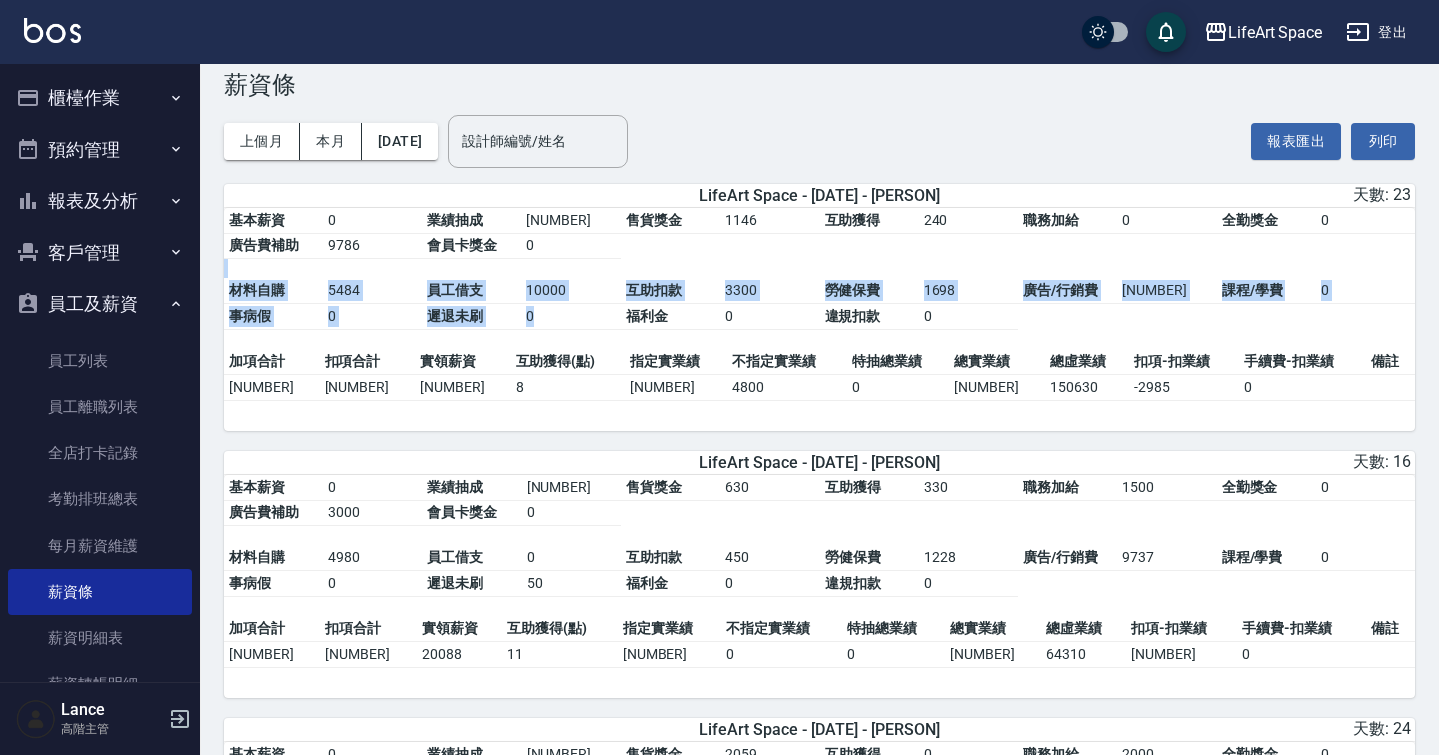 drag, startPoint x: 951, startPoint y: 265, endPoint x: 951, endPoint y: 339, distance: 74 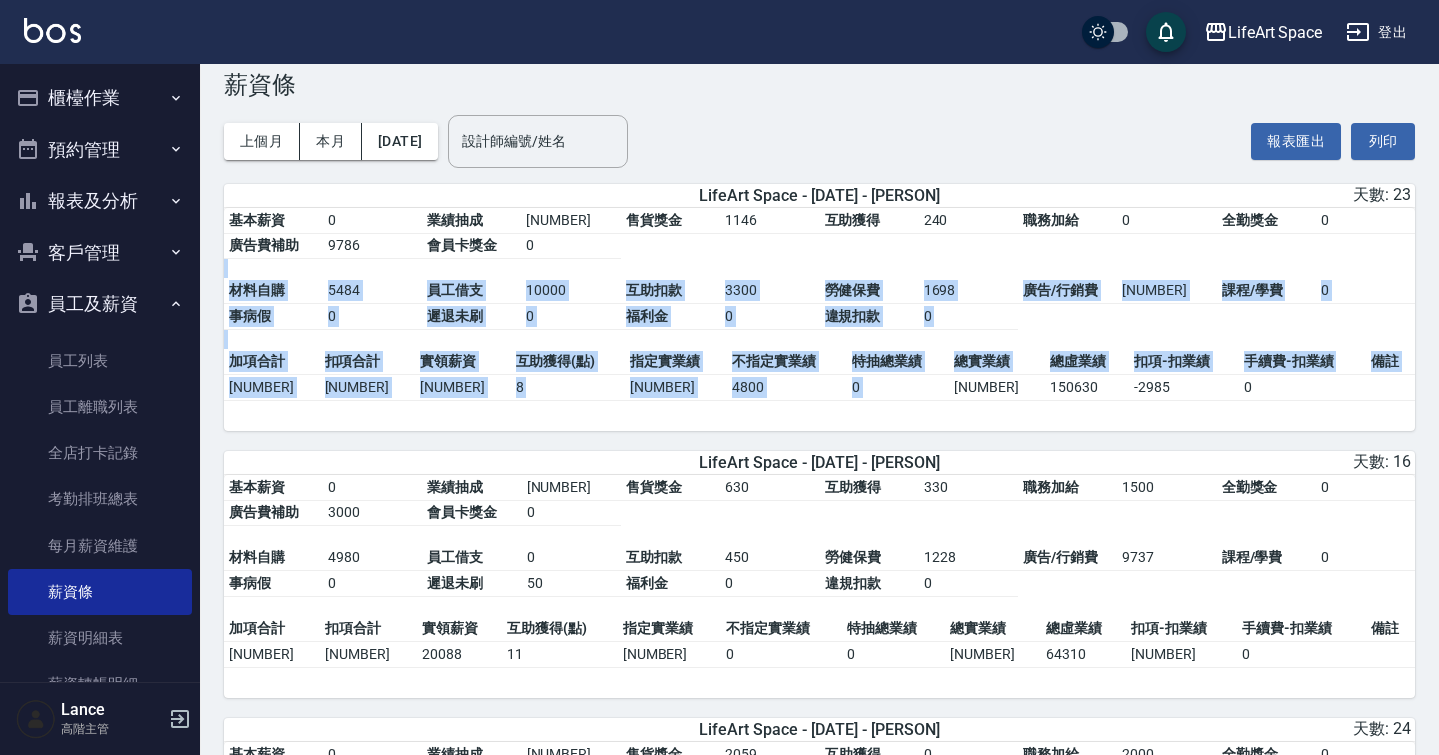 drag, startPoint x: 952, startPoint y: 277, endPoint x: 952, endPoint y: 386, distance: 109 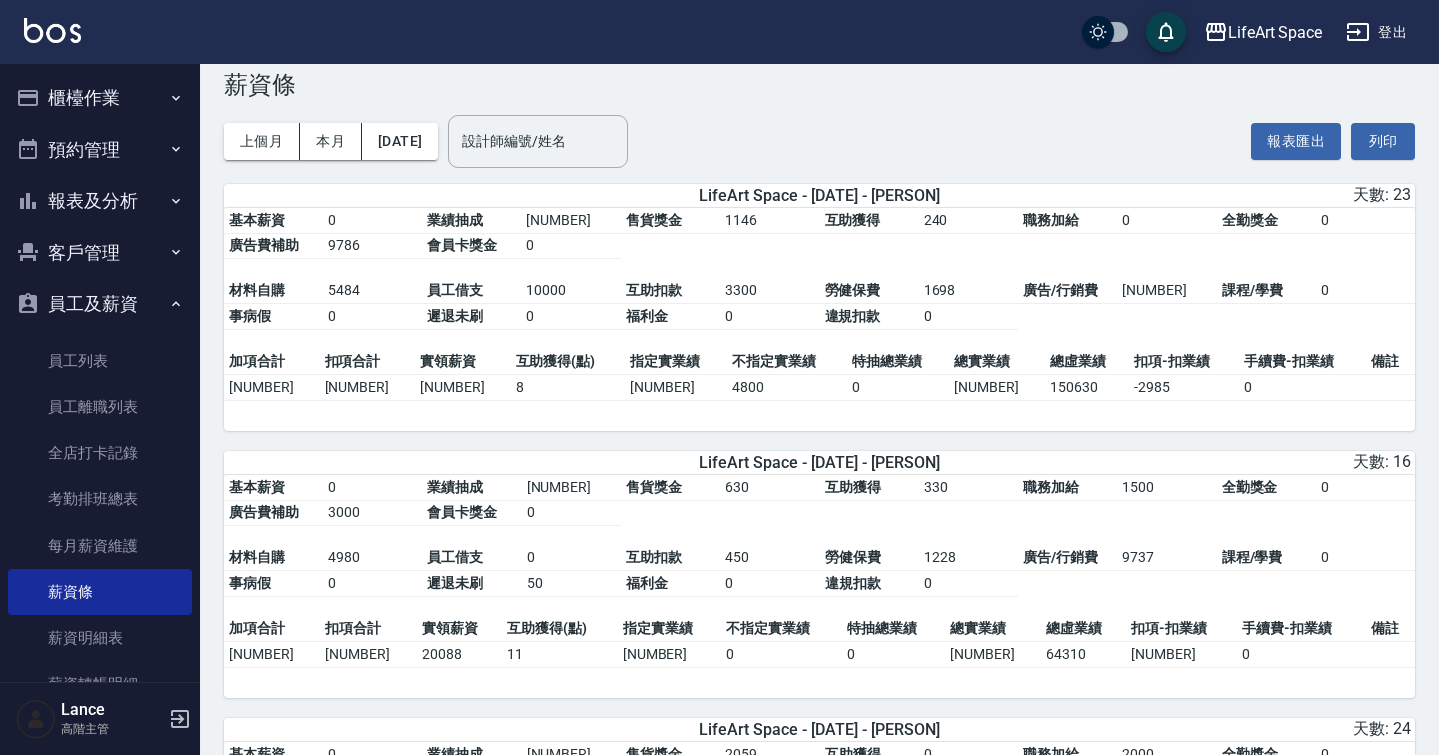 click on "[NUMBER]" at bounding box center [997, 387] 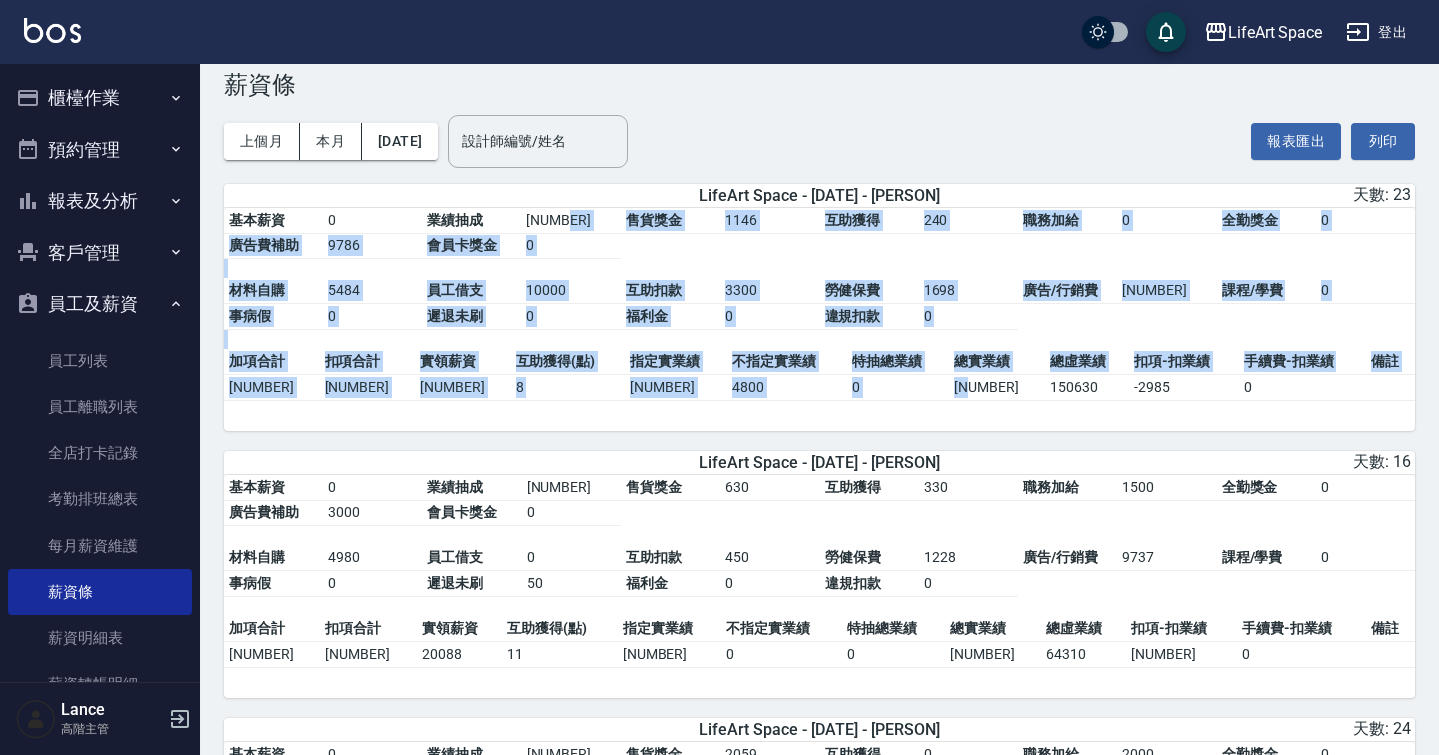drag, startPoint x: 965, startPoint y: 246, endPoint x: 965, endPoint y: 378, distance: 132 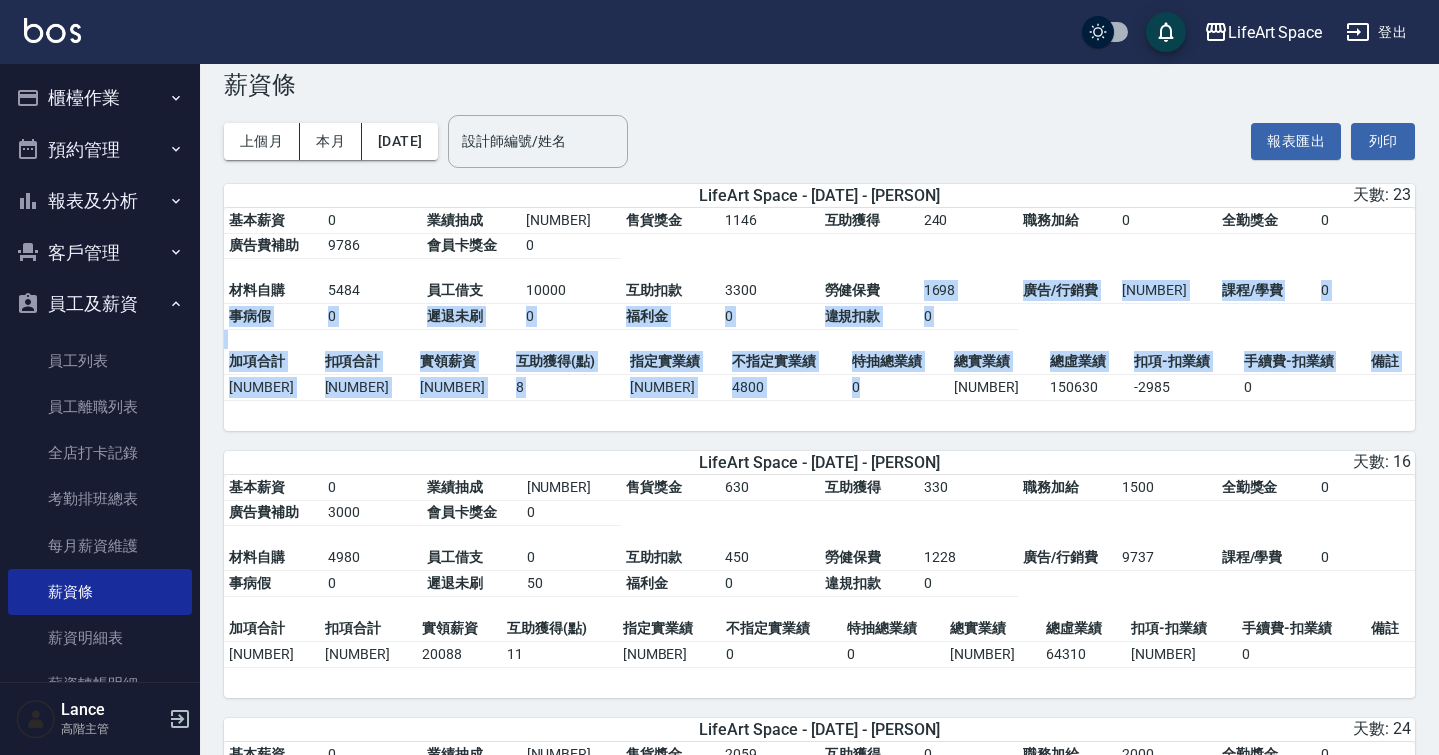 drag, startPoint x: 917, startPoint y: 285, endPoint x: 897, endPoint y: 393, distance: 109.83624 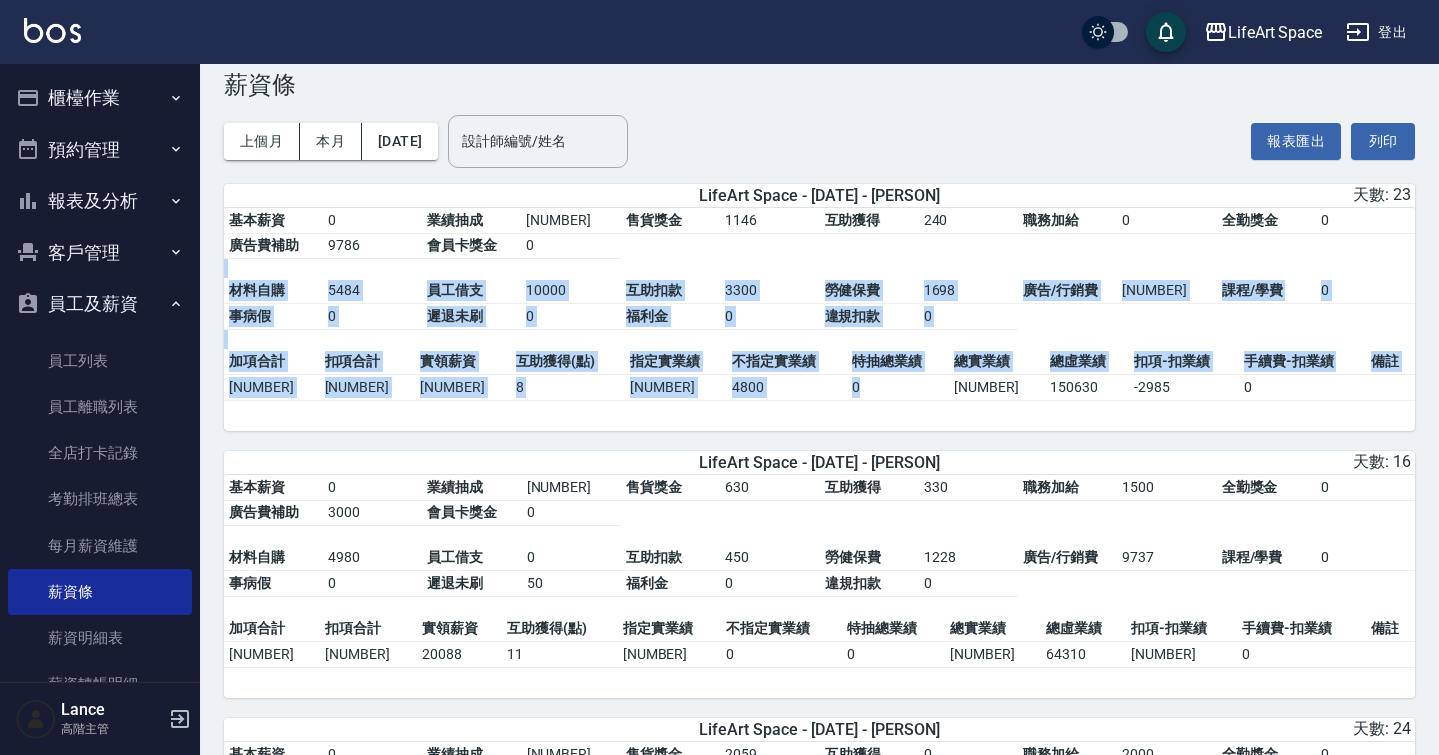 drag, startPoint x: 932, startPoint y: 274, endPoint x: 932, endPoint y: 391, distance: 117 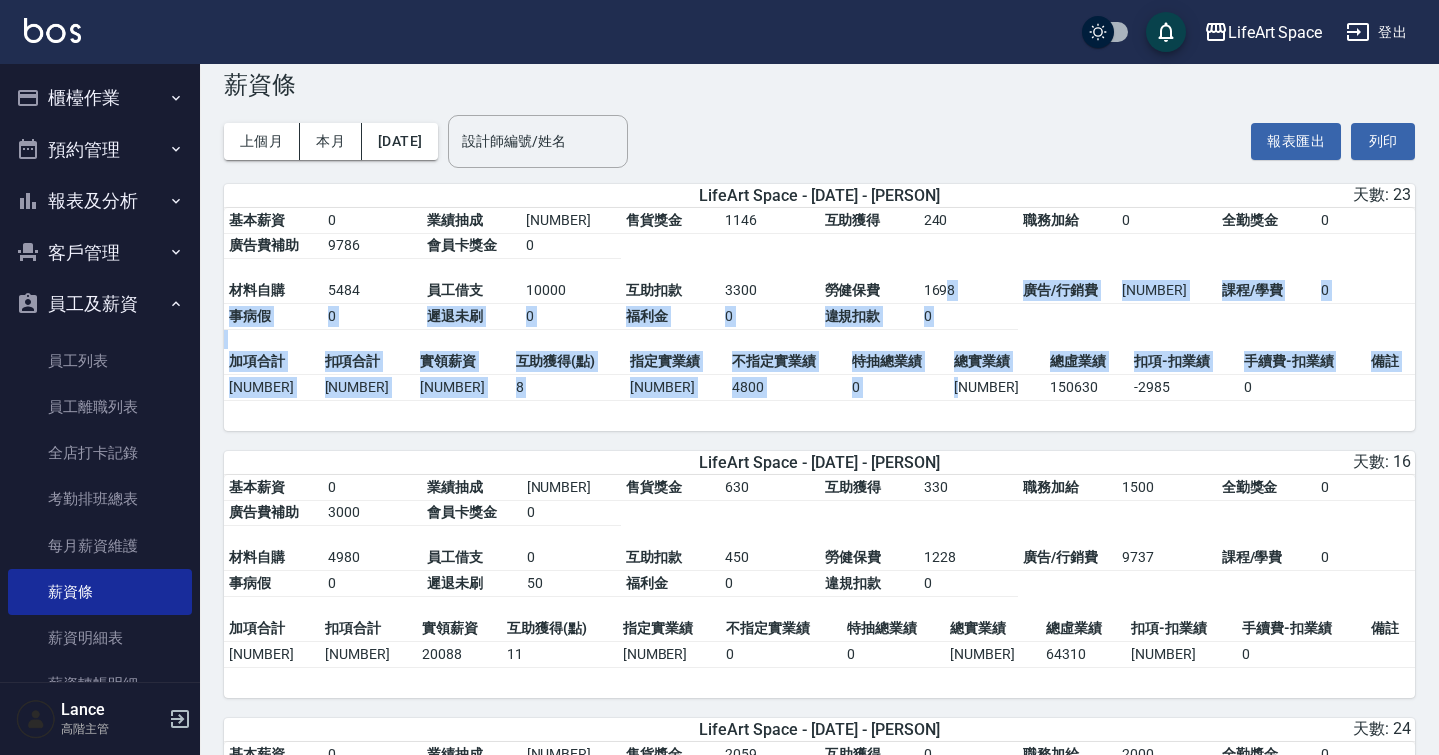 drag, startPoint x: 951, startPoint y: 287, endPoint x: 959, endPoint y: 384, distance: 97.32934 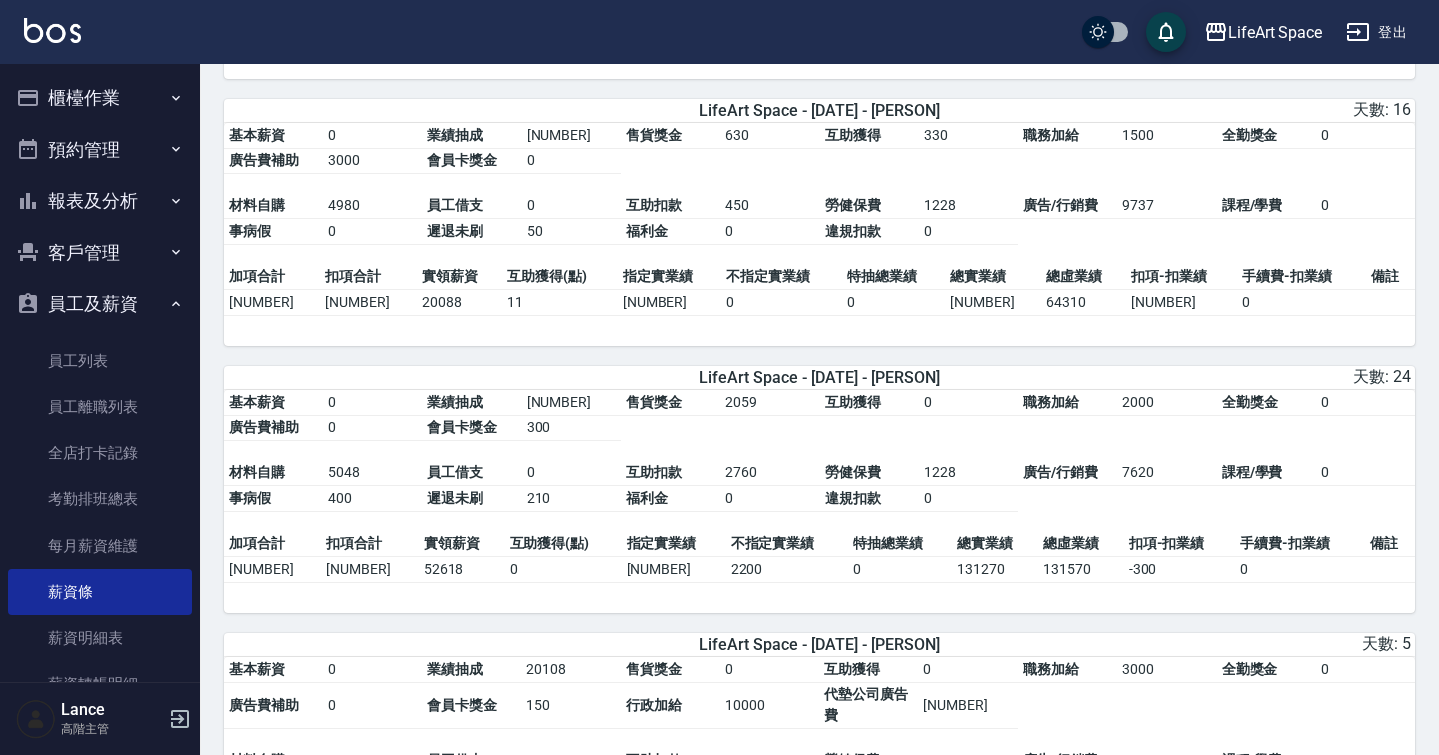 scroll, scrollTop: 397, scrollLeft: 0, axis: vertical 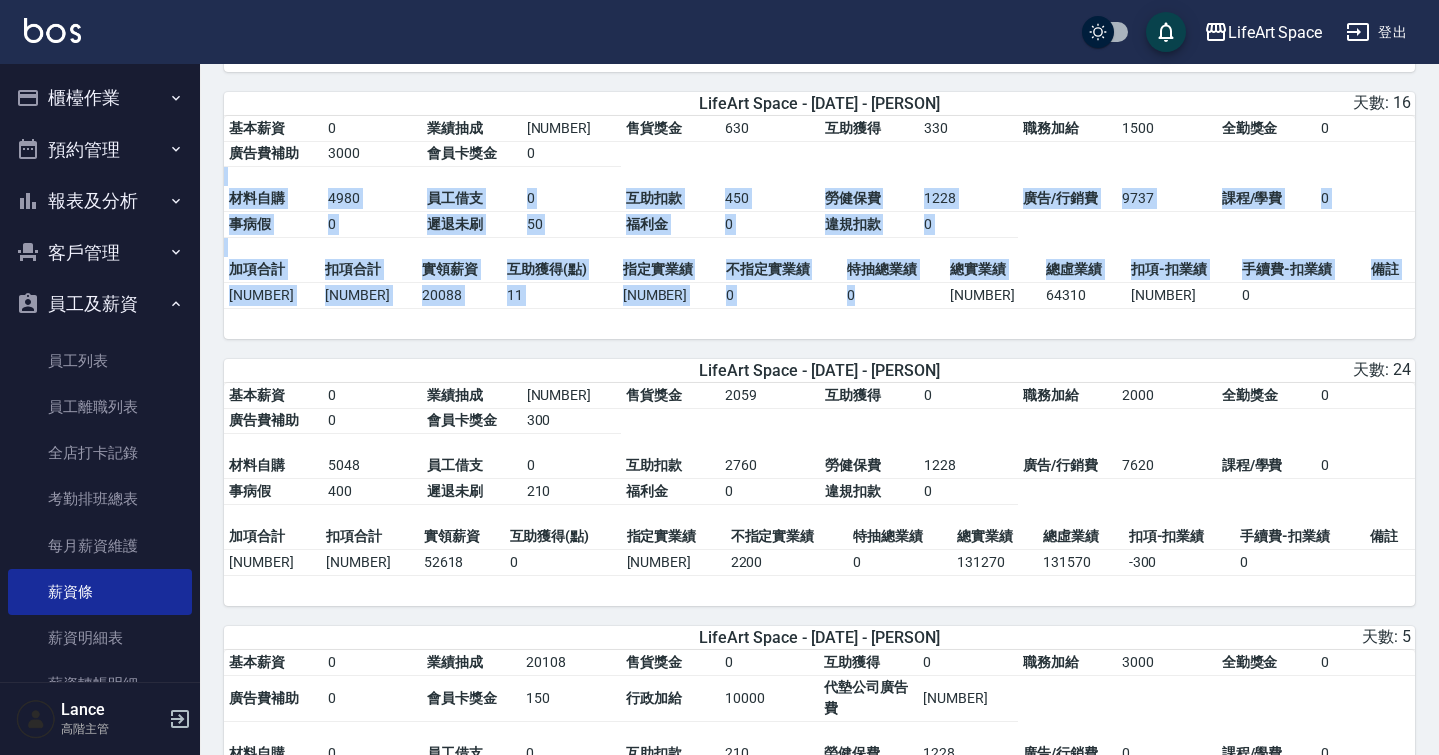 drag, startPoint x: 874, startPoint y: 161, endPoint x: 867, endPoint y: 306, distance: 145.16887 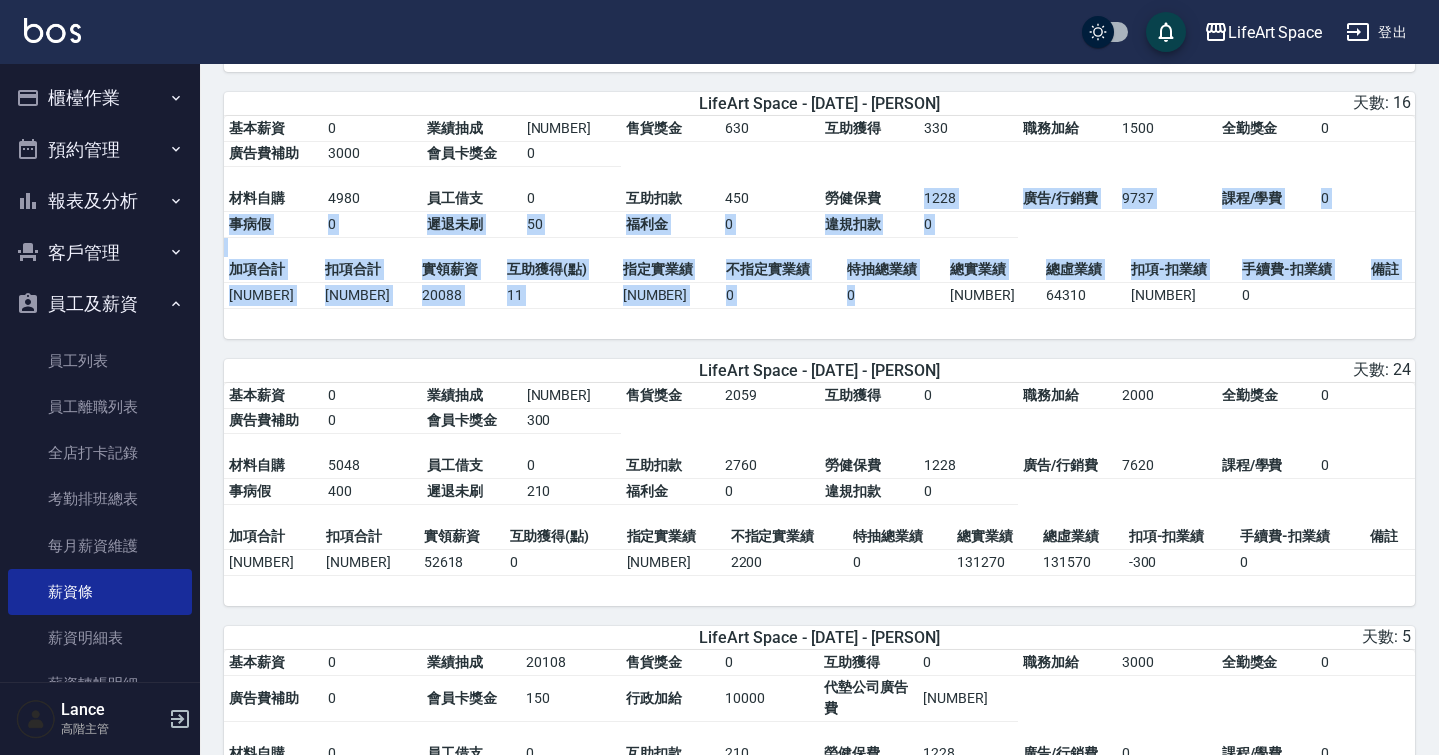 drag, startPoint x: 878, startPoint y: 203, endPoint x: 878, endPoint y: 292, distance: 89 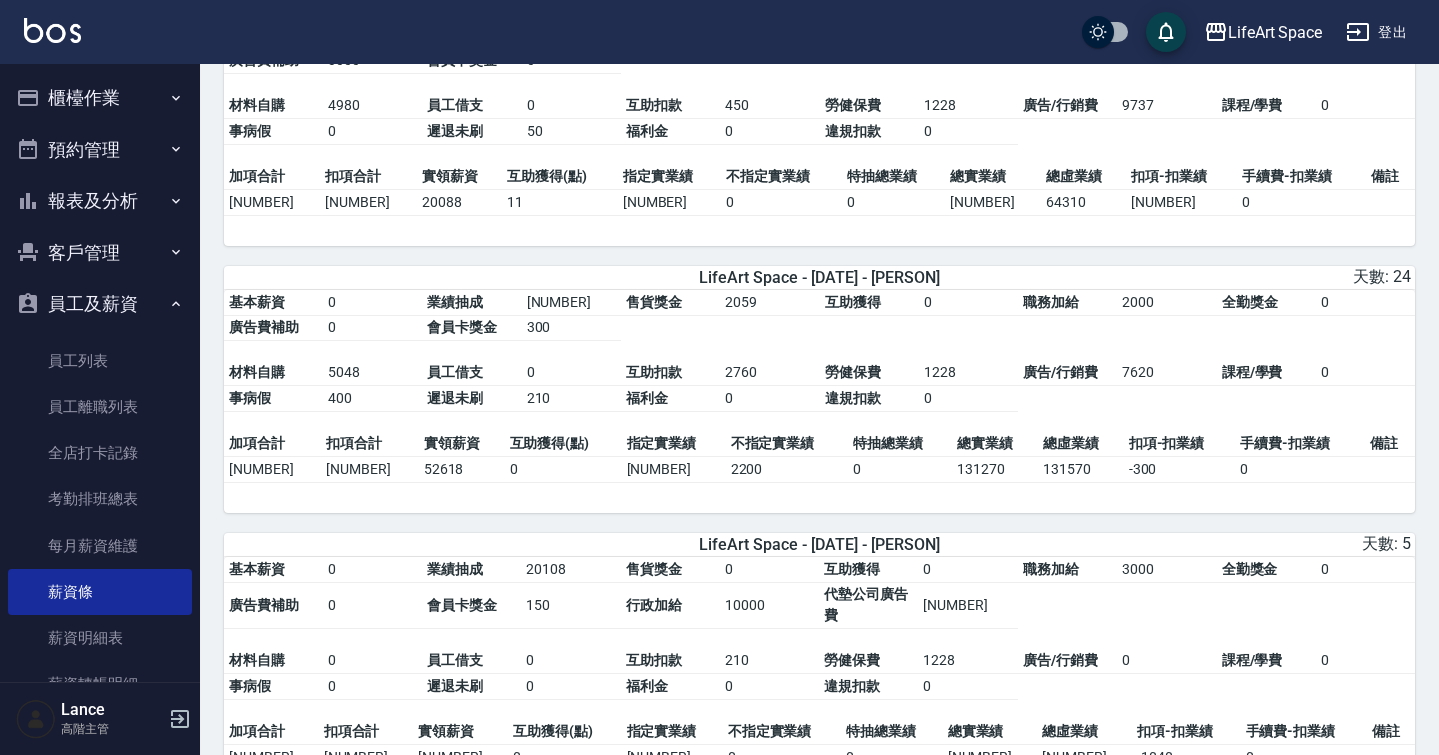 scroll, scrollTop: 492, scrollLeft: 0, axis: vertical 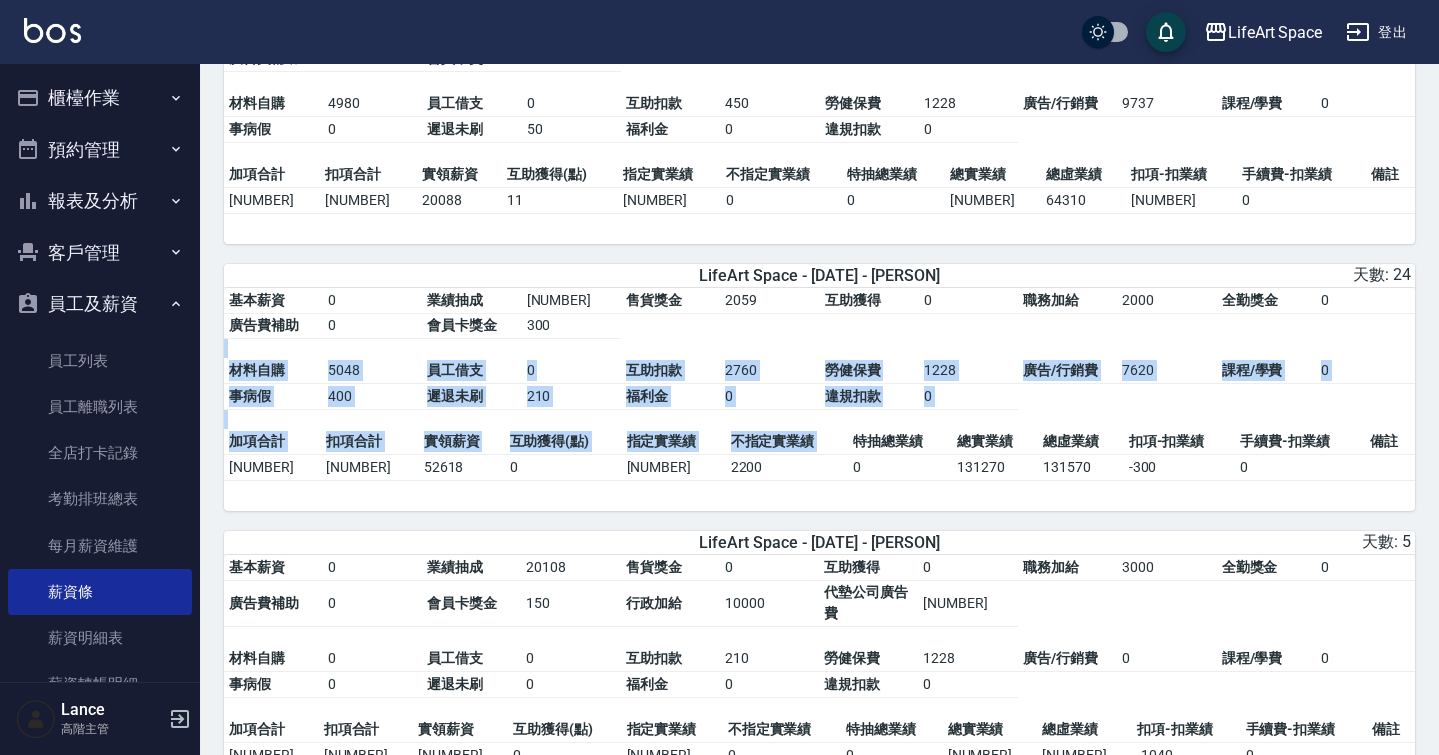drag, startPoint x: 846, startPoint y: 352, endPoint x: 846, endPoint y: 453, distance: 101 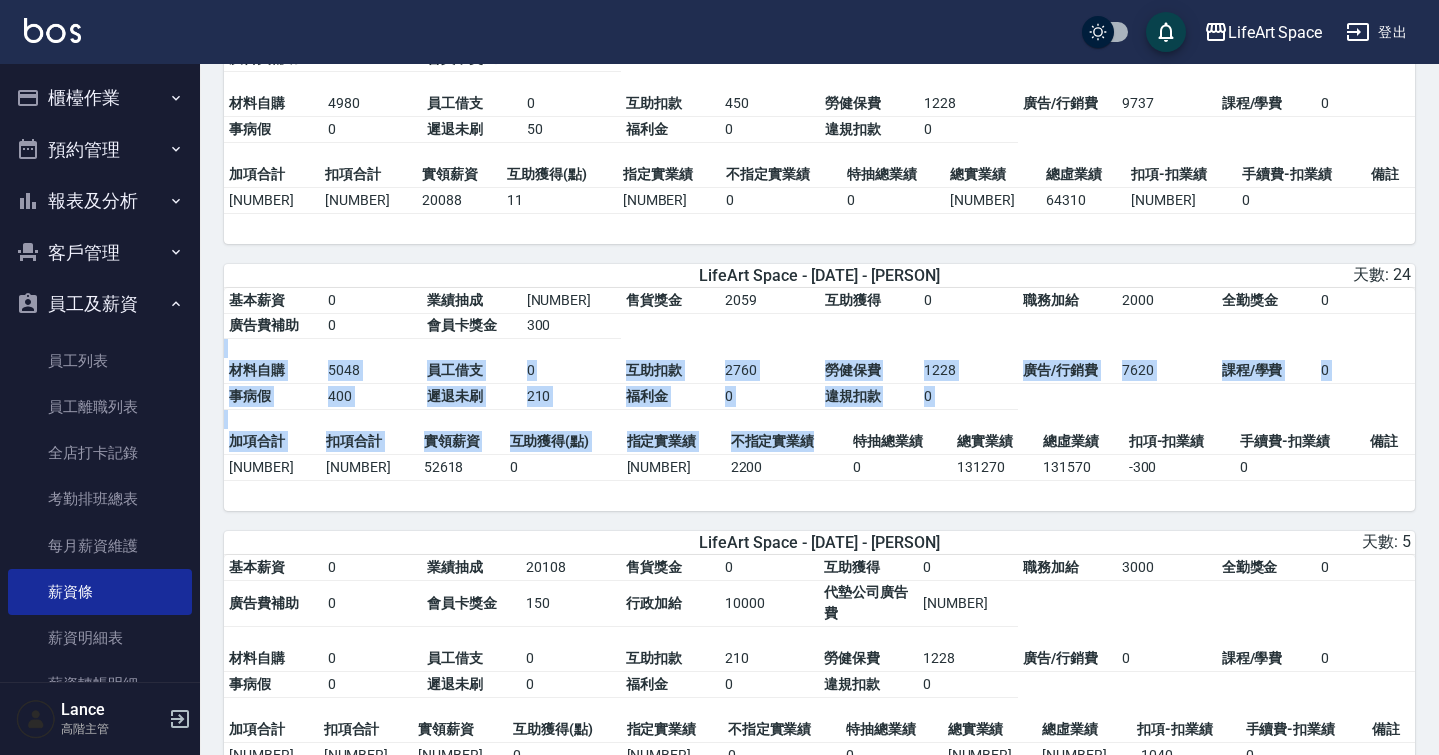 drag, startPoint x: 824, startPoint y: 353, endPoint x: 823, endPoint y: 456, distance: 103.00485 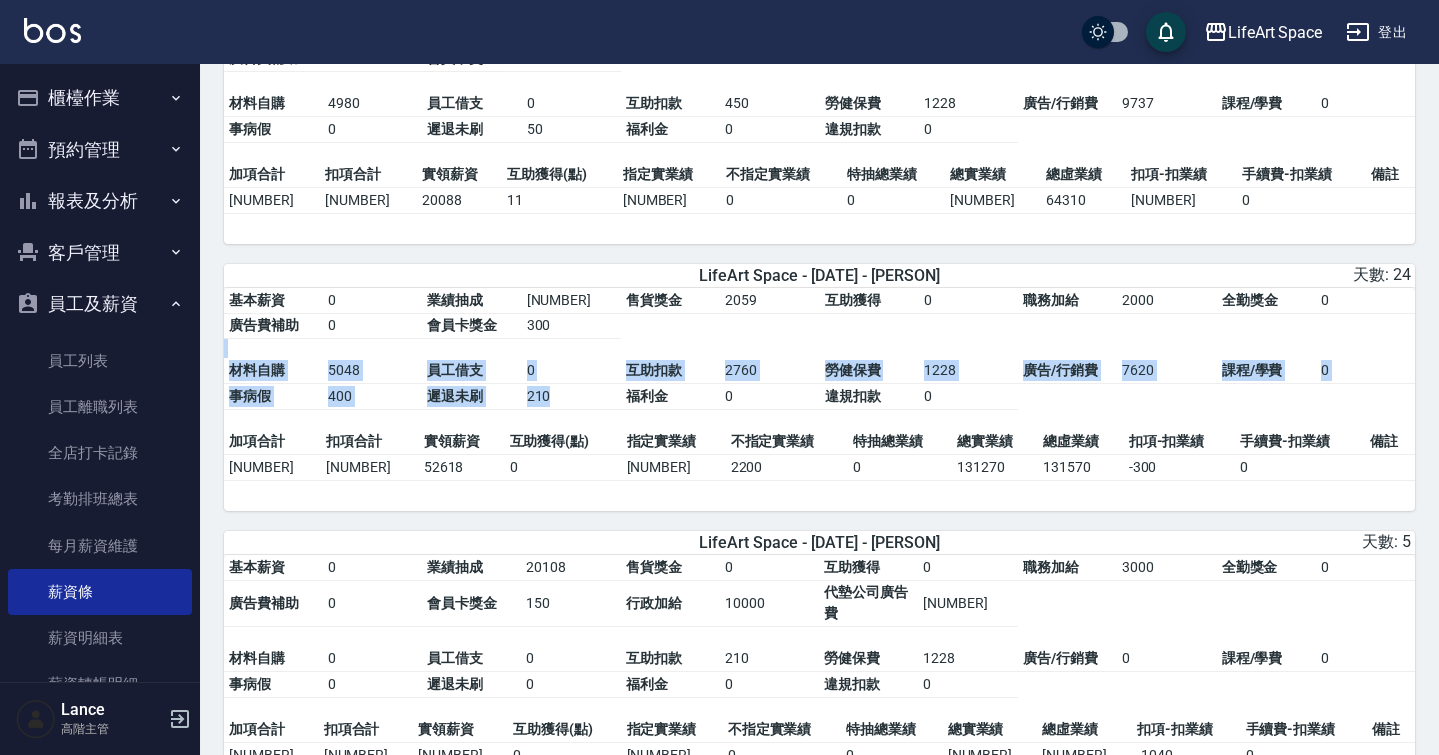 drag, startPoint x: 827, startPoint y: 362, endPoint x: 827, endPoint y: 423, distance: 61 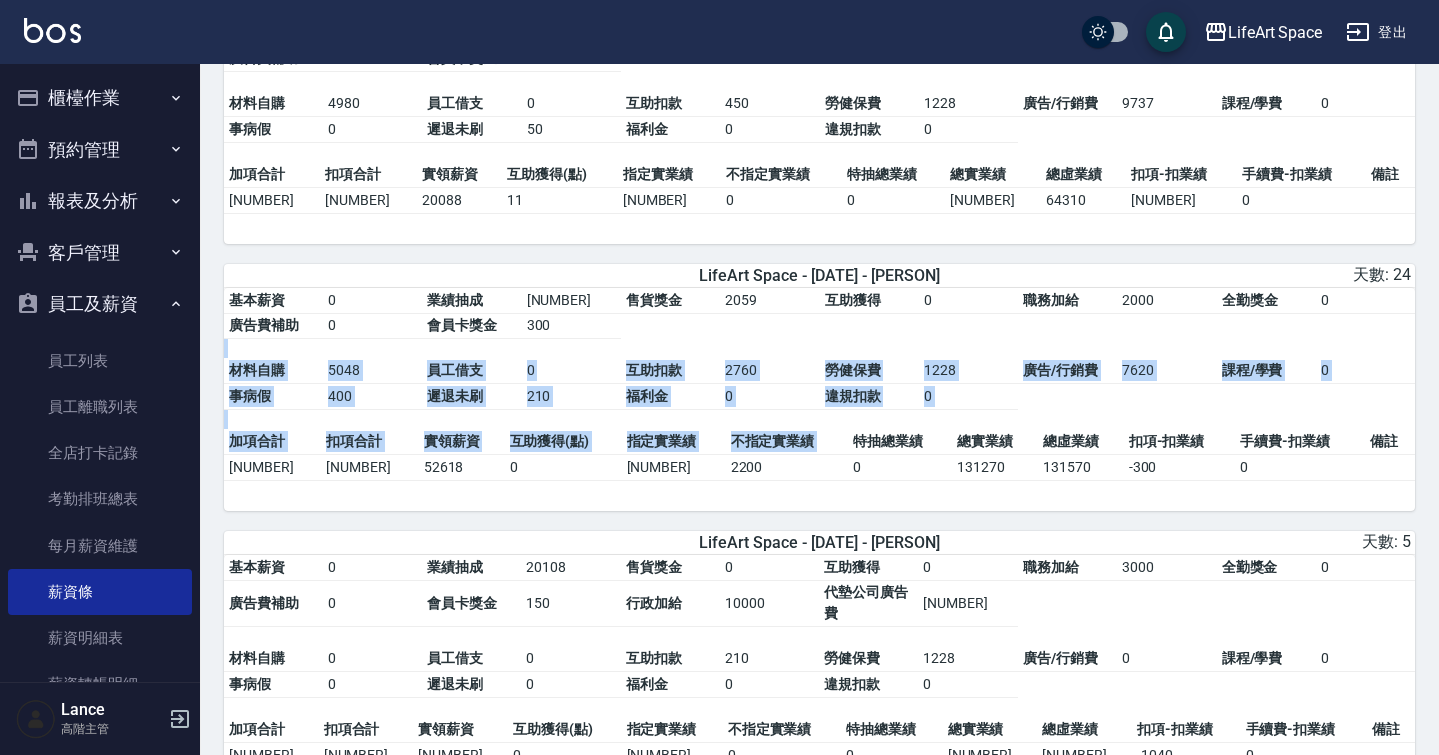 drag, startPoint x: 838, startPoint y: 348, endPoint x: 846, endPoint y: 445, distance: 97.32934 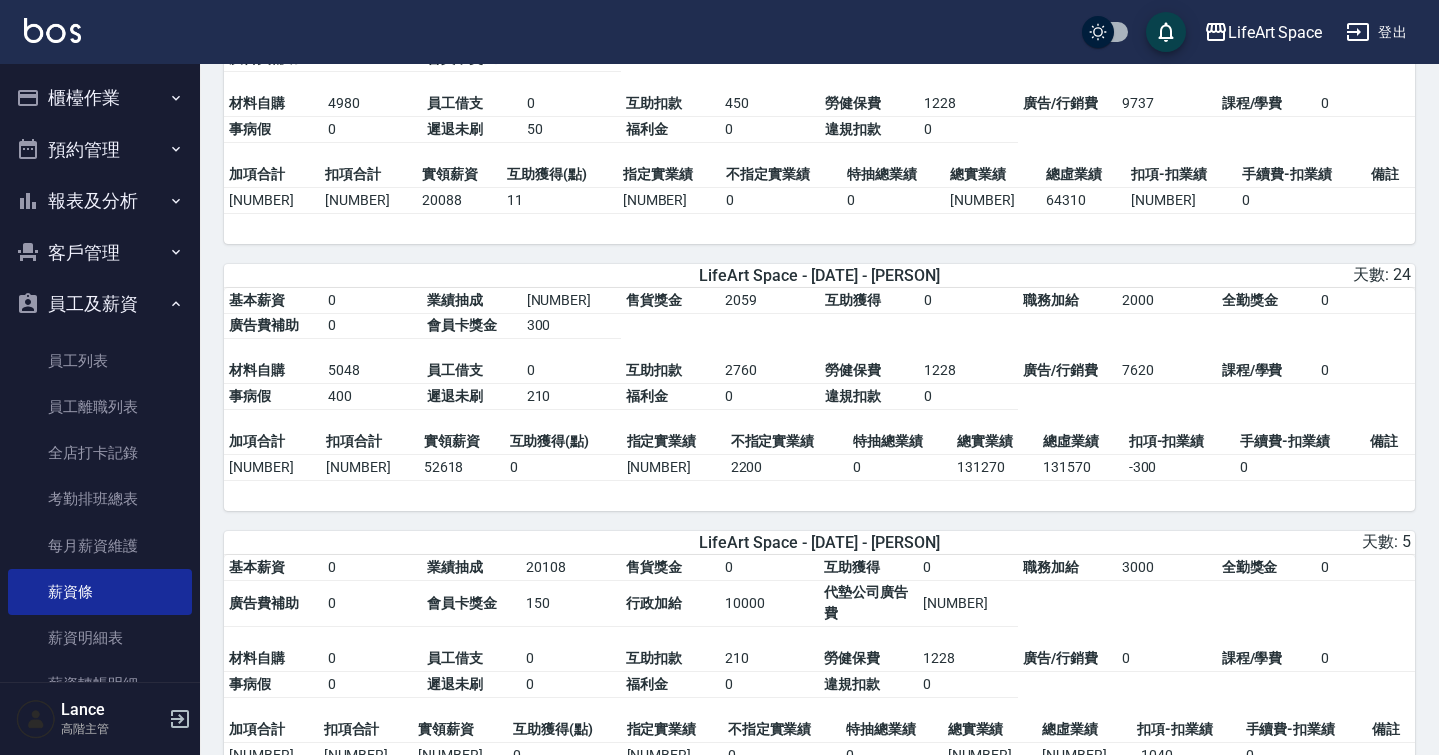 click on "特抽總業績" at bounding box center [900, 442] 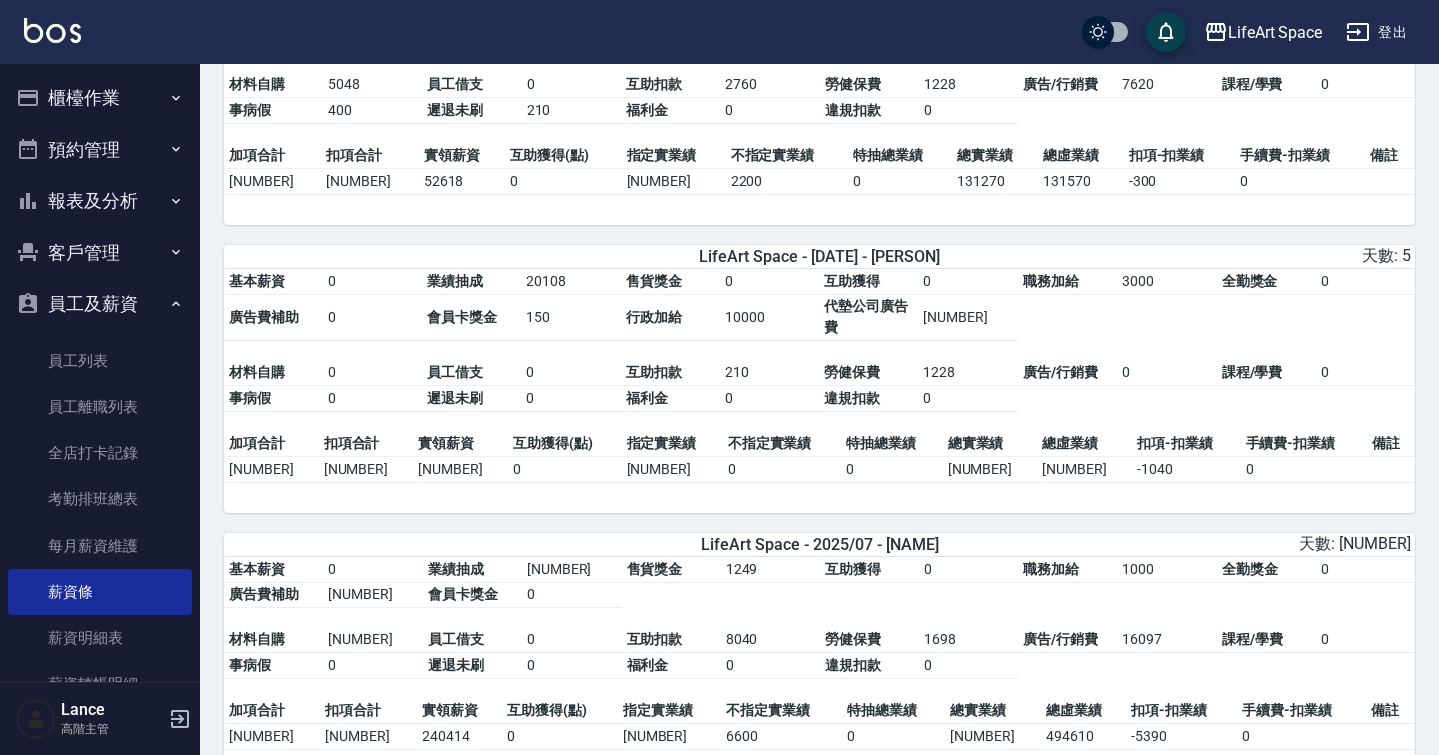 scroll, scrollTop: 779, scrollLeft: 0, axis: vertical 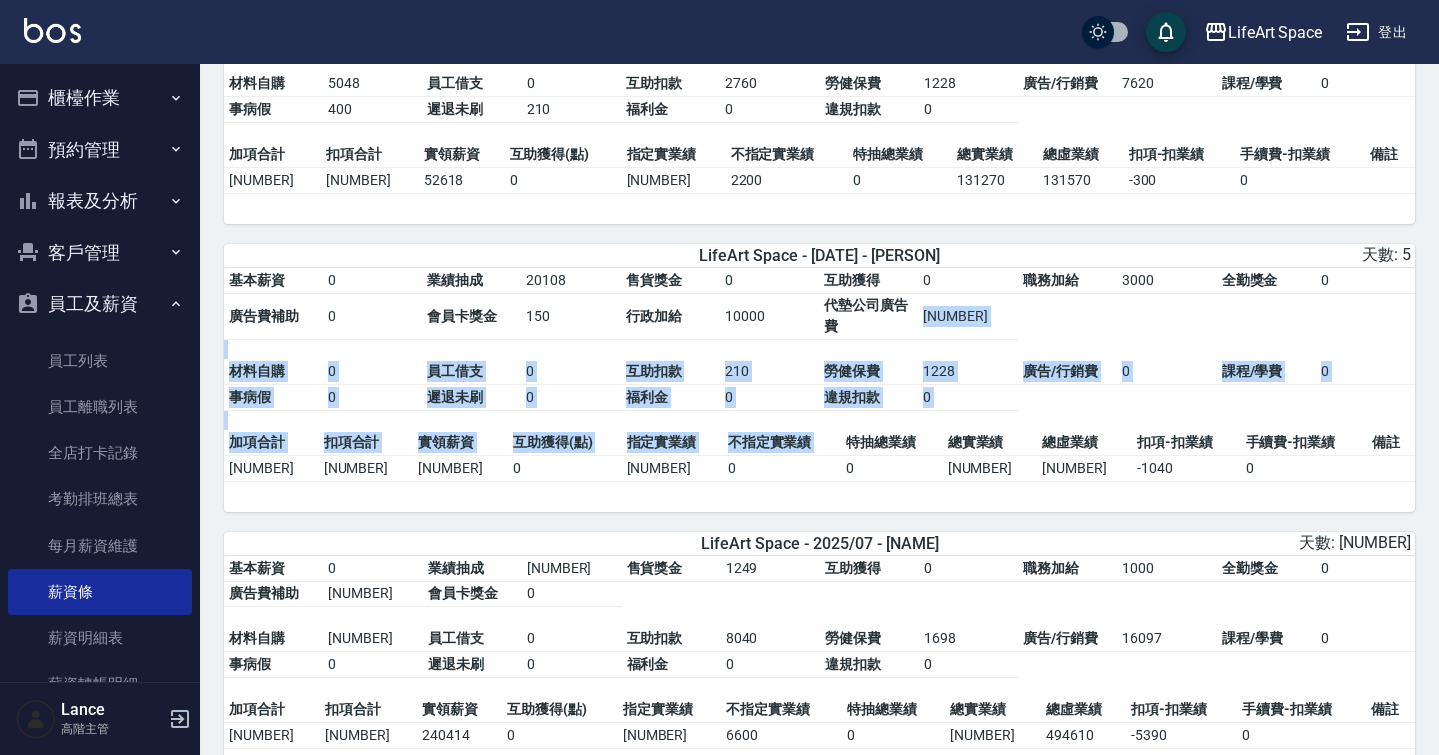 drag, startPoint x: 832, startPoint y: 340, endPoint x: 844, endPoint y: 450, distance: 110.65261 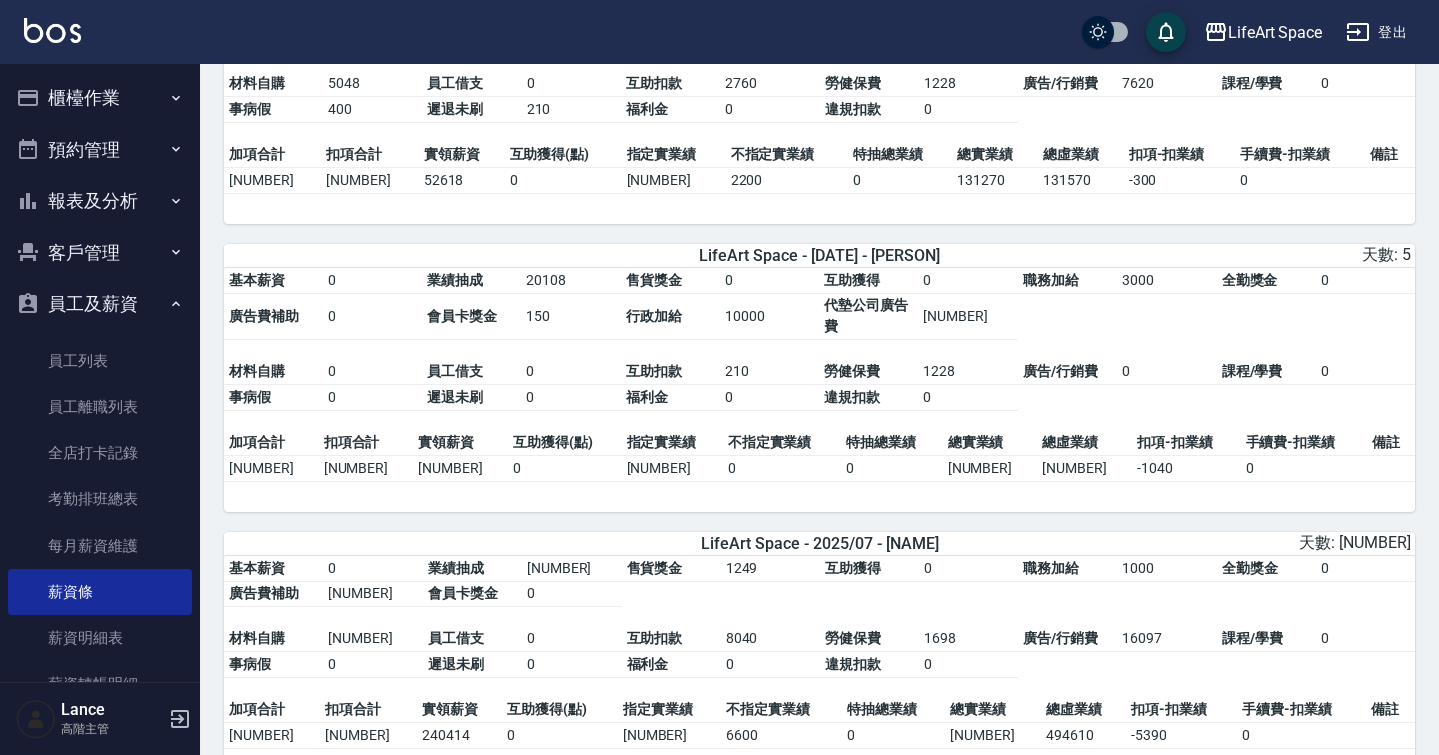 click on "特抽總業績" at bounding box center [891, 443] 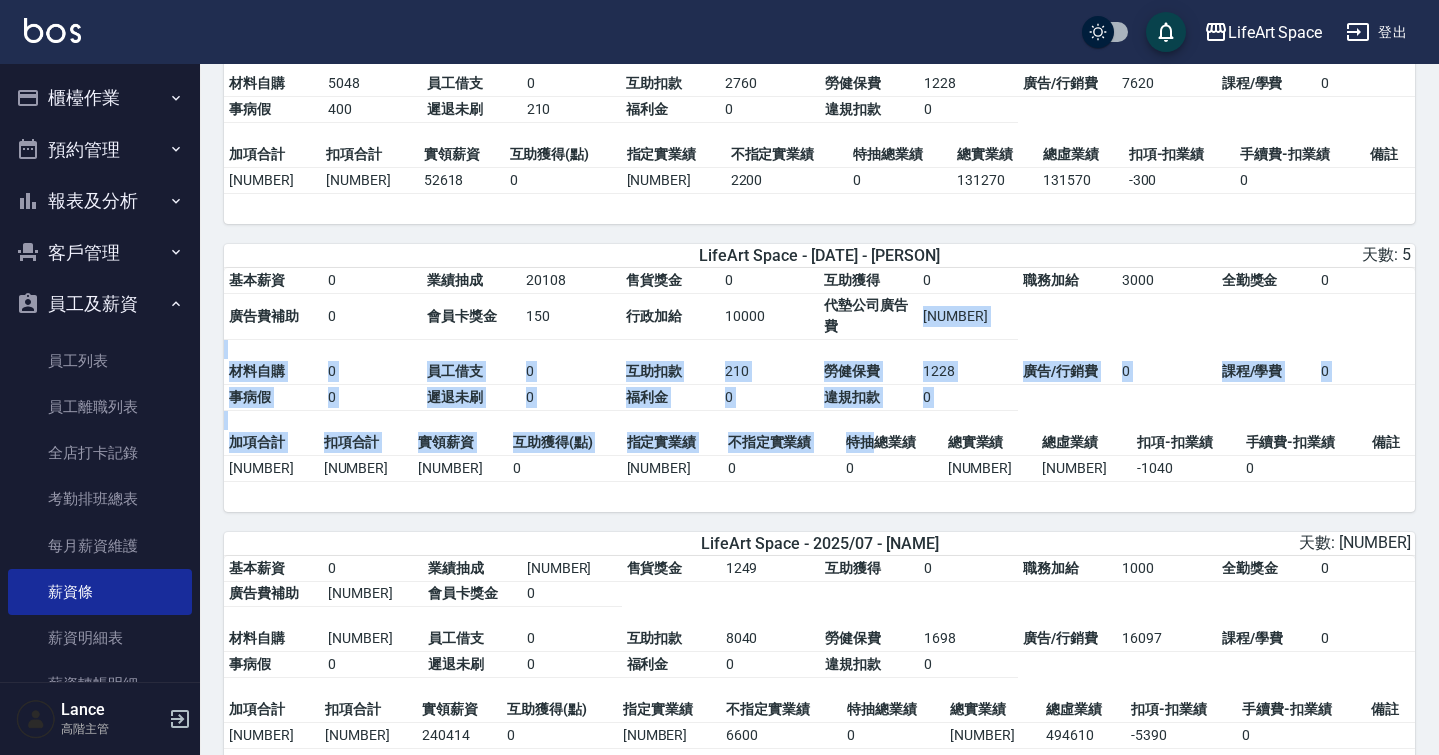 drag, startPoint x: 861, startPoint y: 360, endPoint x: 875, endPoint y: 462, distance: 102.9563 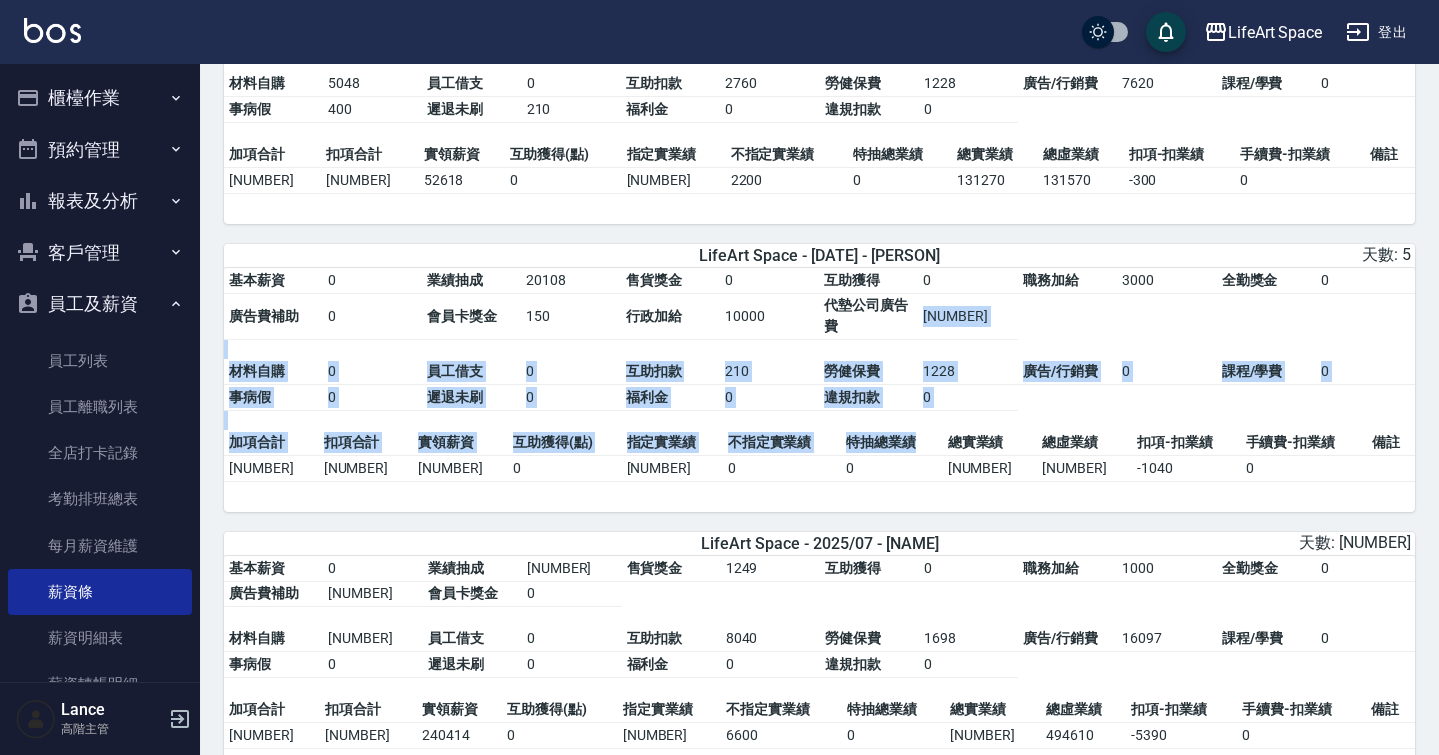 click on "特抽總業績" at bounding box center (891, 443) 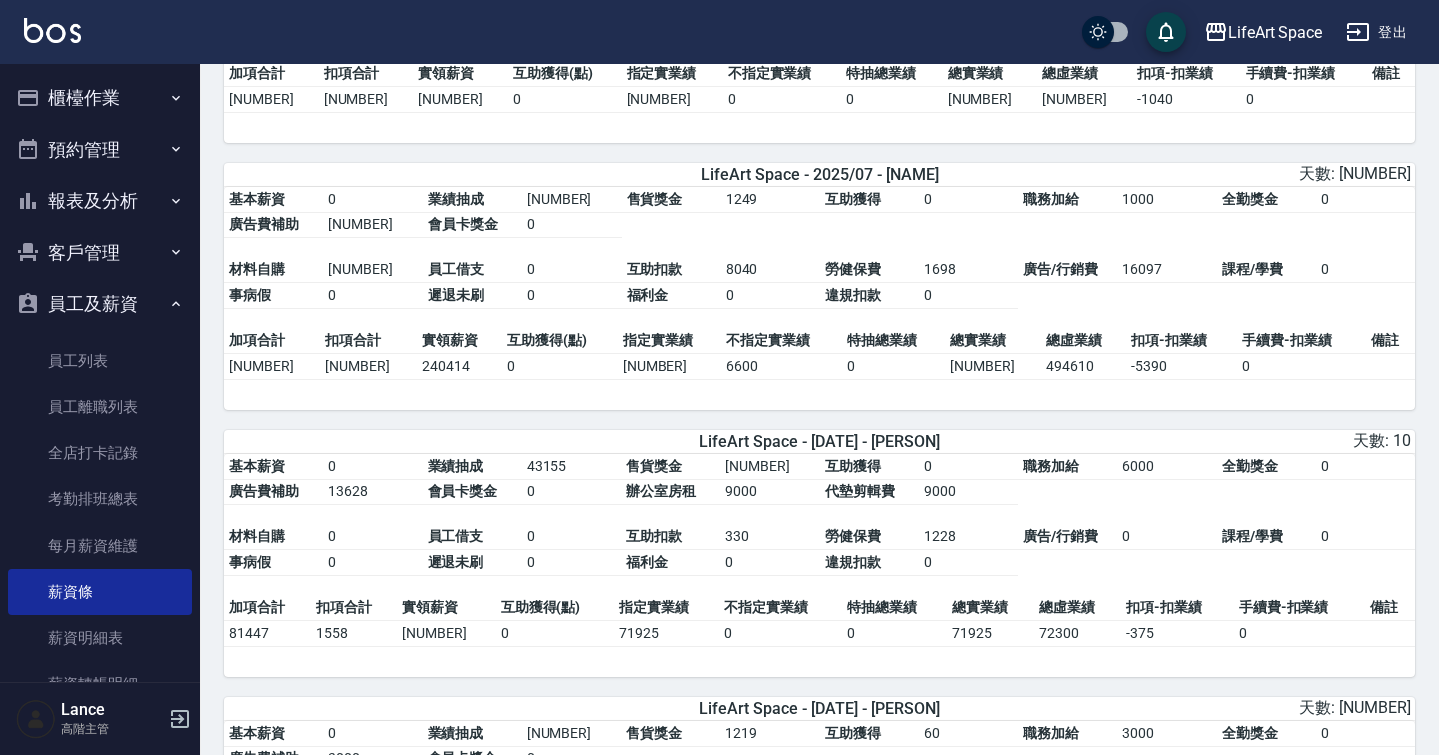 scroll, scrollTop: 1161, scrollLeft: 0, axis: vertical 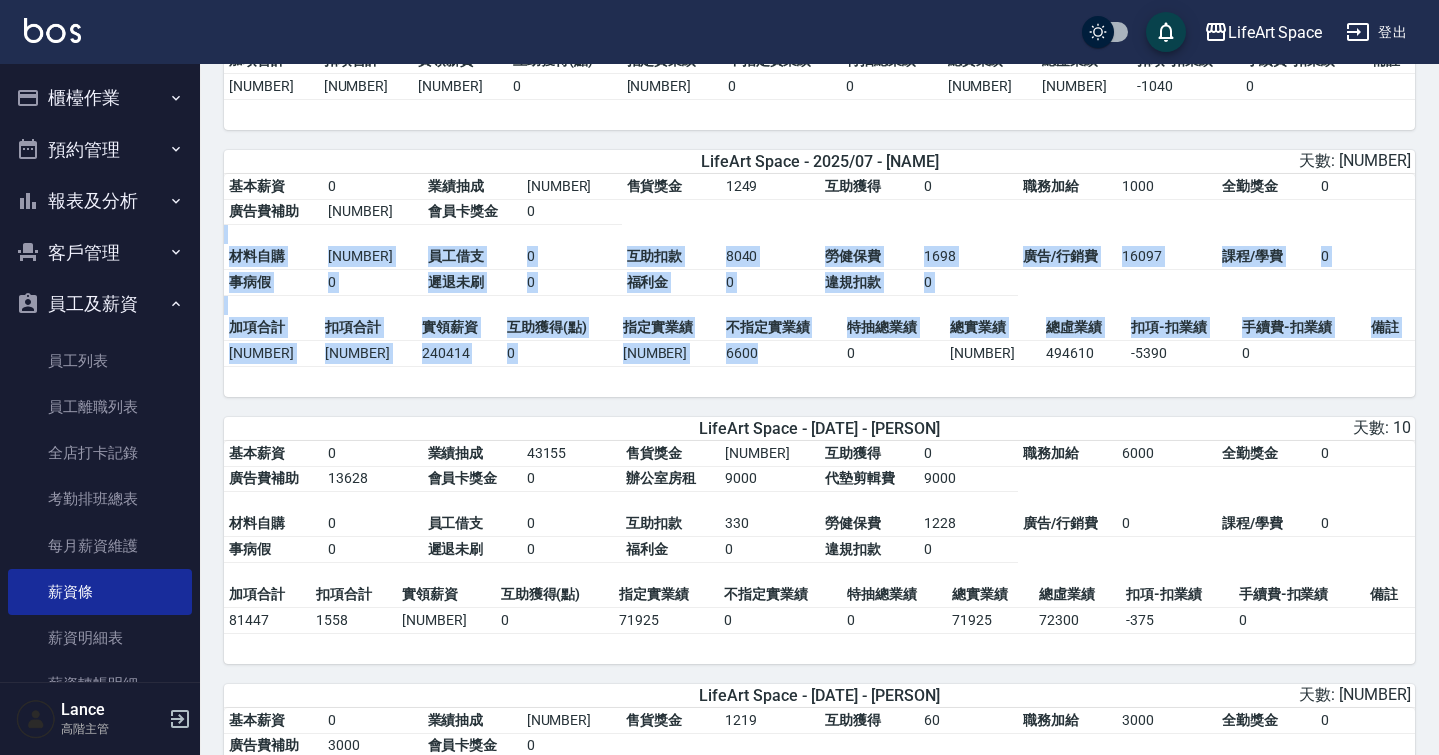 drag, startPoint x: 801, startPoint y: 242, endPoint x: 797, endPoint y: 379, distance: 137.05838 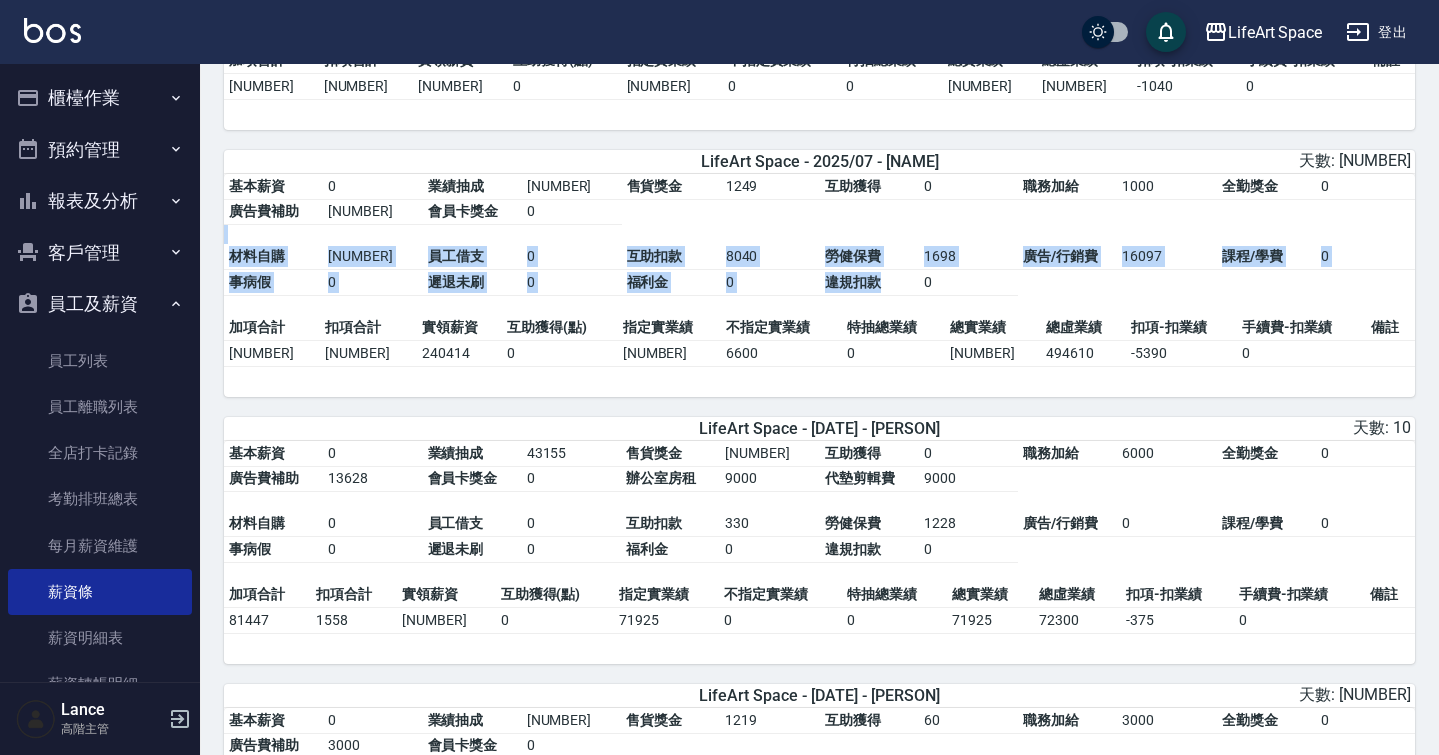 drag, startPoint x: 828, startPoint y: 242, endPoint x: 828, endPoint y: 305, distance: 63 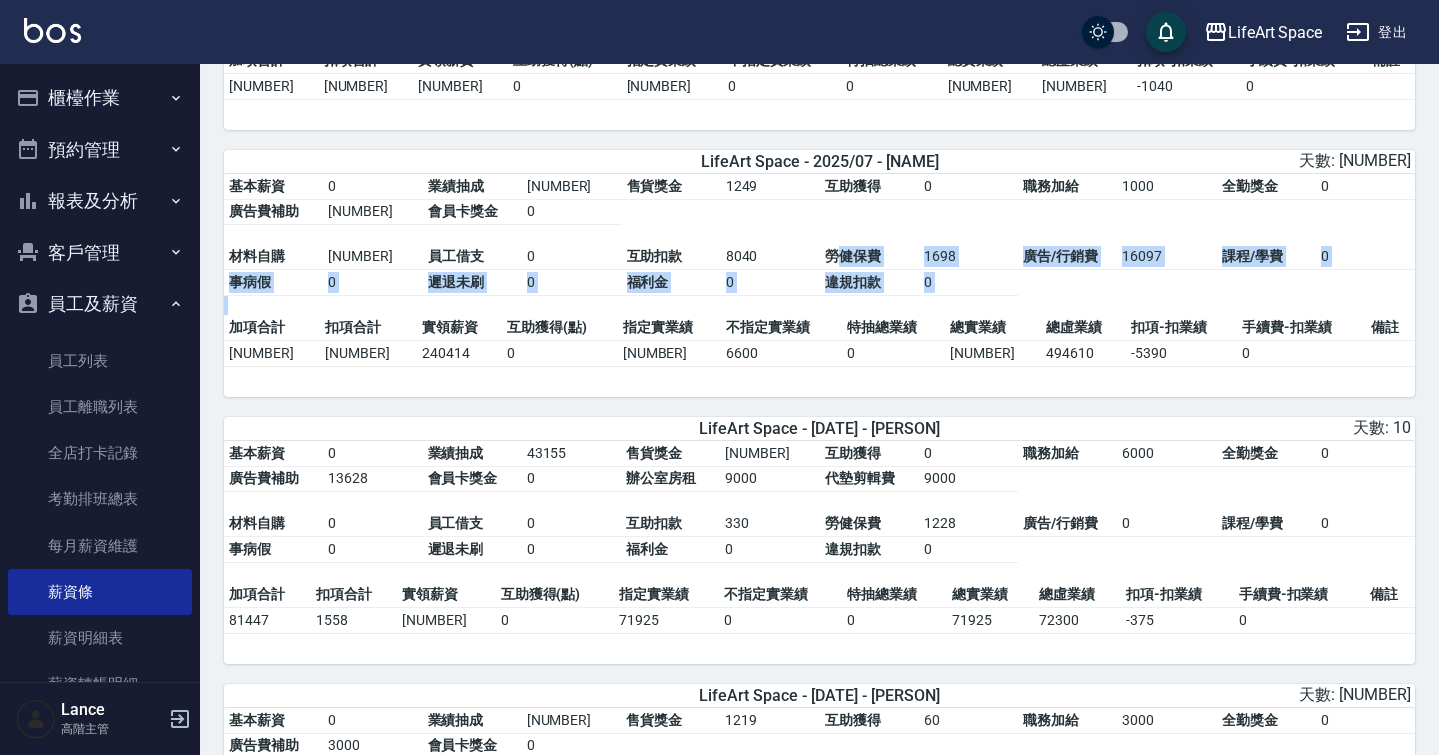 drag, startPoint x: 843, startPoint y: 261, endPoint x: 867, endPoint y: 322, distance: 65.551506 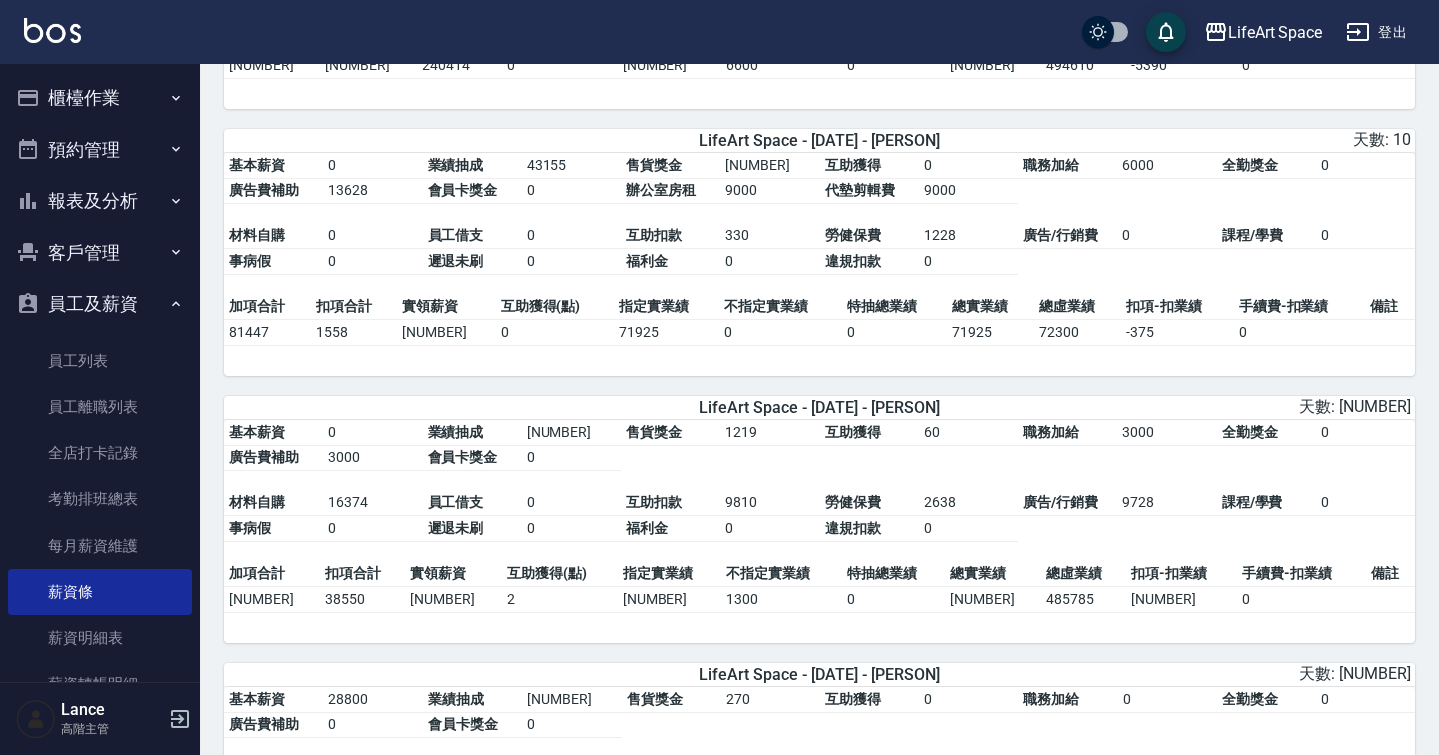 scroll, scrollTop: 1450, scrollLeft: 0, axis: vertical 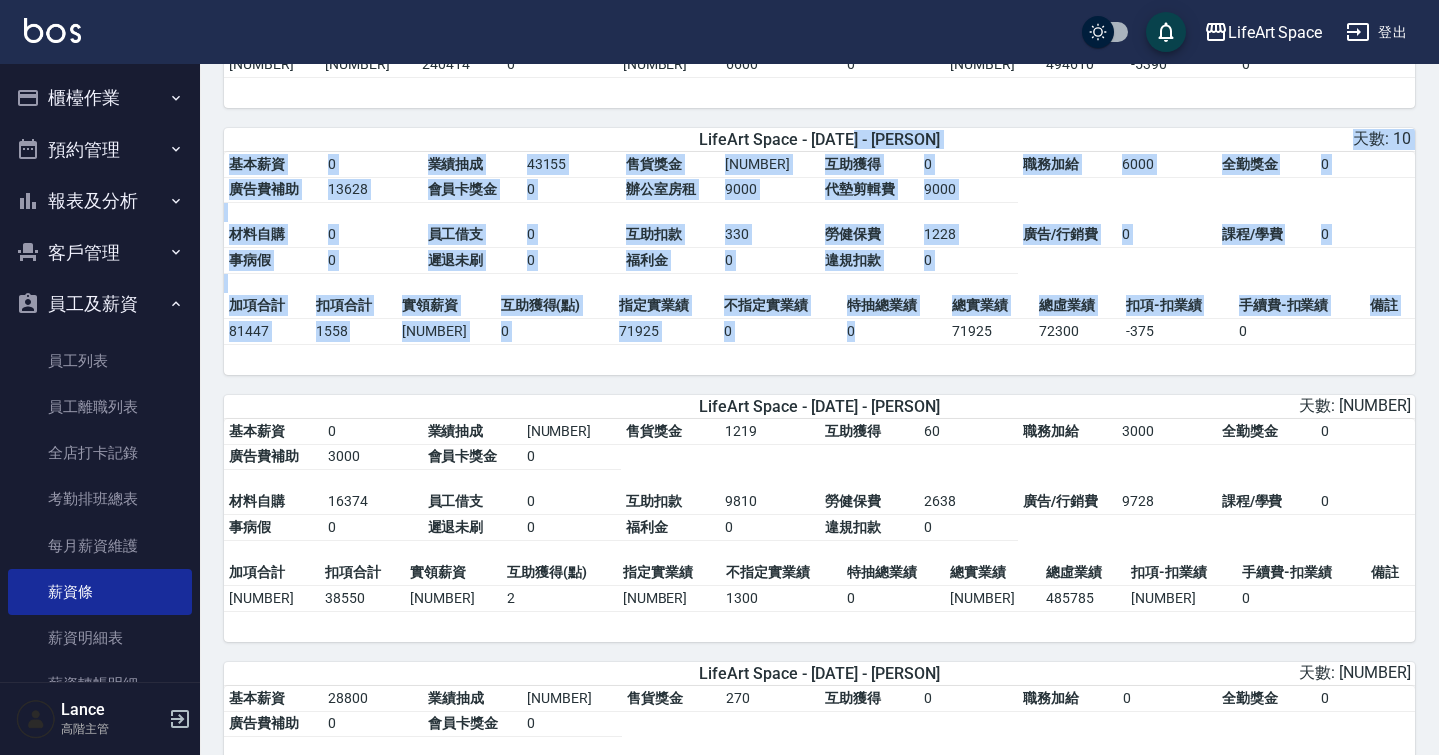 drag, startPoint x: 860, startPoint y: 162, endPoint x: 875, endPoint y: 346, distance: 184.6104 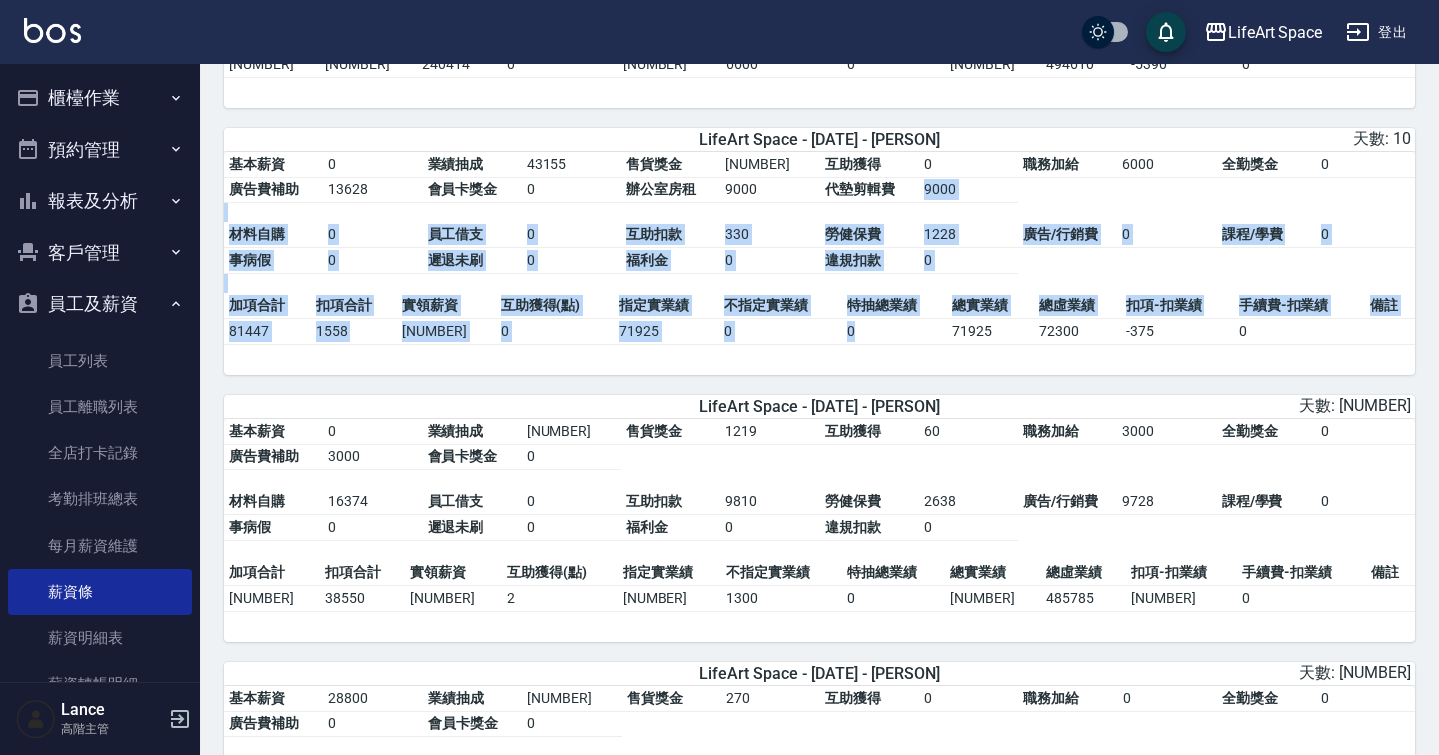drag, startPoint x: 907, startPoint y: 214, endPoint x: 907, endPoint y: 347, distance: 133 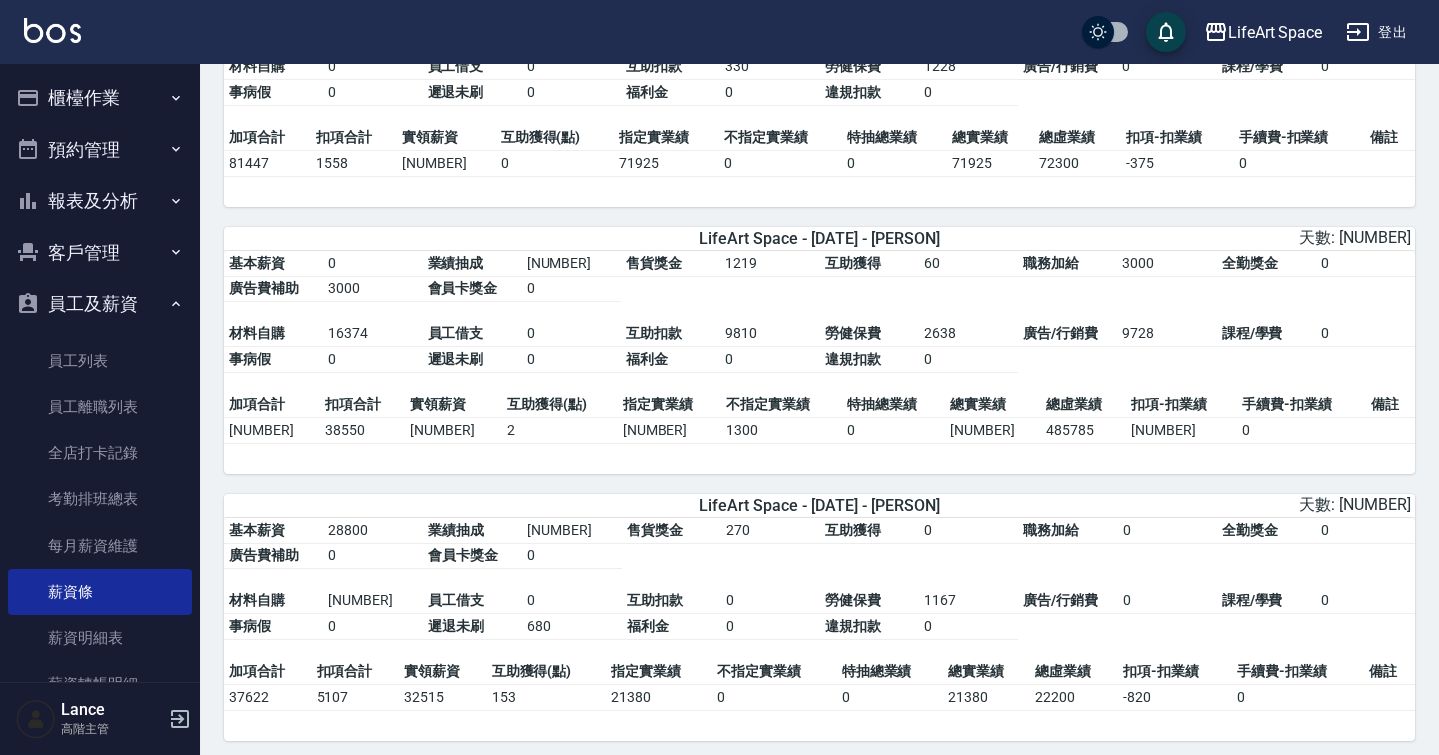 scroll, scrollTop: 1624, scrollLeft: 0, axis: vertical 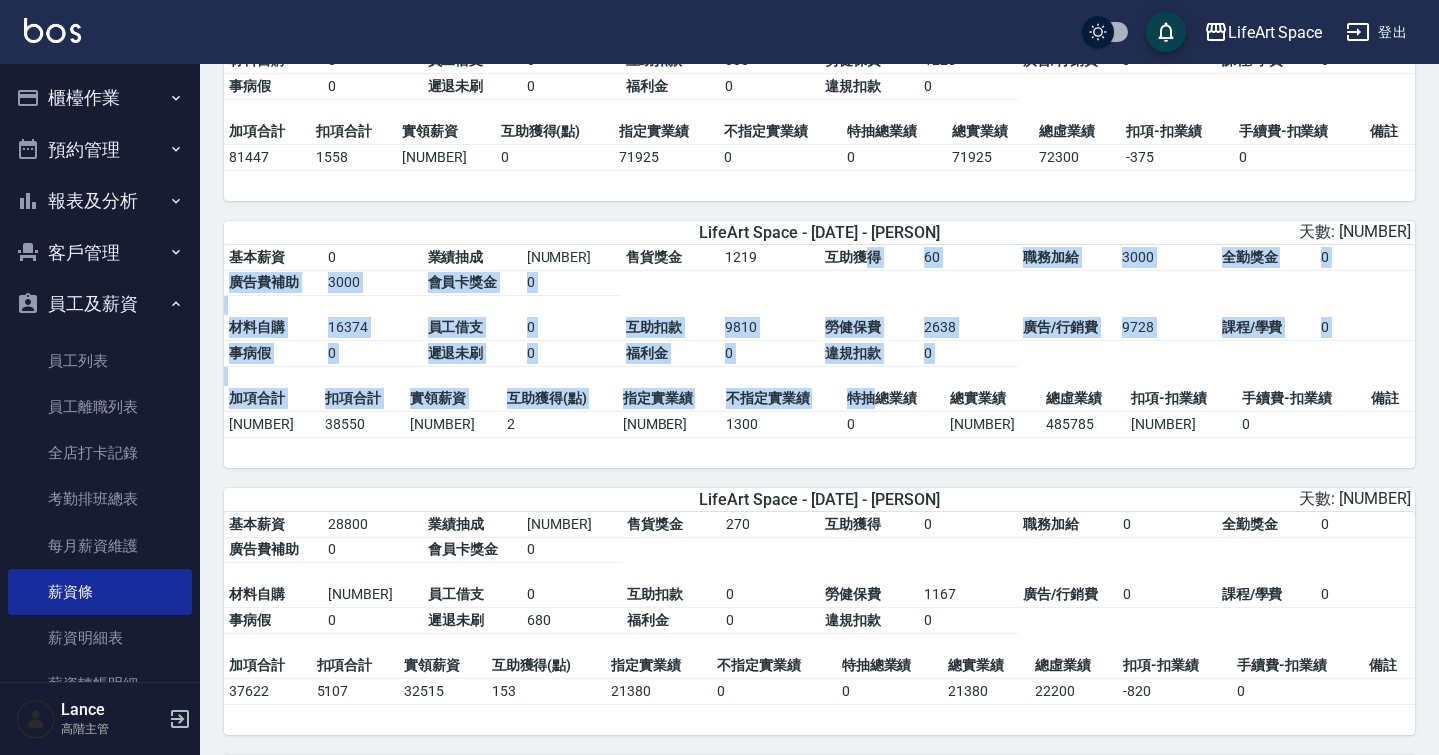 drag, startPoint x: 871, startPoint y: 278, endPoint x: 872, endPoint y: 423, distance: 145.00345 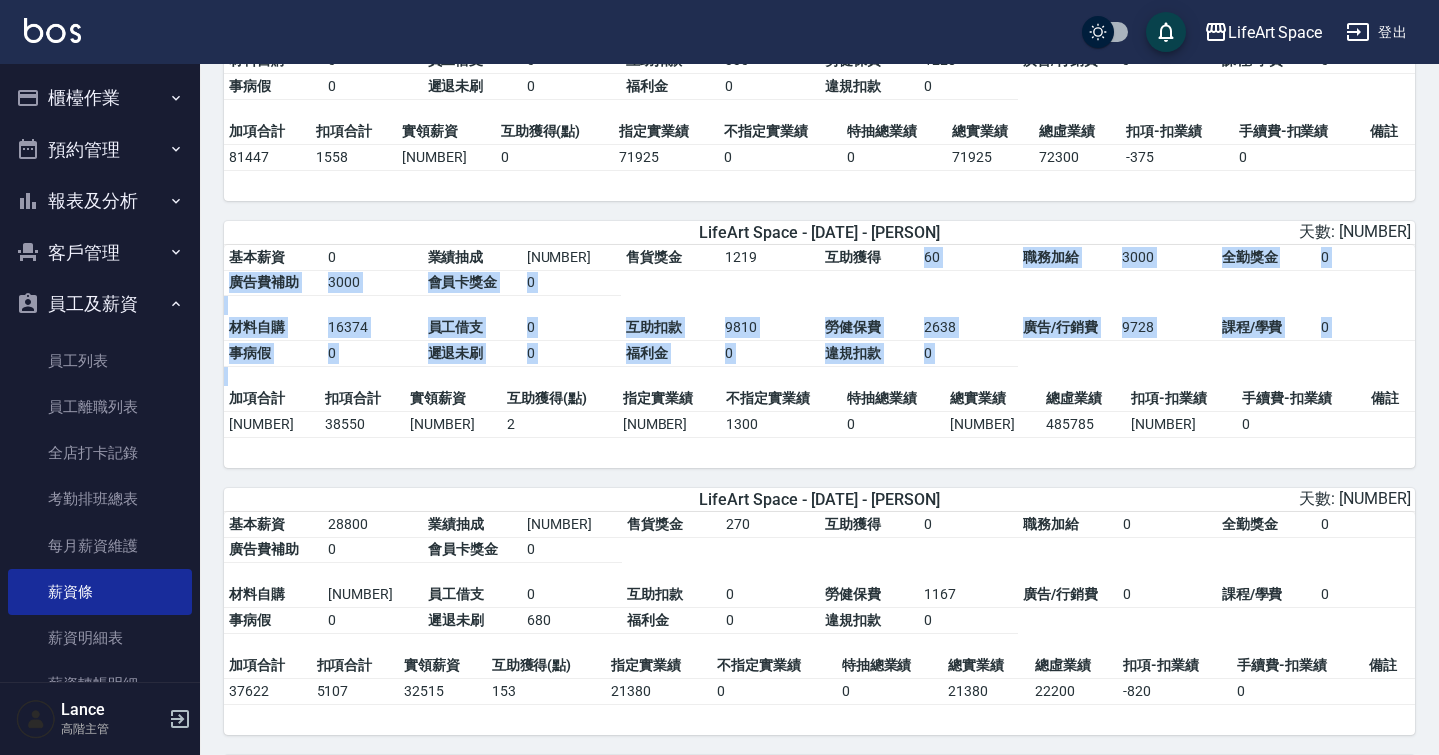 drag, startPoint x: 906, startPoint y: 288, endPoint x: 904, endPoint y: 487, distance: 199.01006 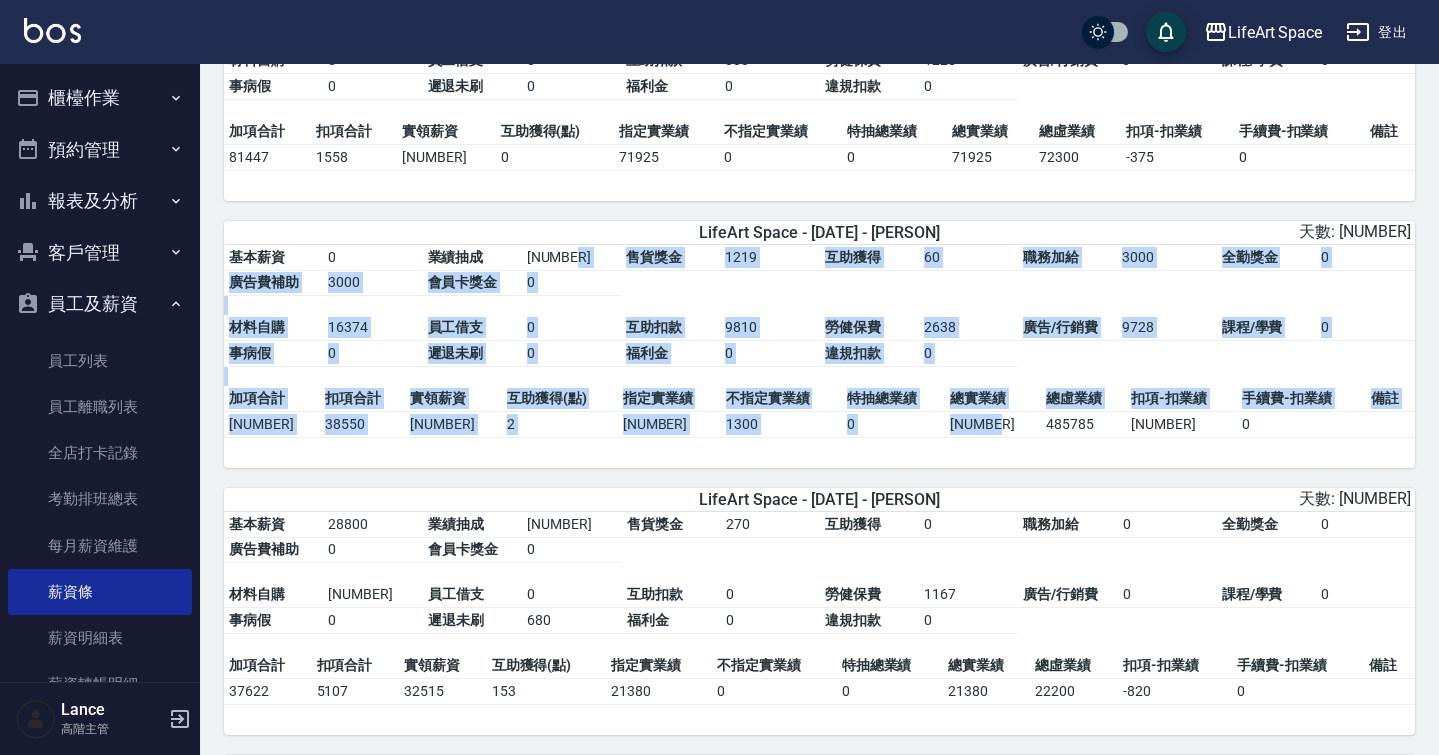 drag, startPoint x: 1011, startPoint y: 303, endPoint x: 1011, endPoint y: 455, distance: 152 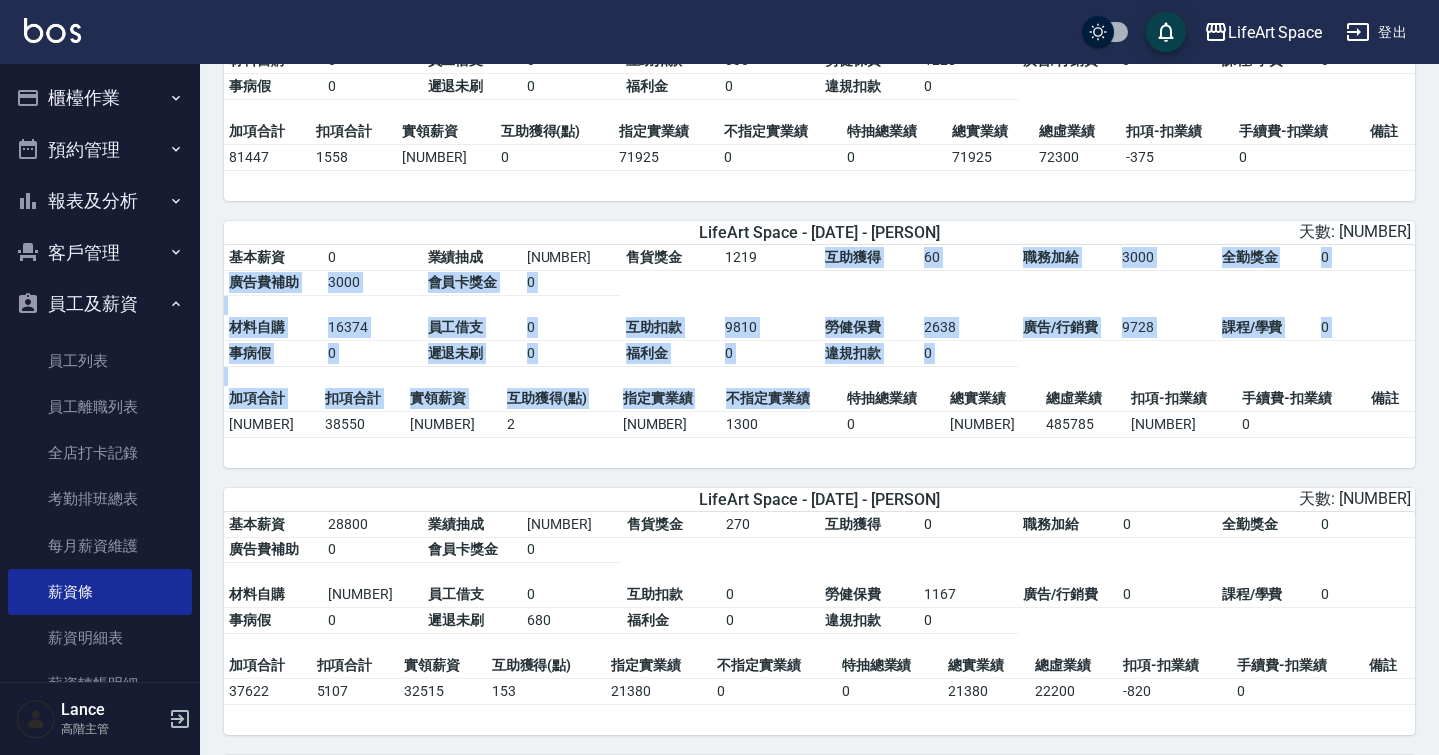 drag, startPoint x: 782, startPoint y: 277, endPoint x: 806, endPoint y: 424, distance: 148.9463 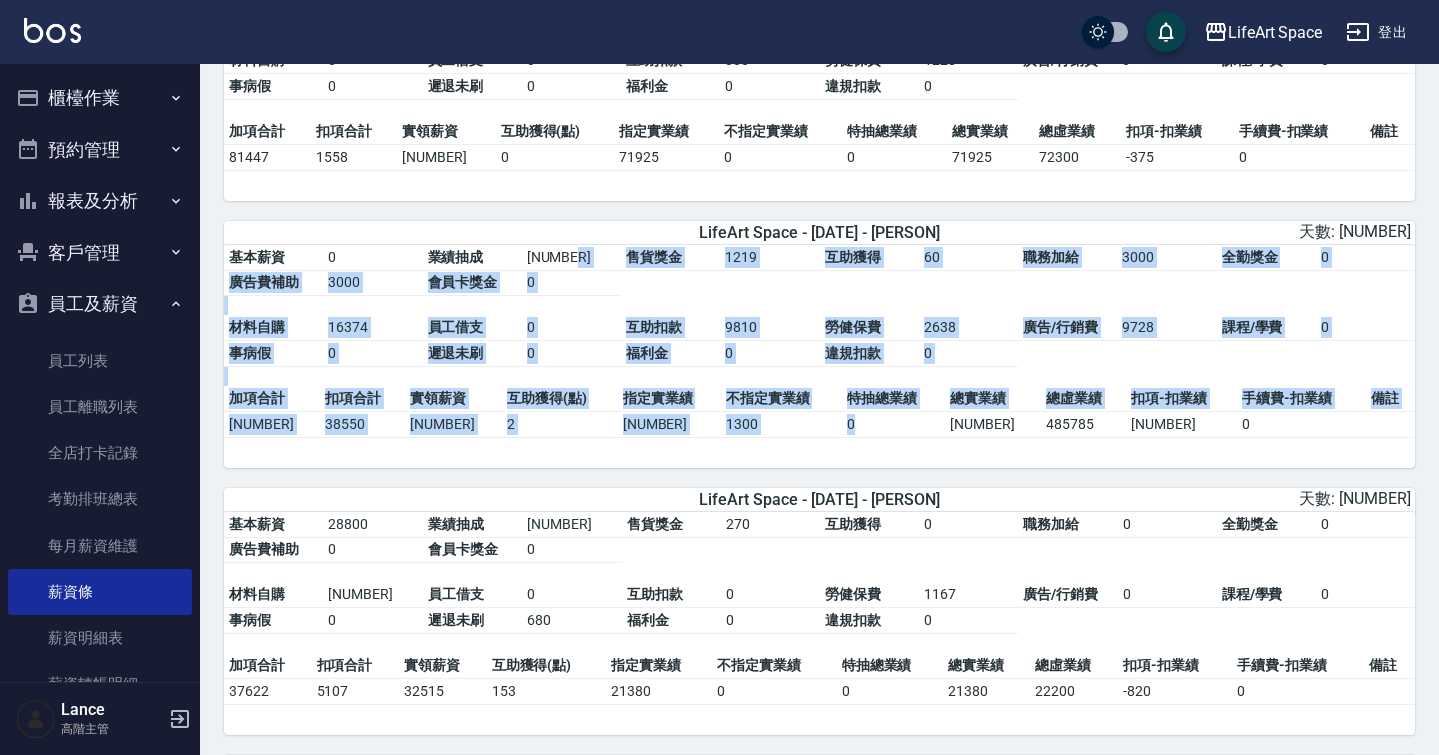 drag, startPoint x: 853, startPoint y: 298, endPoint x: 857, endPoint y: 446, distance: 148.05405 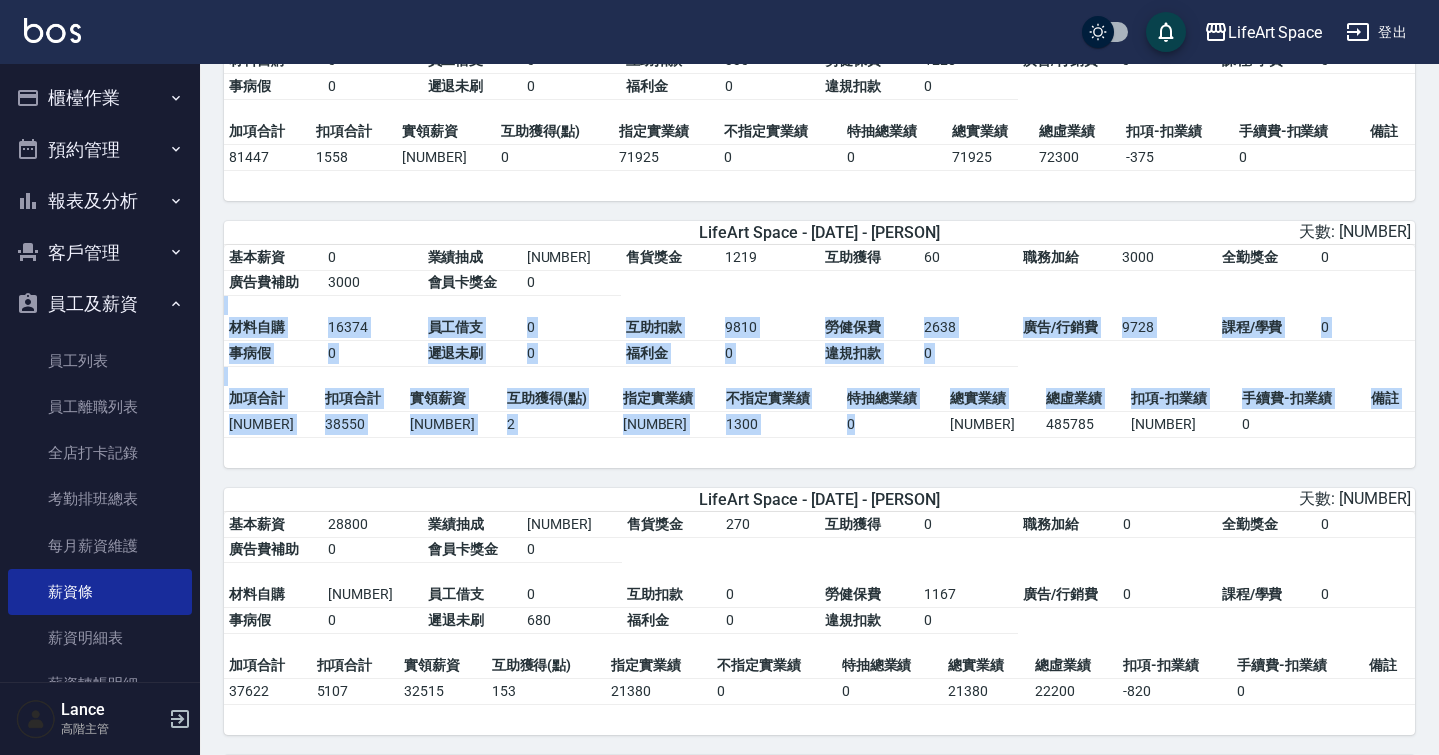 drag, startPoint x: 868, startPoint y: 329, endPoint x: 870, endPoint y: 447, distance: 118.016945 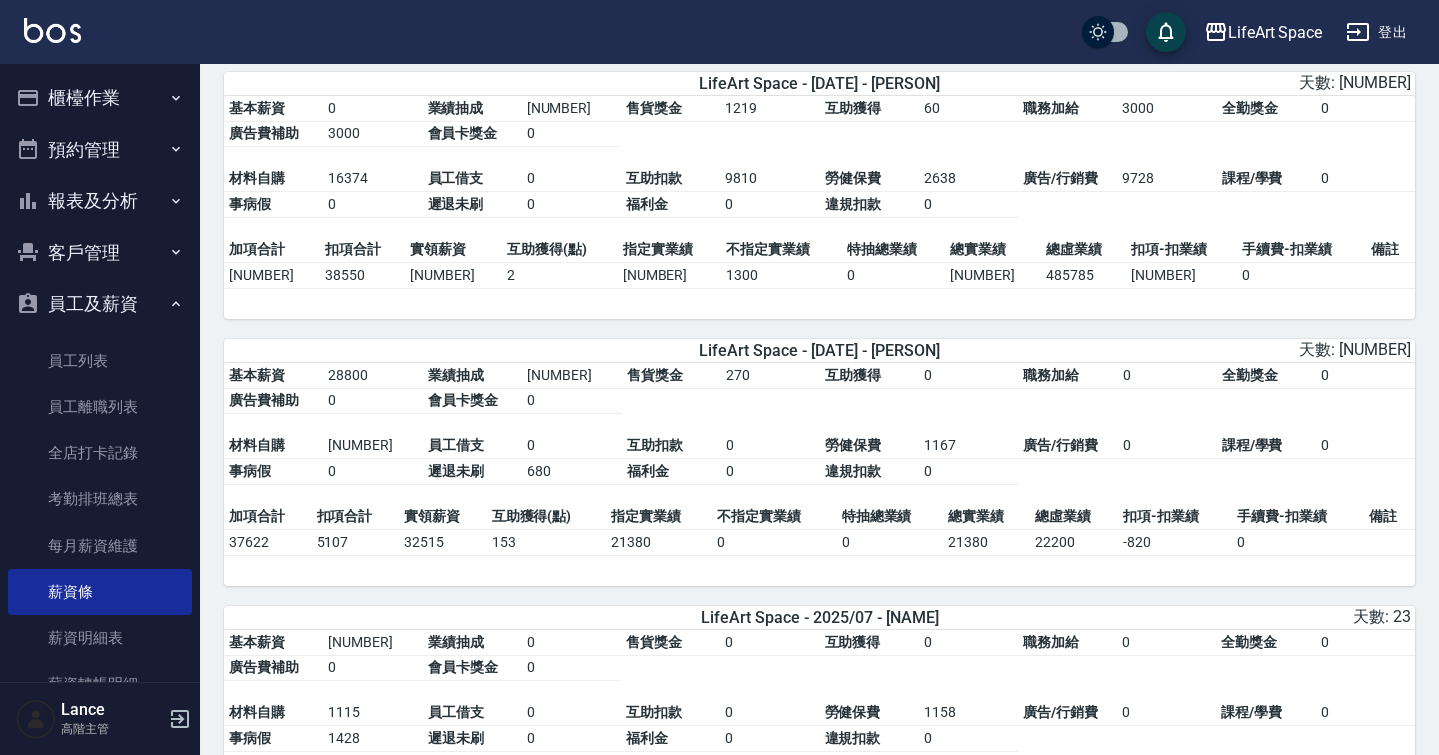 scroll, scrollTop: 1785, scrollLeft: 0, axis: vertical 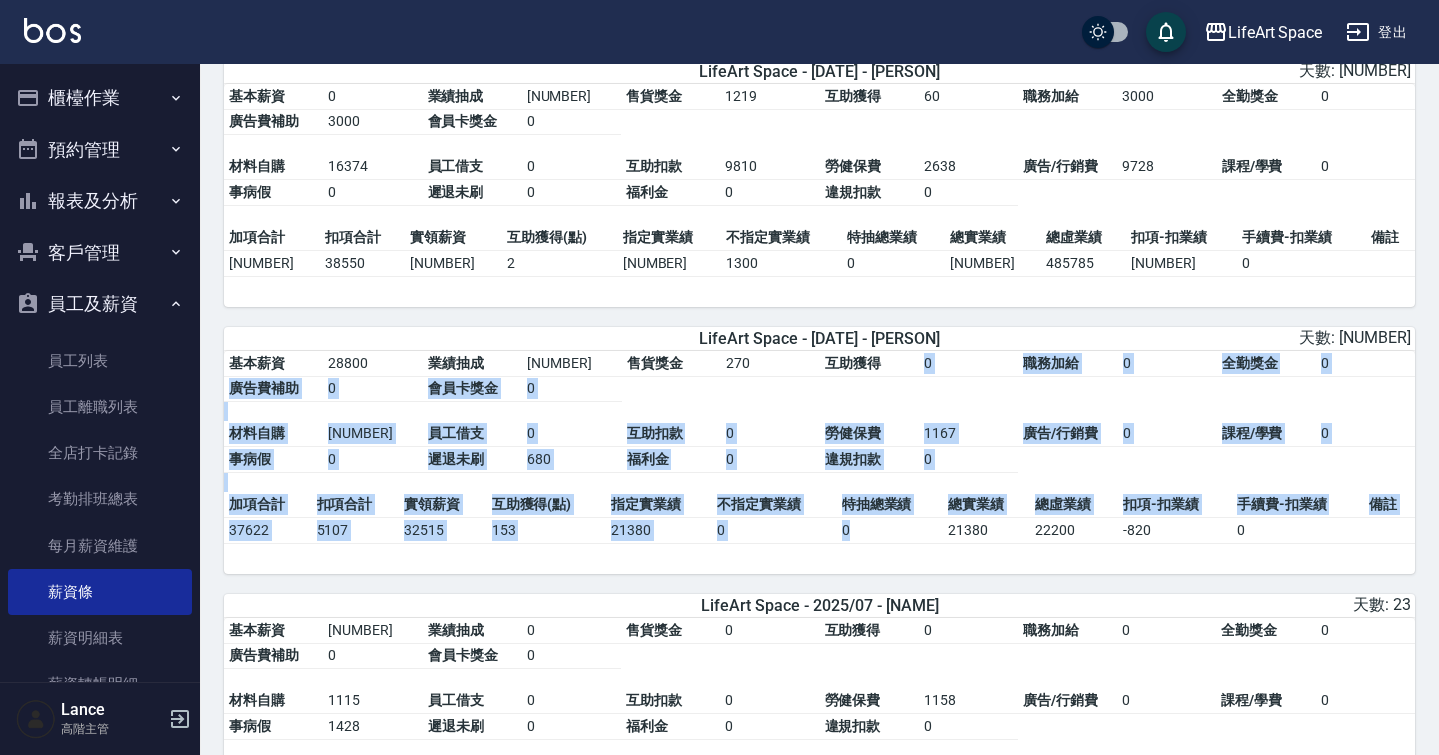 drag, startPoint x: 883, startPoint y: 385, endPoint x: 883, endPoint y: 564, distance: 179 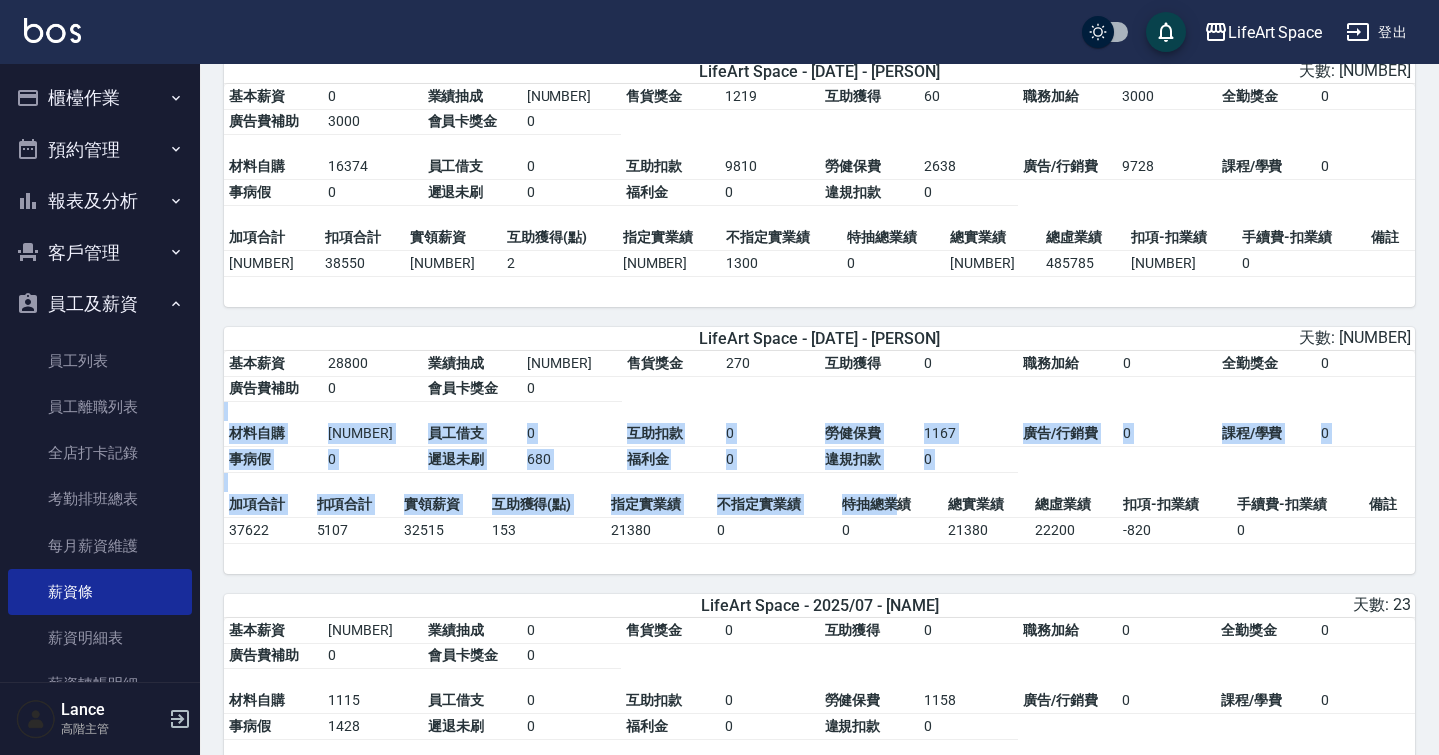 drag, startPoint x: 898, startPoint y: 437, endPoint x: 898, endPoint y: 531, distance: 94 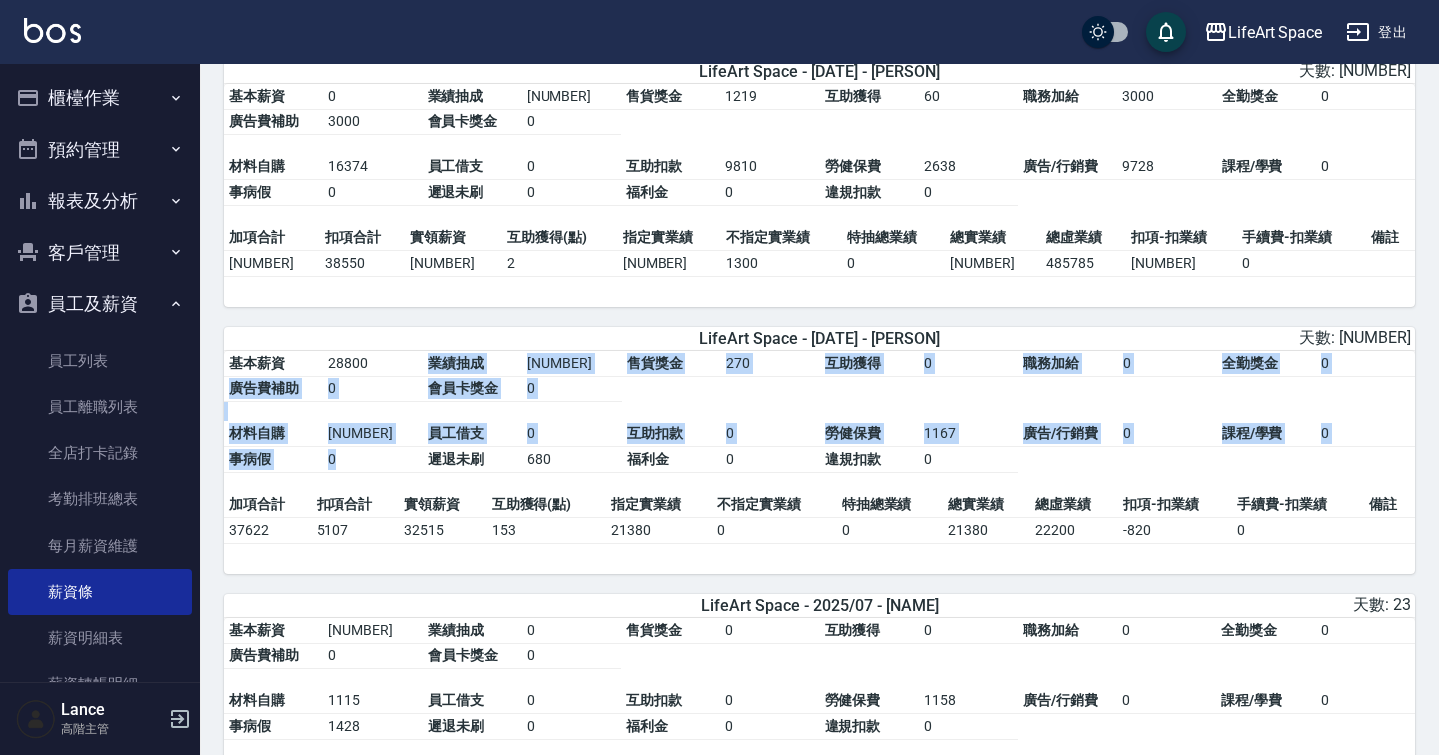 drag, startPoint x: 866, startPoint y: 406, endPoint x: 870, endPoint y: 495, distance: 89.08984 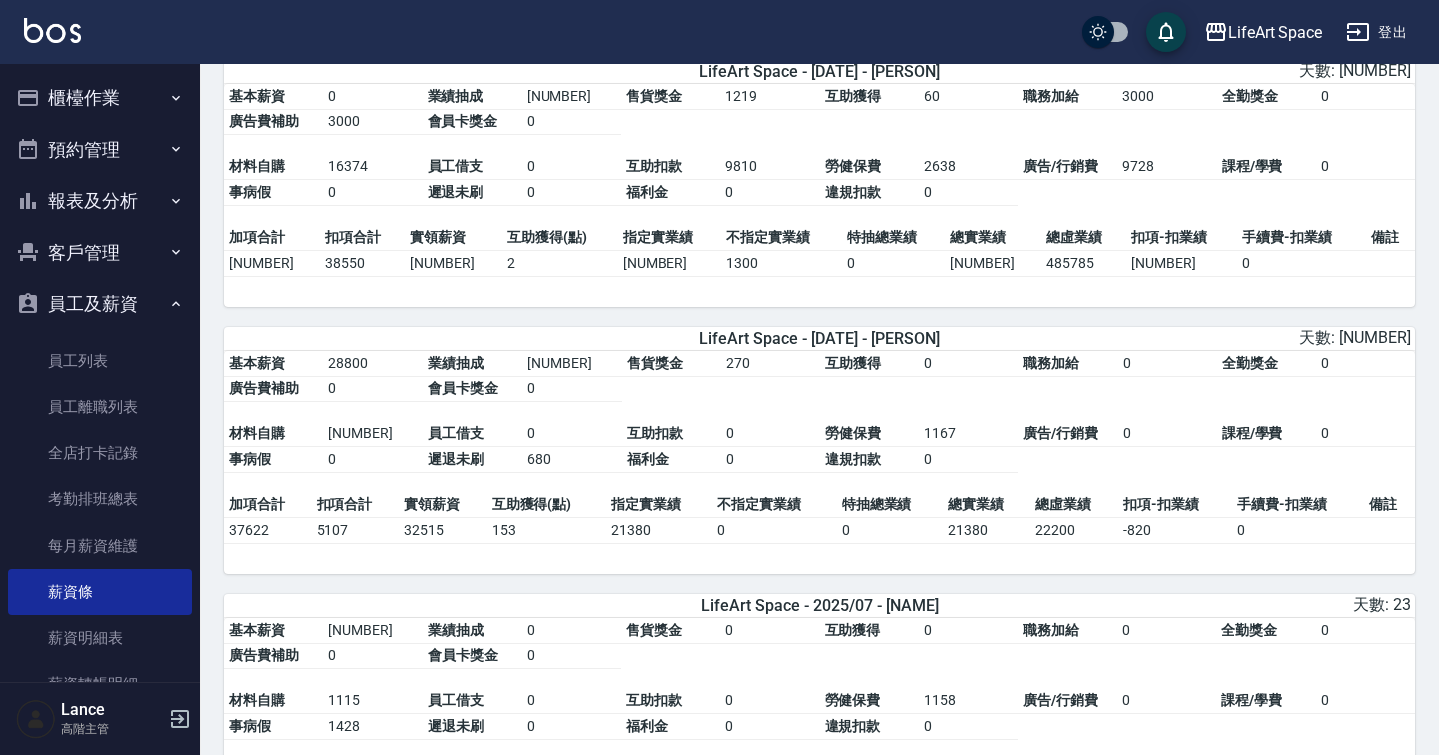 click on "違規扣款" at bounding box center [869, 460] 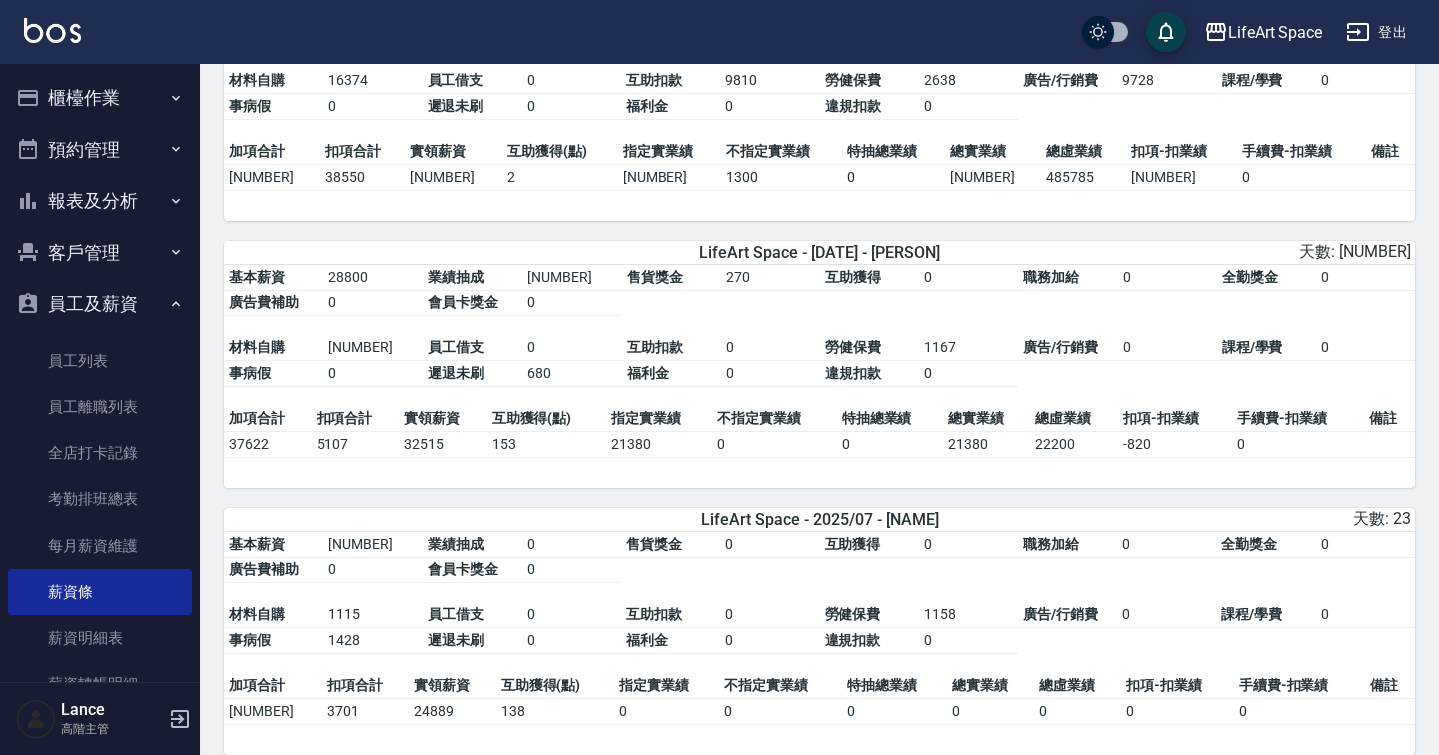 scroll, scrollTop: 1873, scrollLeft: 0, axis: vertical 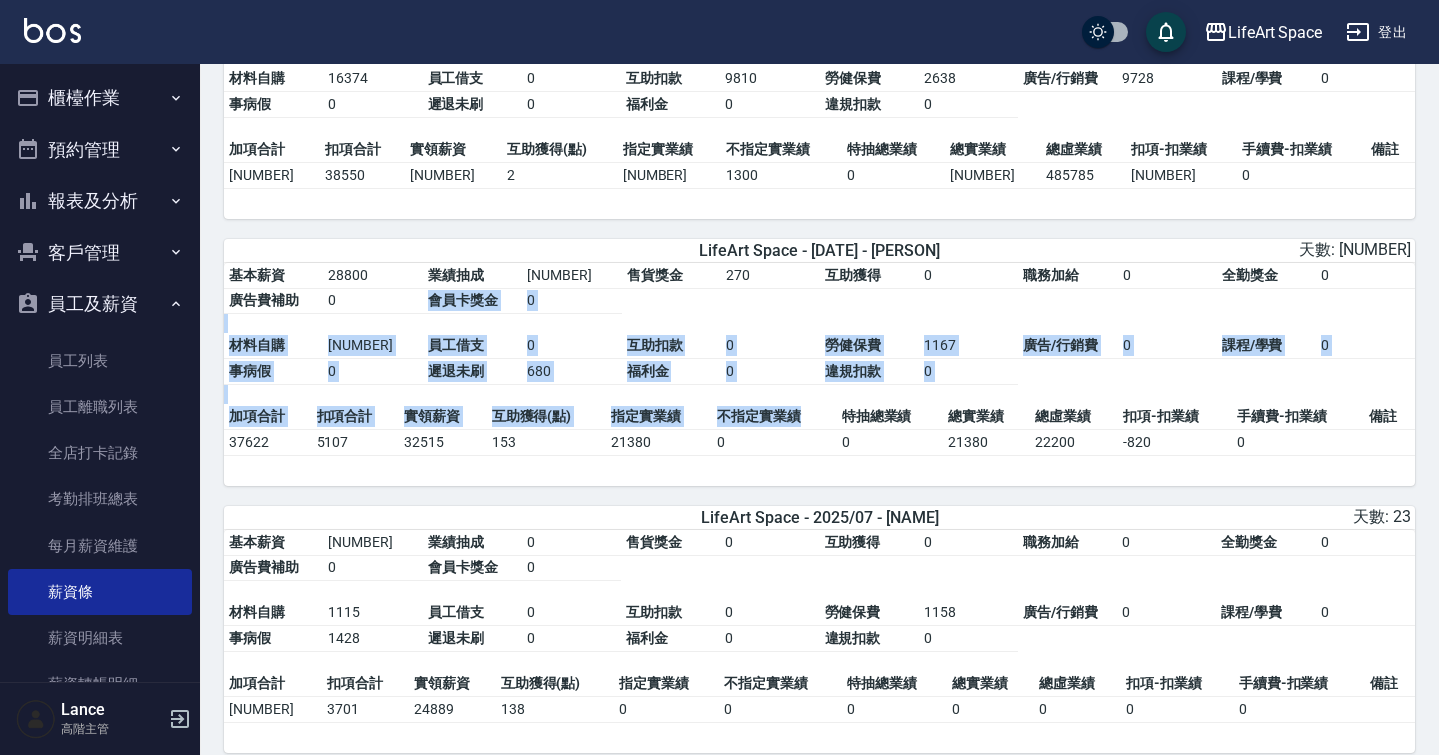 drag, startPoint x: 828, startPoint y: 334, endPoint x: 827, endPoint y: 440, distance: 106.004715 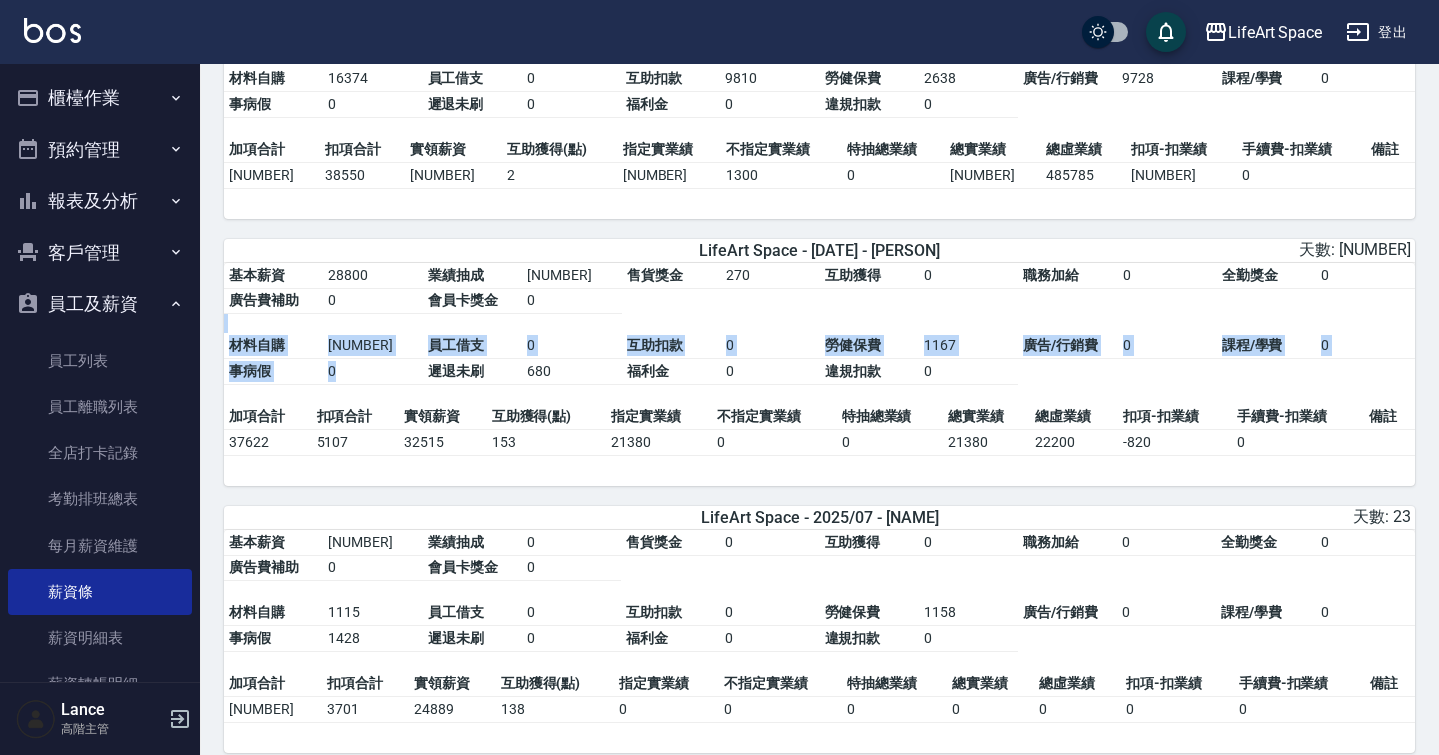 drag, startPoint x: 832, startPoint y: 353, endPoint x: 822, endPoint y: 412, distance: 59.841457 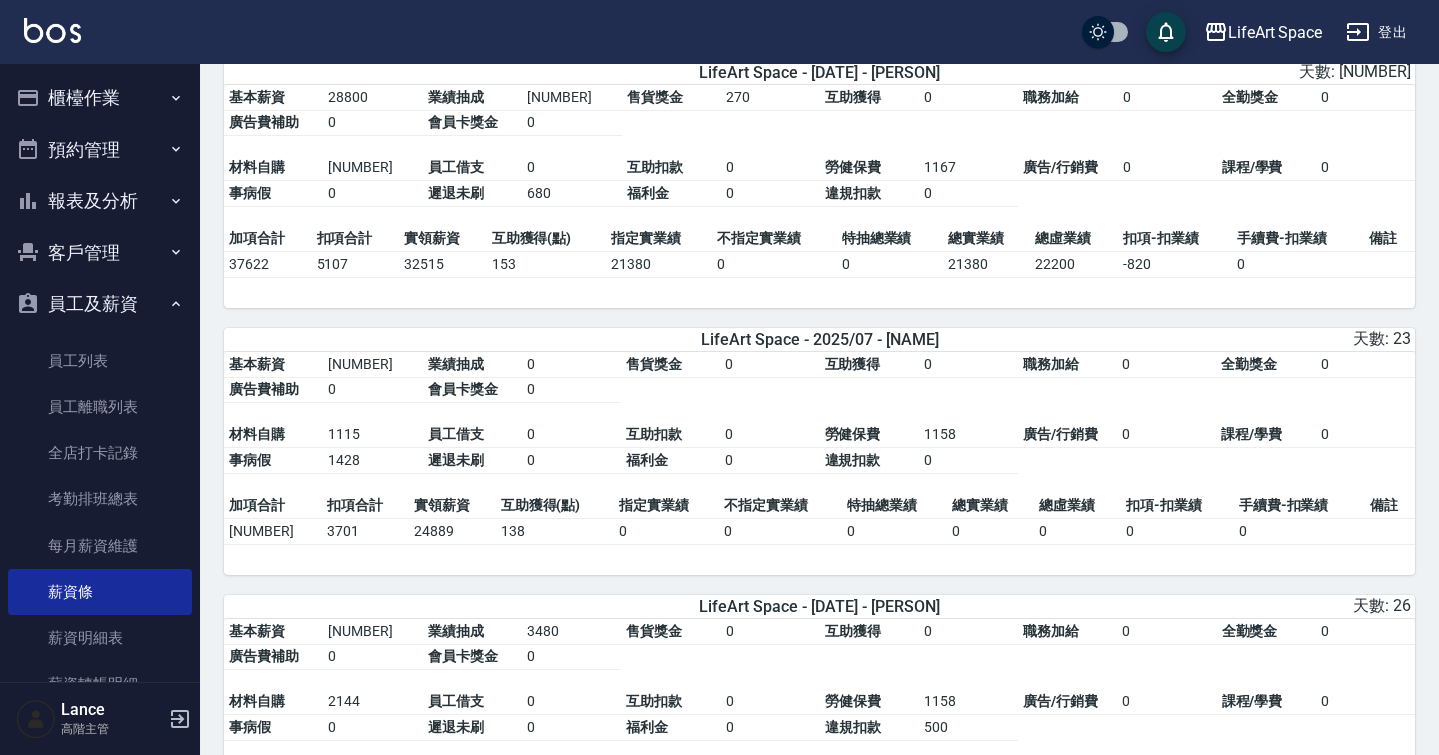 scroll, scrollTop: 2074, scrollLeft: 0, axis: vertical 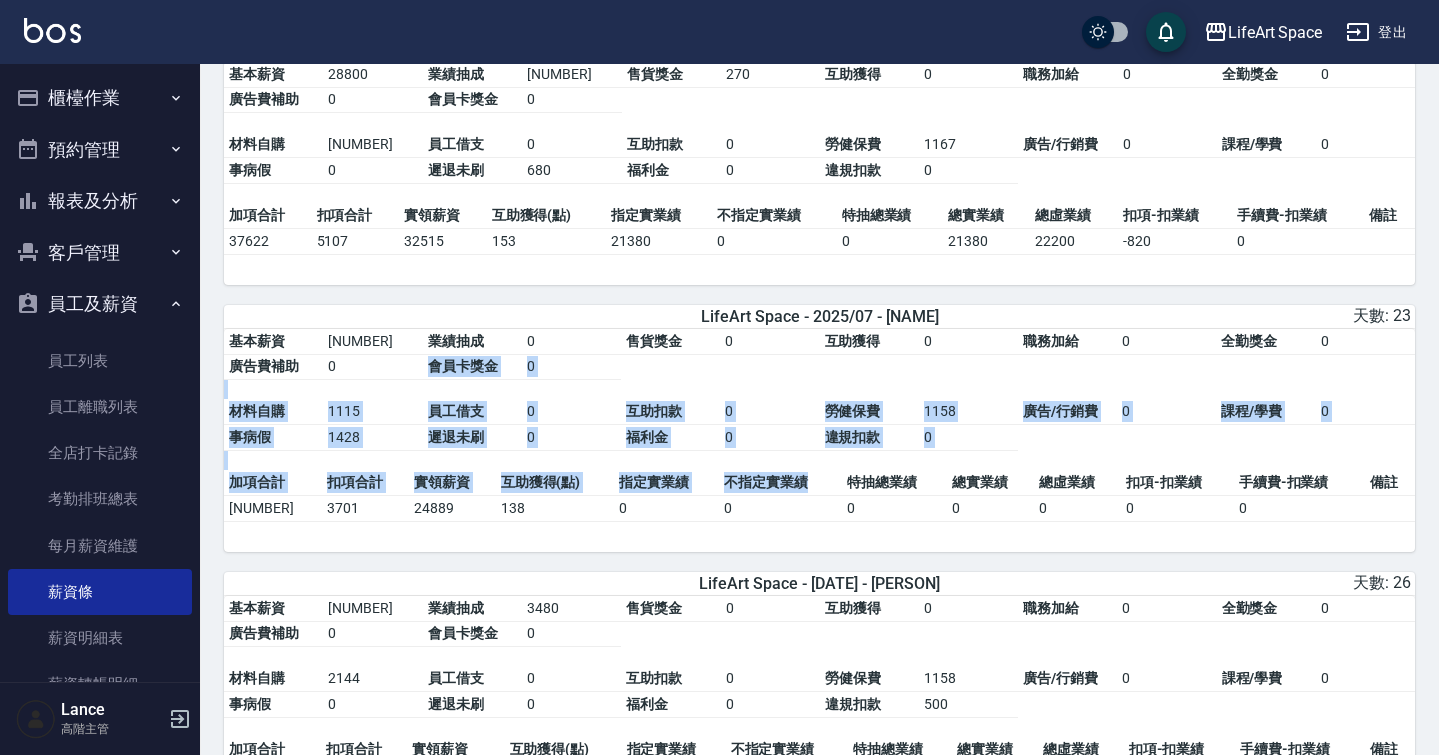 drag, startPoint x: 806, startPoint y: 401, endPoint x: 801, endPoint y: 504, distance: 103.121284 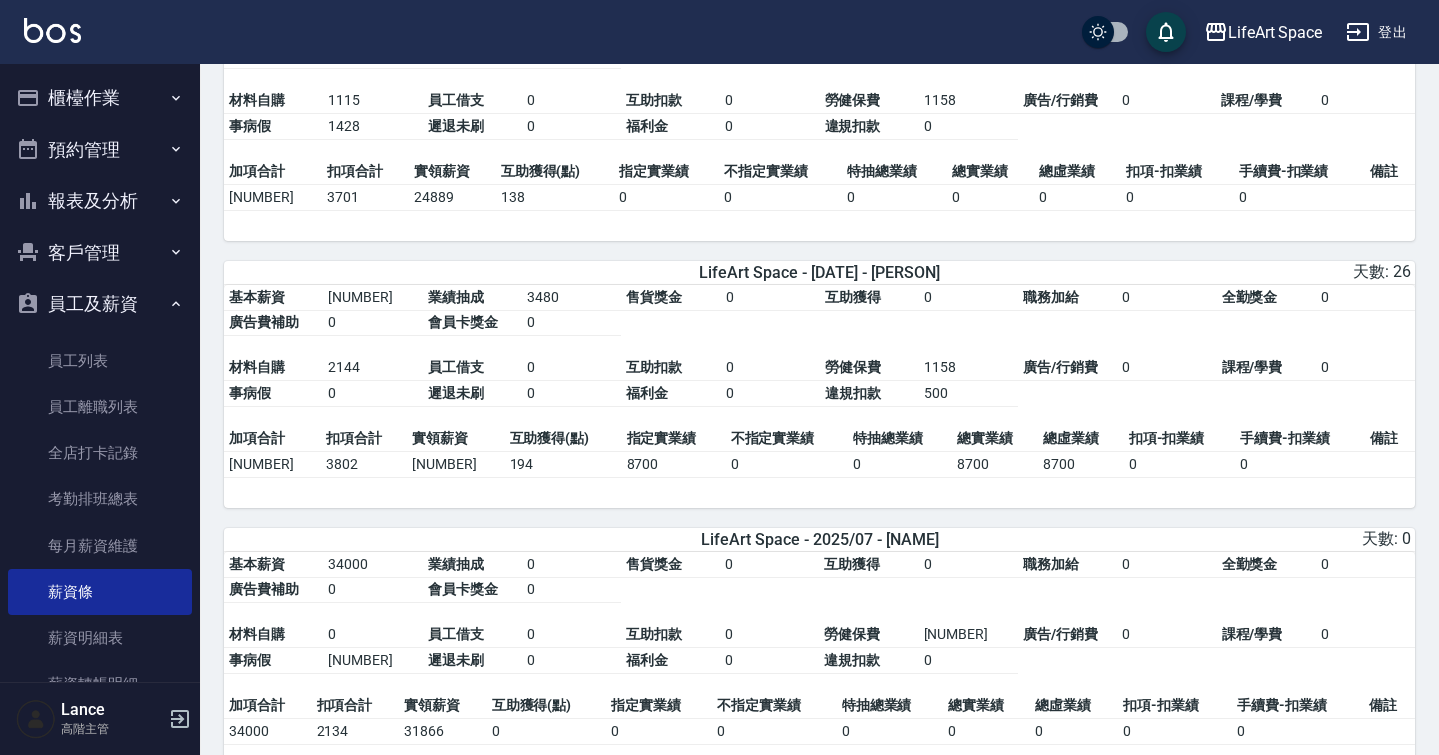scroll, scrollTop: 2396, scrollLeft: 0, axis: vertical 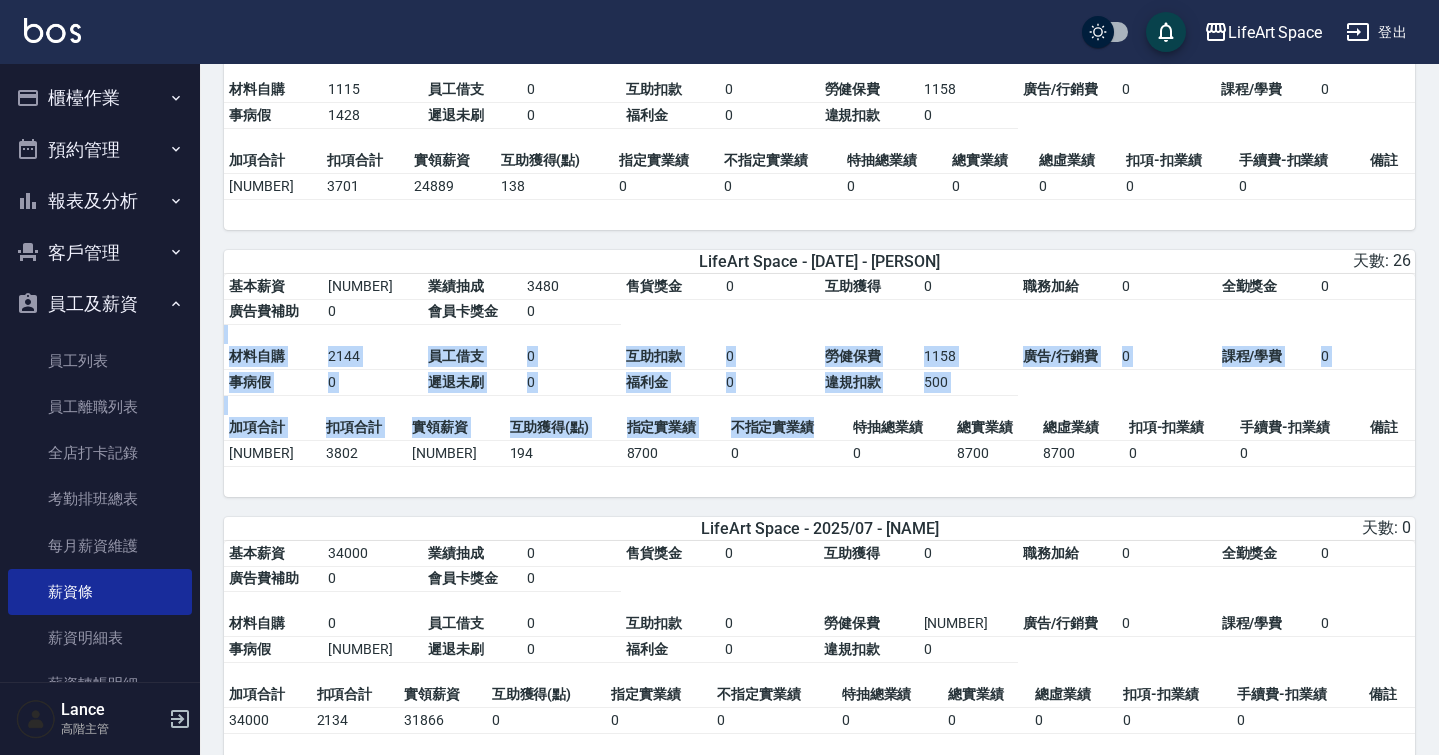 drag, startPoint x: 811, startPoint y: 371, endPoint x: 811, endPoint y: 459, distance: 88 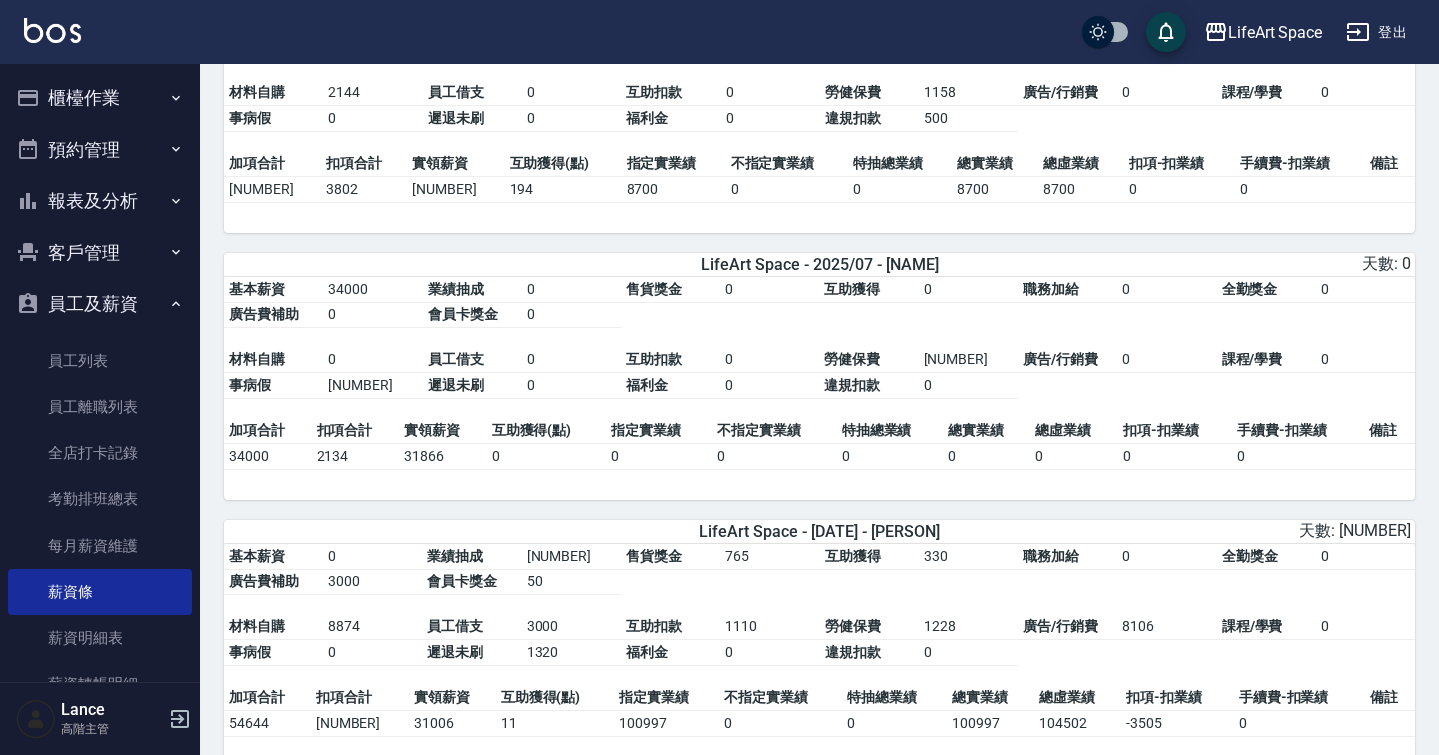 scroll, scrollTop: 2663, scrollLeft: 0, axis: vertical 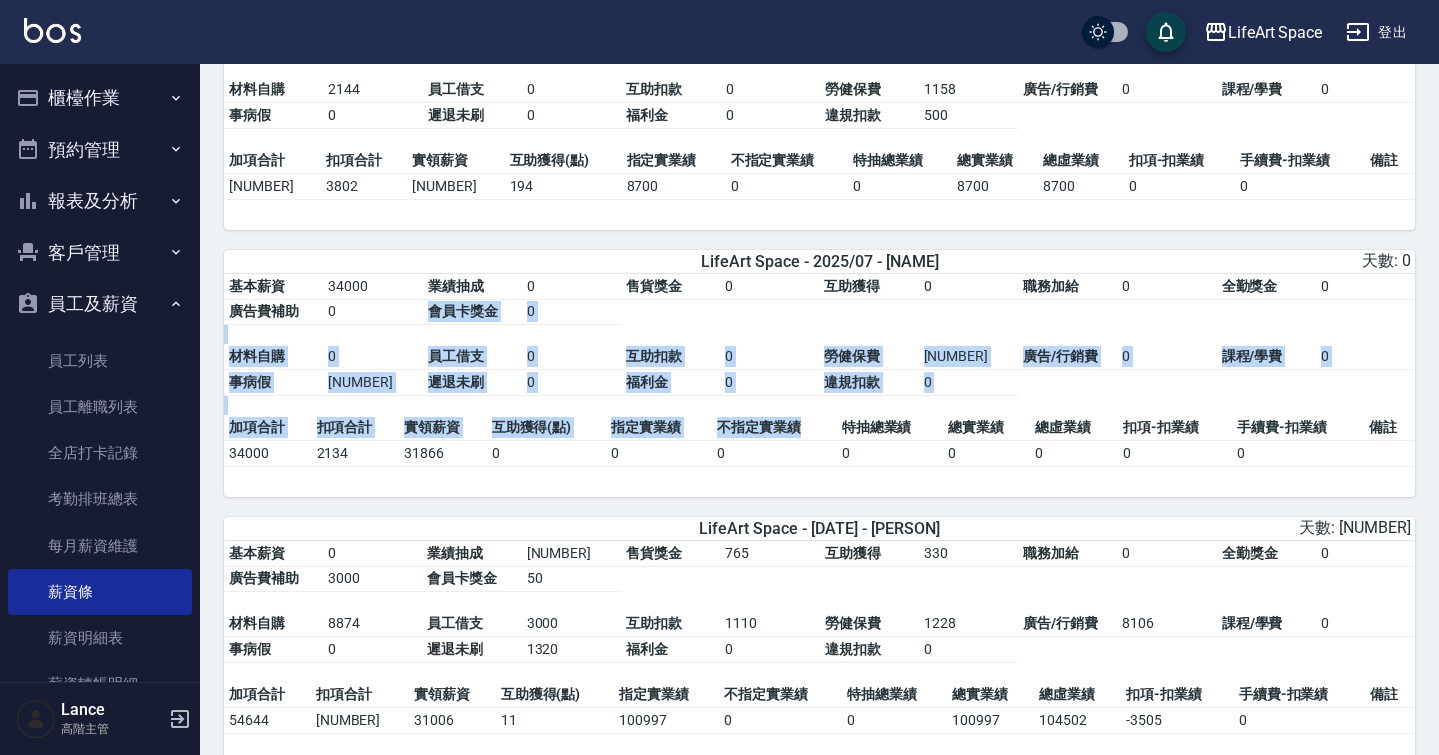drag, startPoint x: 827, startPoint y: 364, endPoint x: 812, endPoint y: 453, distance: 90.255196 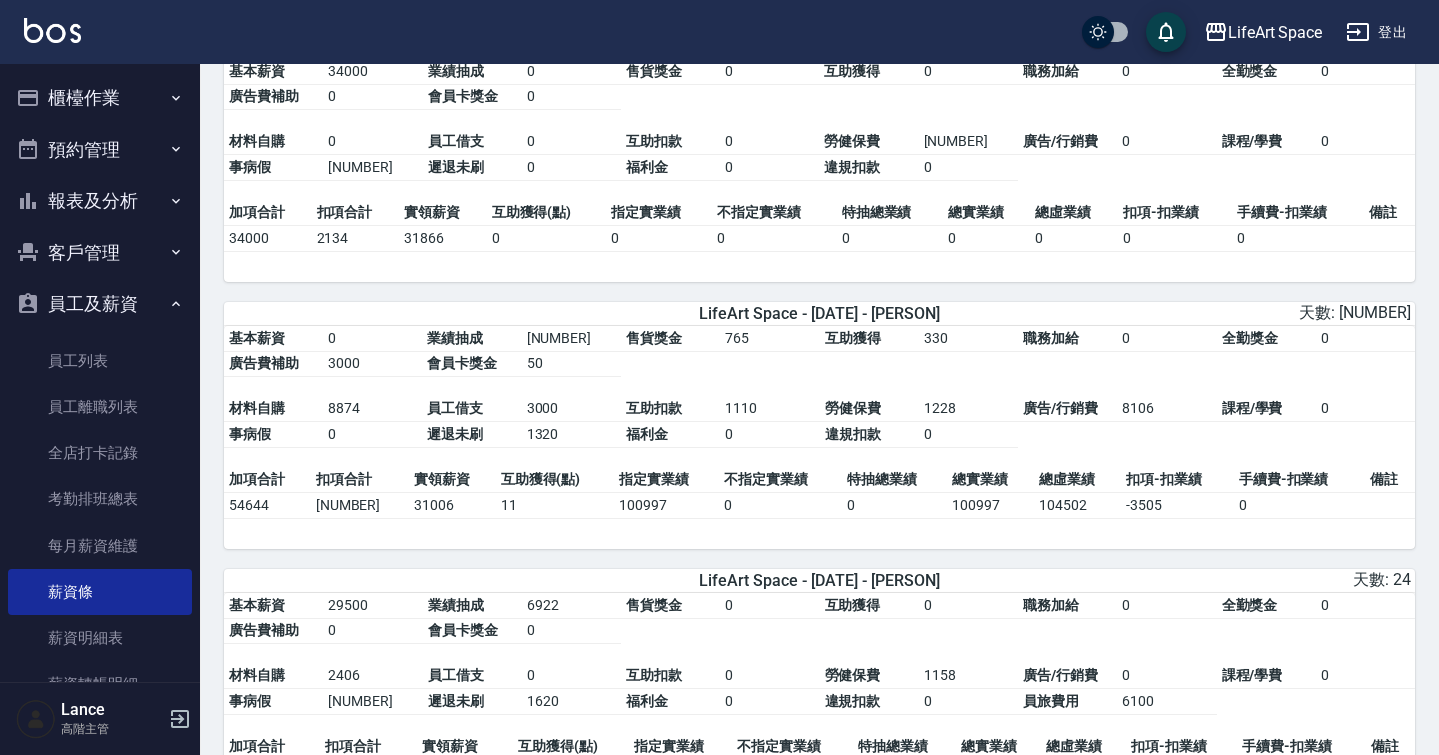 scroll, scrollTop: 2888, scrollLeft: 0, axis: vertical 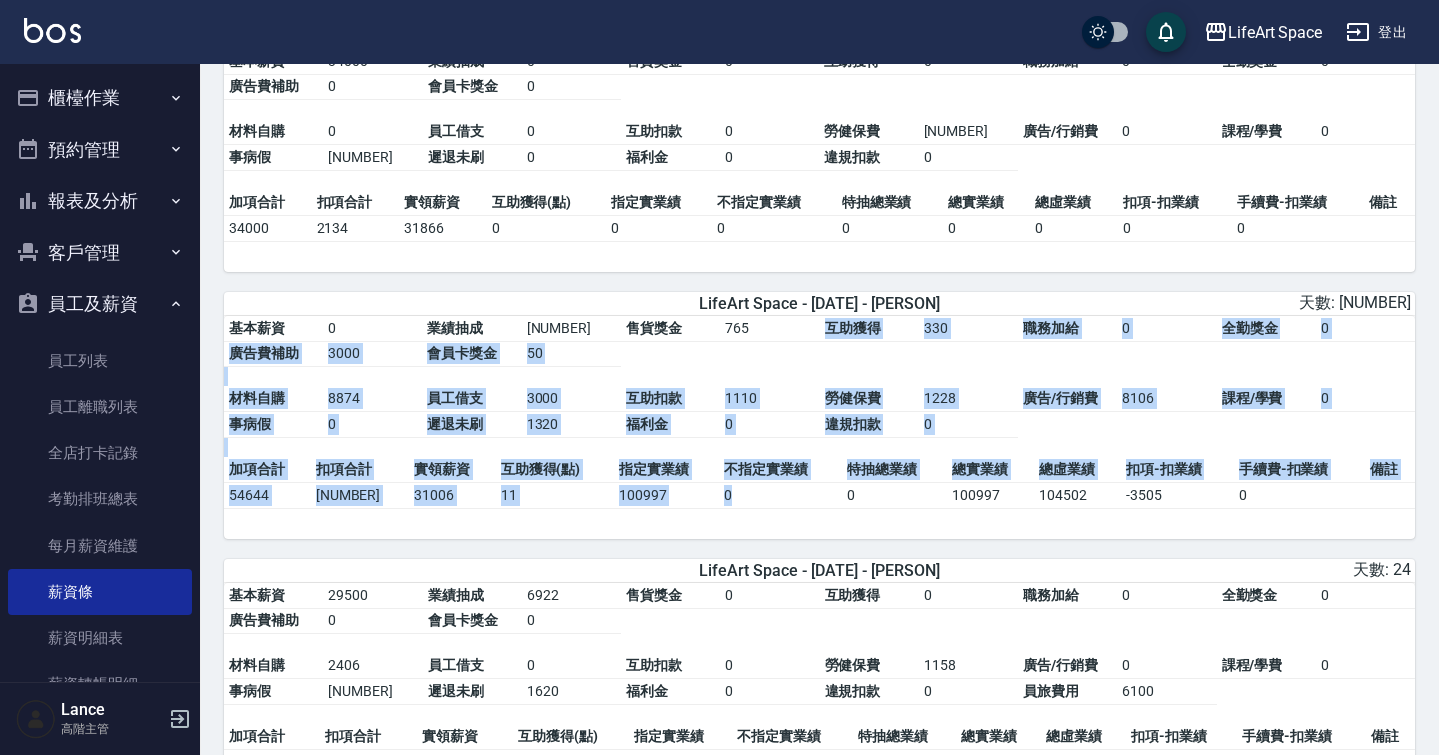 drag, startPoint x: 811, startPoint y: 376, endPoint x: 803, endPoint y: 521, distance: 145.22052 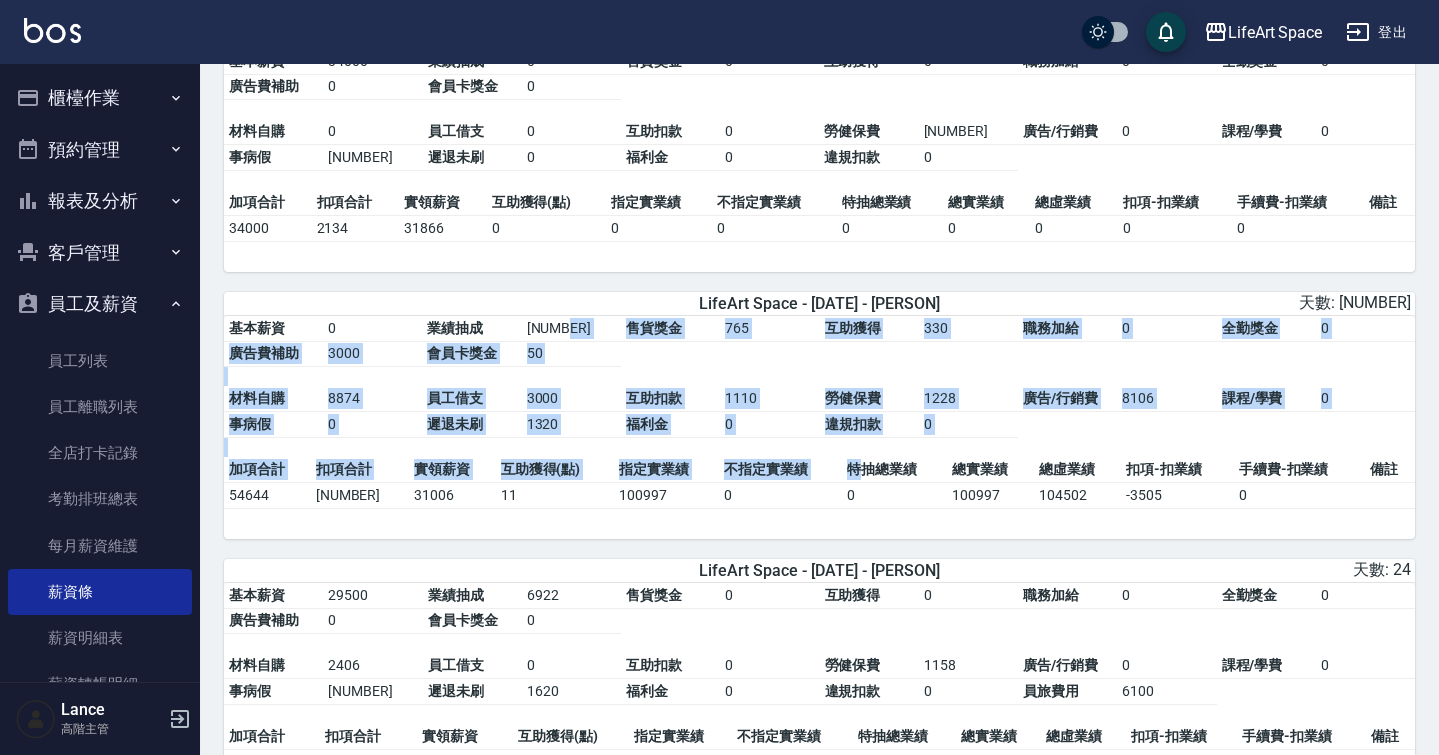 drag, startPoint x: 861, startPoint y: 377, endPoint x: 857, endPoint y: 503, distance: 126.06348 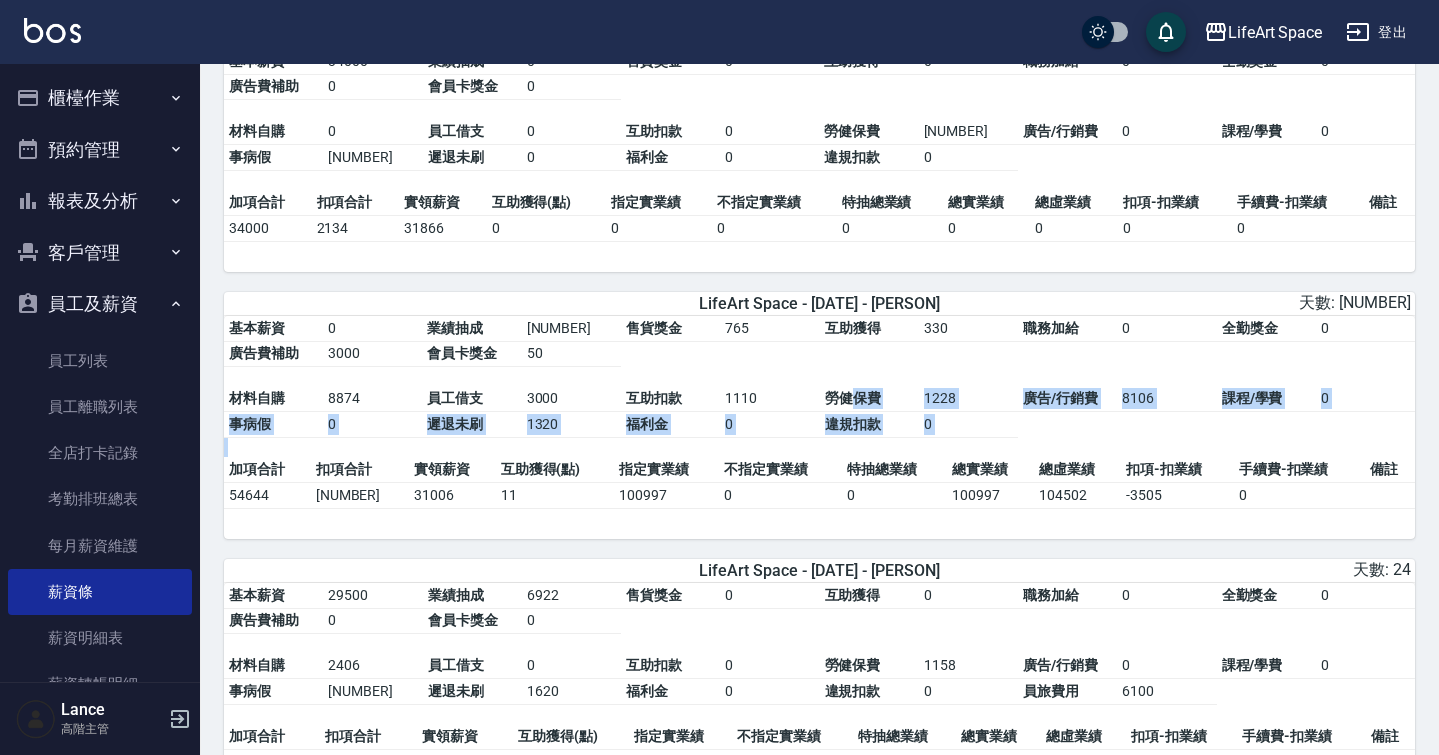 drag, startPoint x: 857, startPoint y: 427, endPoint x: 967, endPoint y: 537, distance: 155.56349 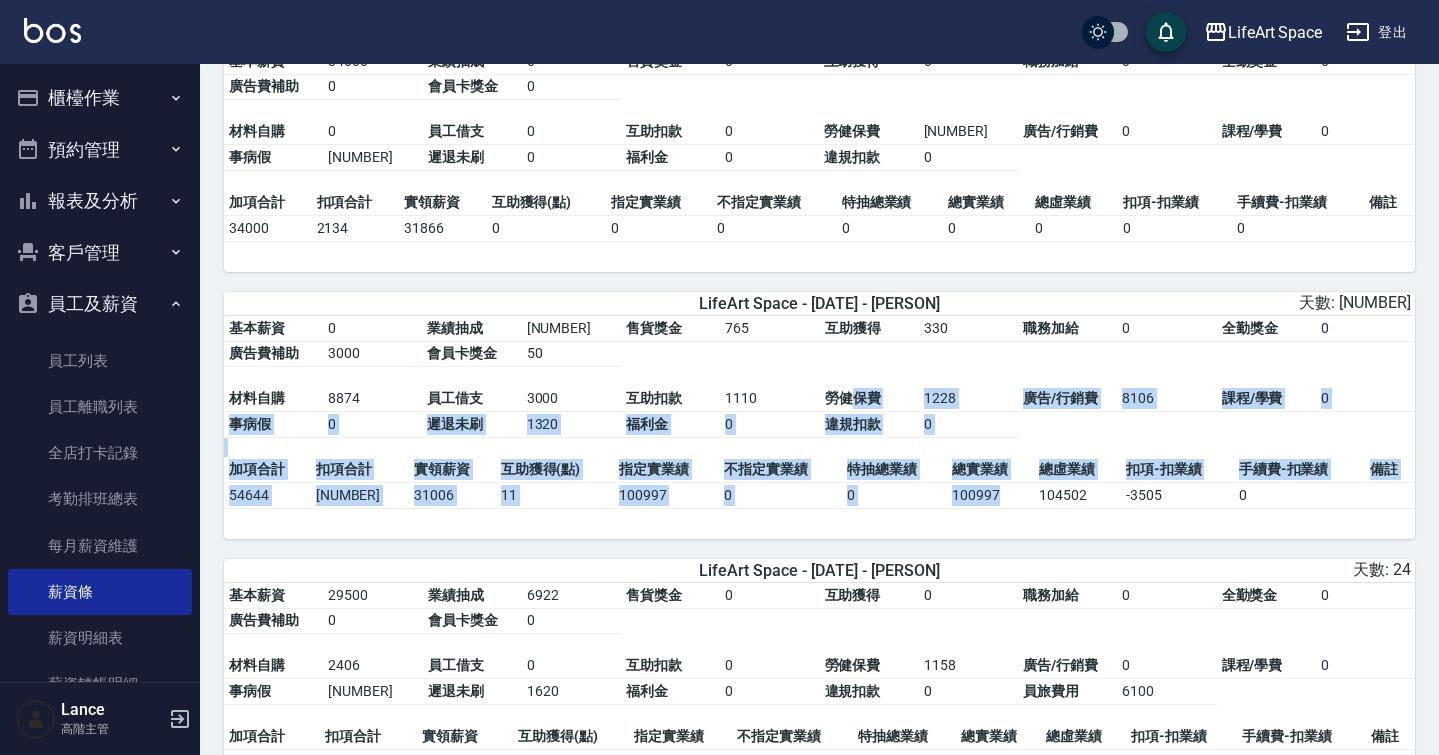 click on "100997" at bounding box center [990, 495] 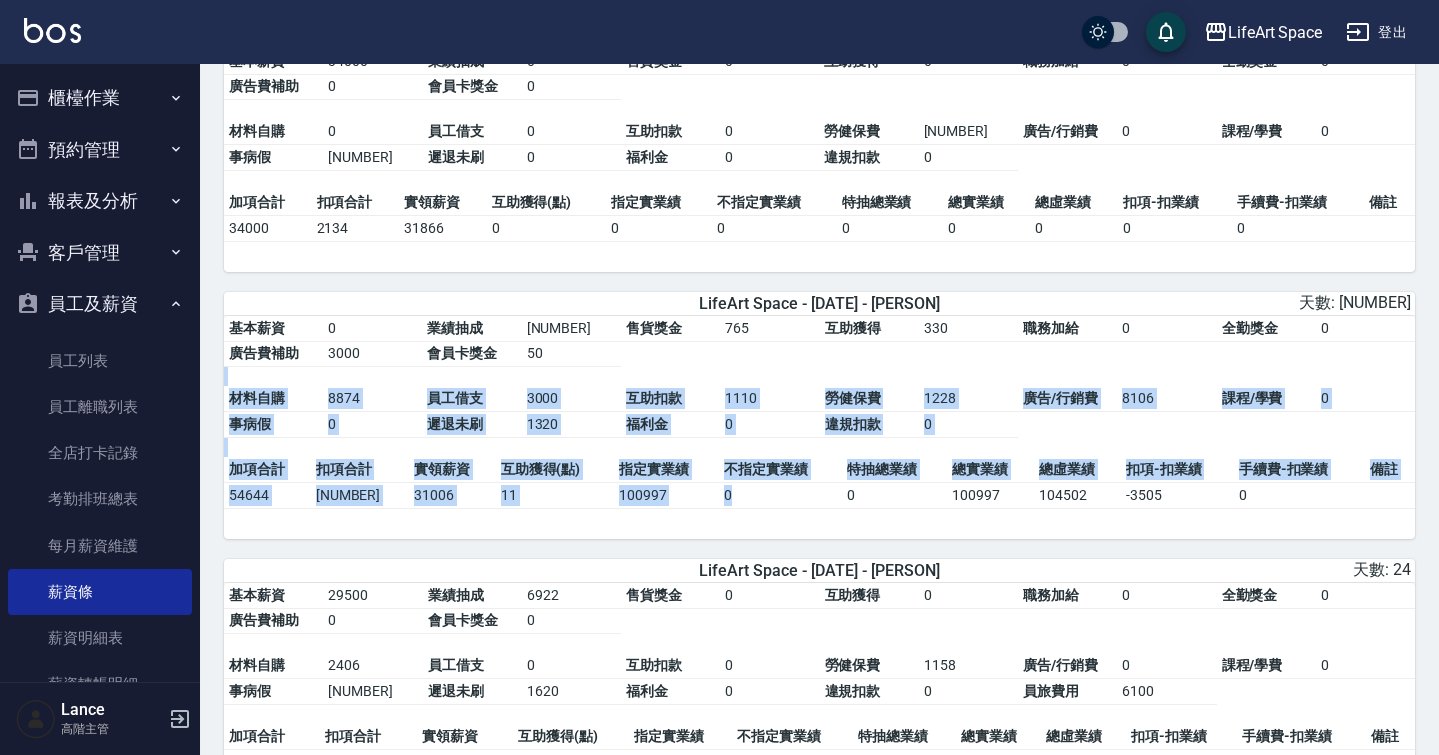 drag, startPoint x: 851, startPoint y: 407, endPoint x: 830, endPoint y: 511, distance: 106.09901 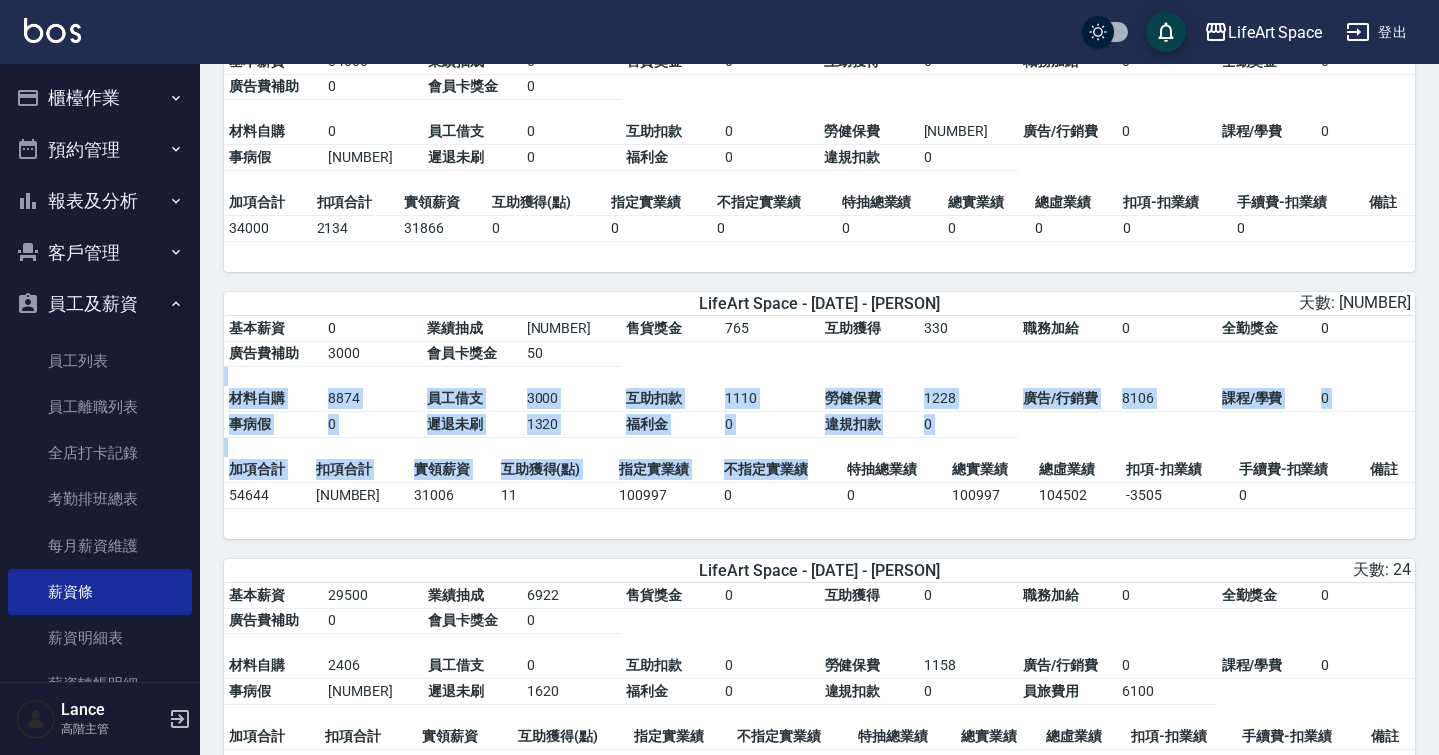 click on "不指定實業績" at bounding box center (780, 470) 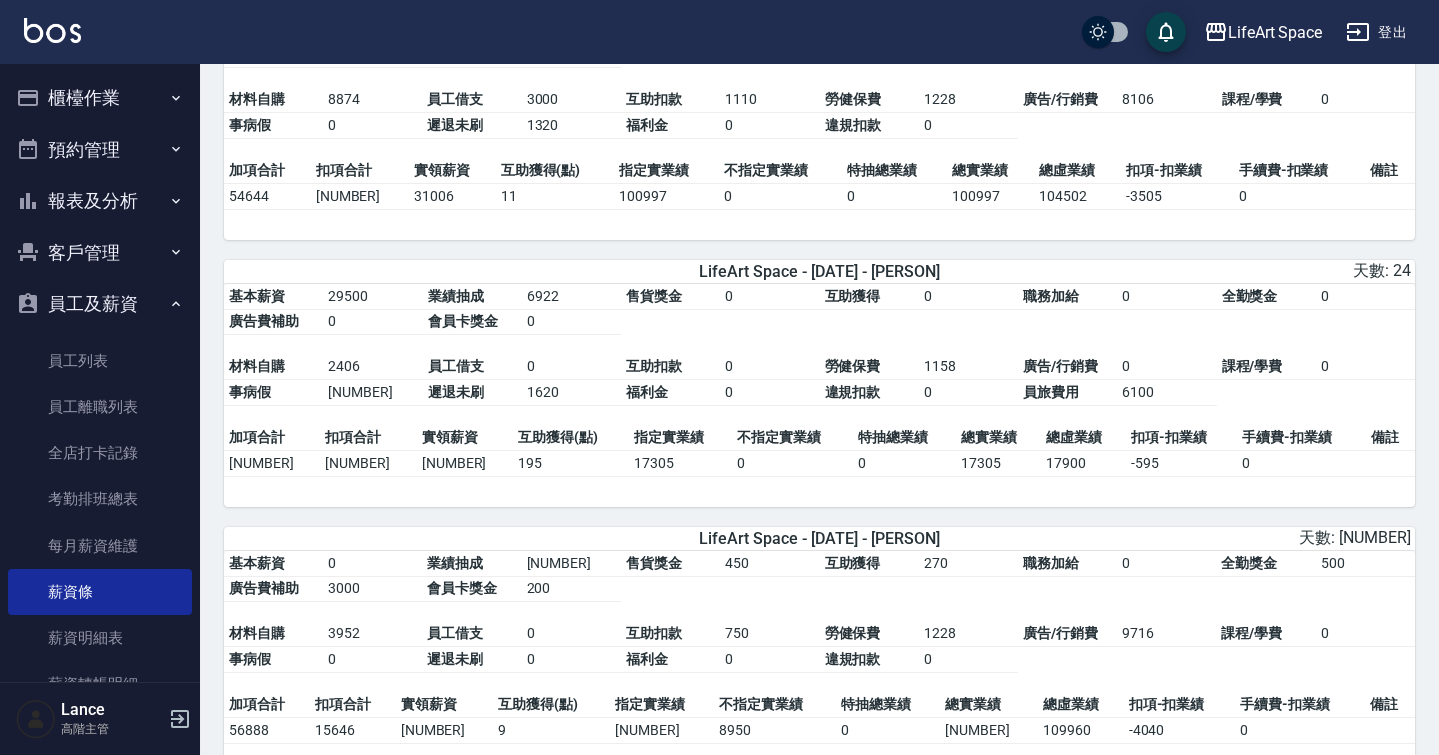 scroll, scrollTop: 3186, scrollLeft: 0, axis: vertical 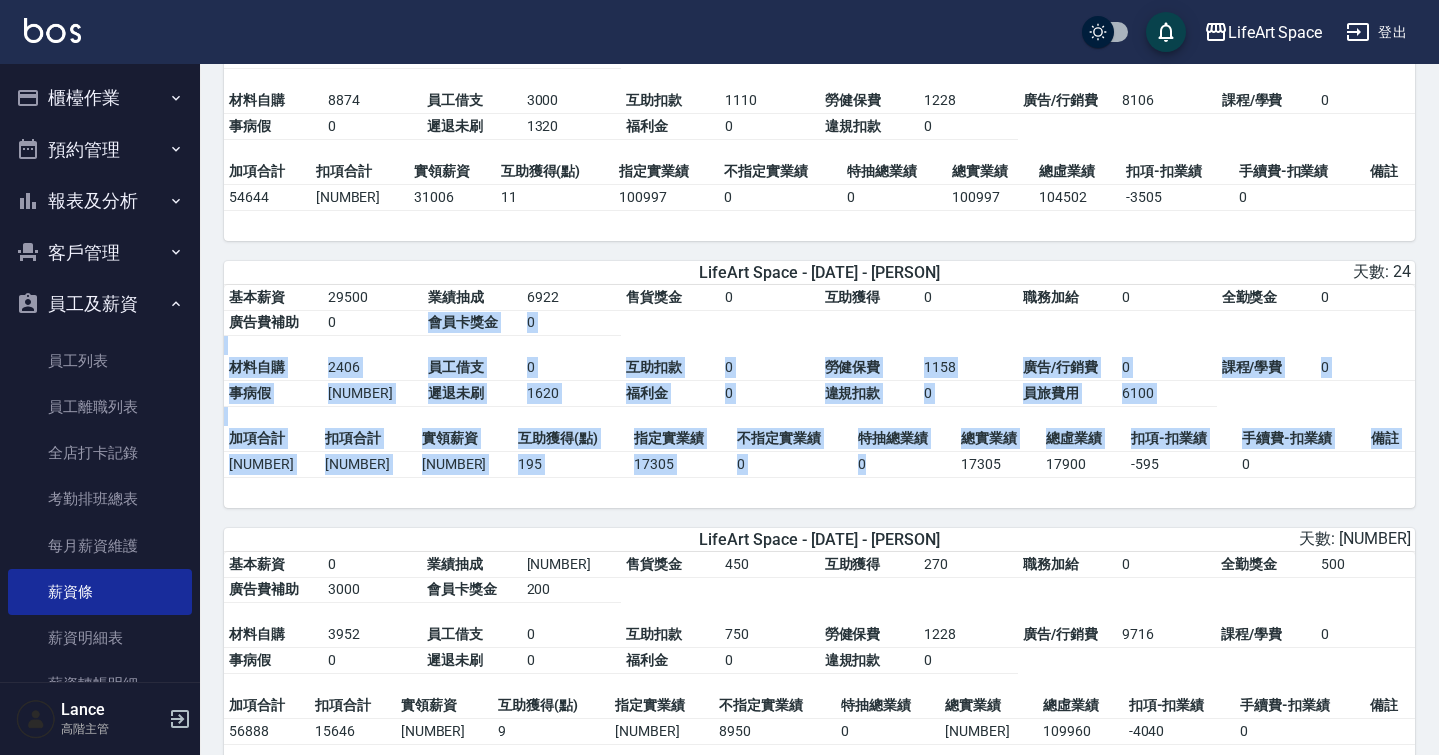 drag, startPoint x: 822, startPoint y: 365, endPoint x: 911, endPoint y: 514, distance: 173.5569 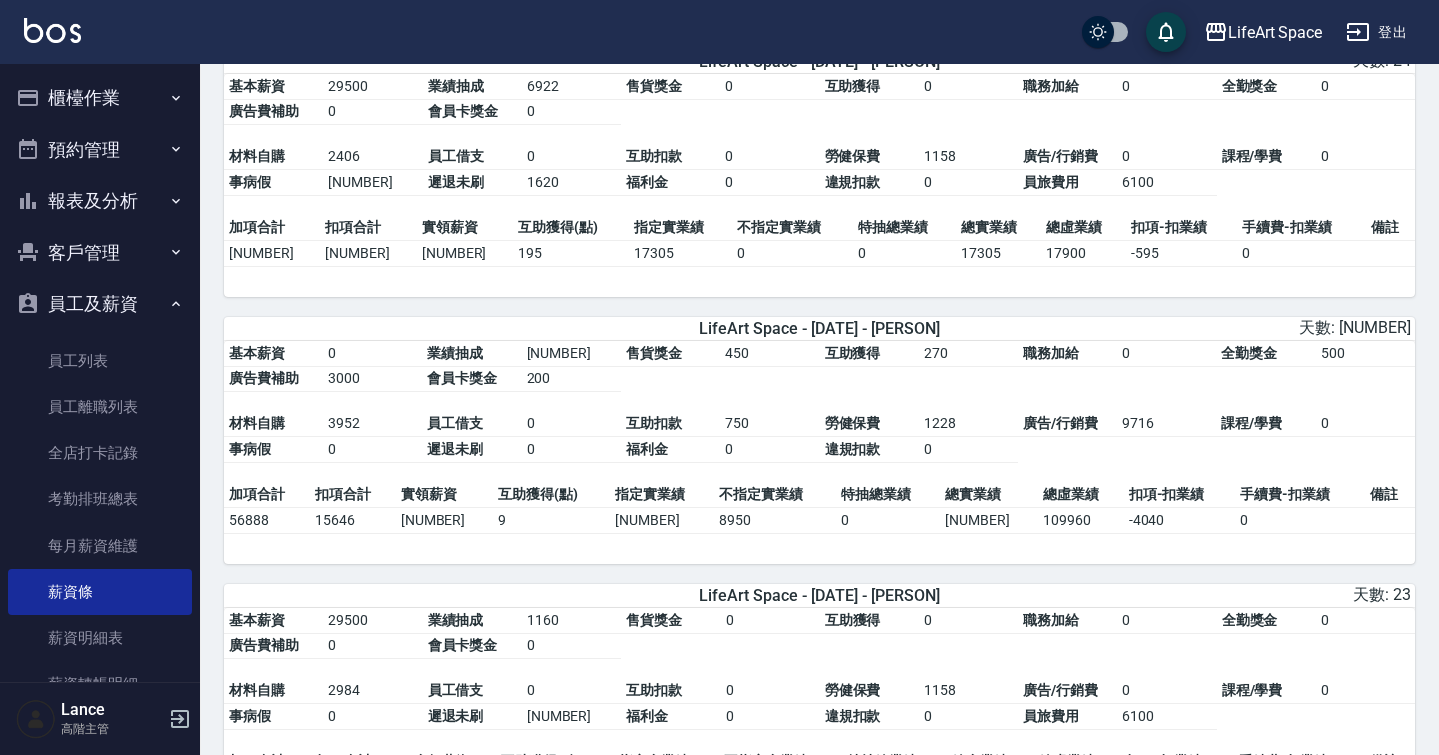 scroll, scrollTop: 3402, scrollLeft: 0, axis: vertical 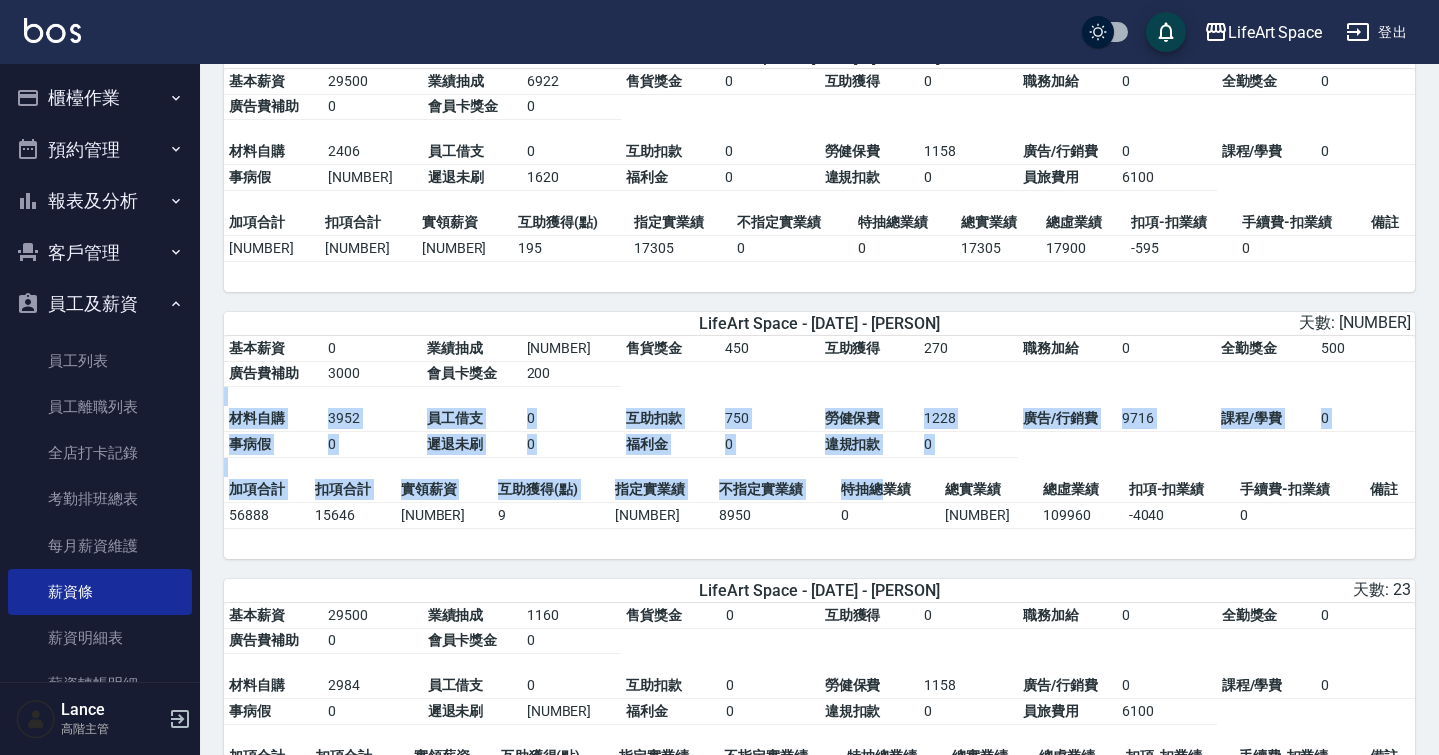 drag, startPoint x: 889, startPoint y: 419, endPoint x: 890, endPoint y: 515, distance: 96.00521 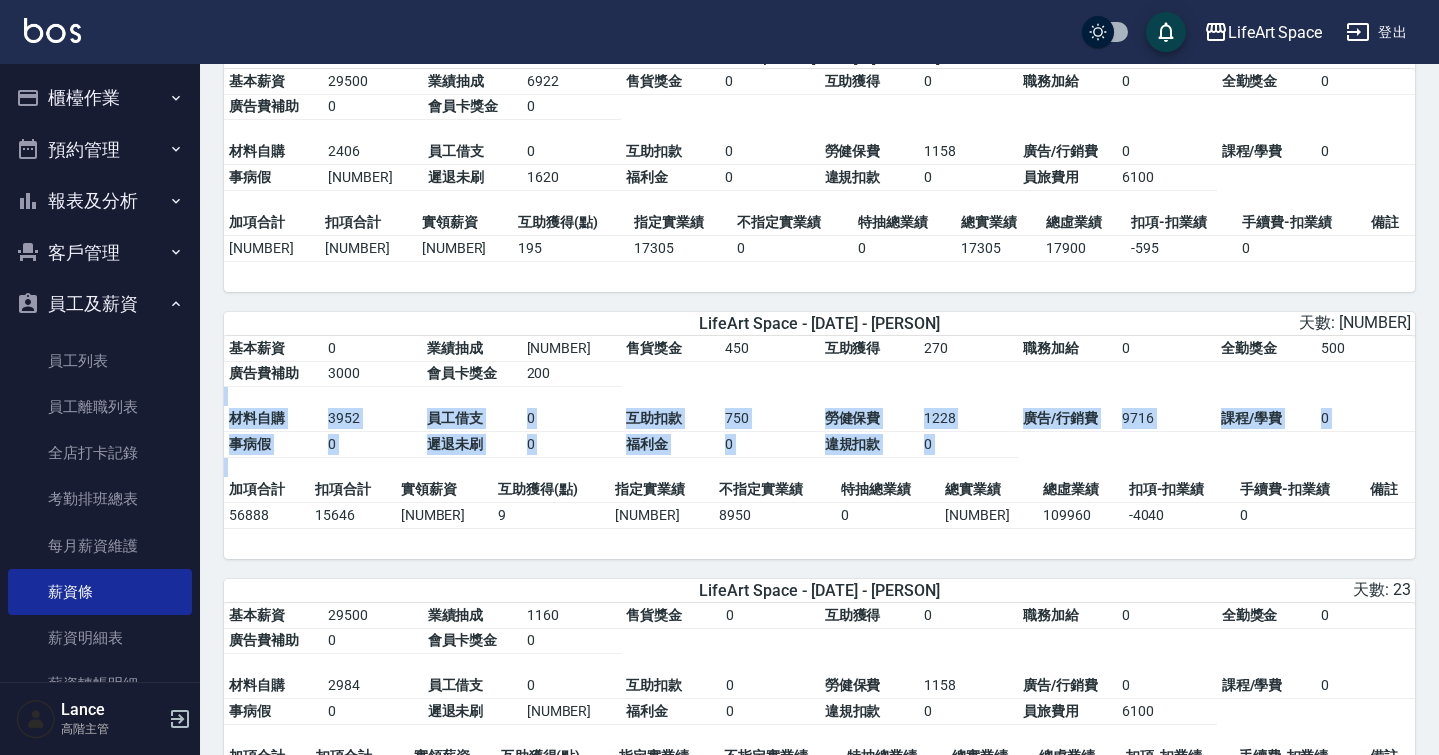 click on "基本薪資 [NUMBER] 業績抽成 [NUMBER] 售貨獎金 [NUMBER] 互助獲得 [NUMBER] 職務加給 [NUMBER] 全勤獎金 [NUMBER] 廣告費補助 [NUMBER] 會員卡獎金 [NUMBER] 材料自購 [NUMBER] 員工借支 [NUMBER] 互助扣款 [NUMBER] 勞健保費 [NUMBER] 廣告/行銷費 [NUMBER] 課程/學費 [NUMBER] 事病假 [NUMBER] 遲退未刷 [NUMBER] 福利金 [NUMBER] 違規扣款 [NUMBER]" at bounding box center (819, 406) 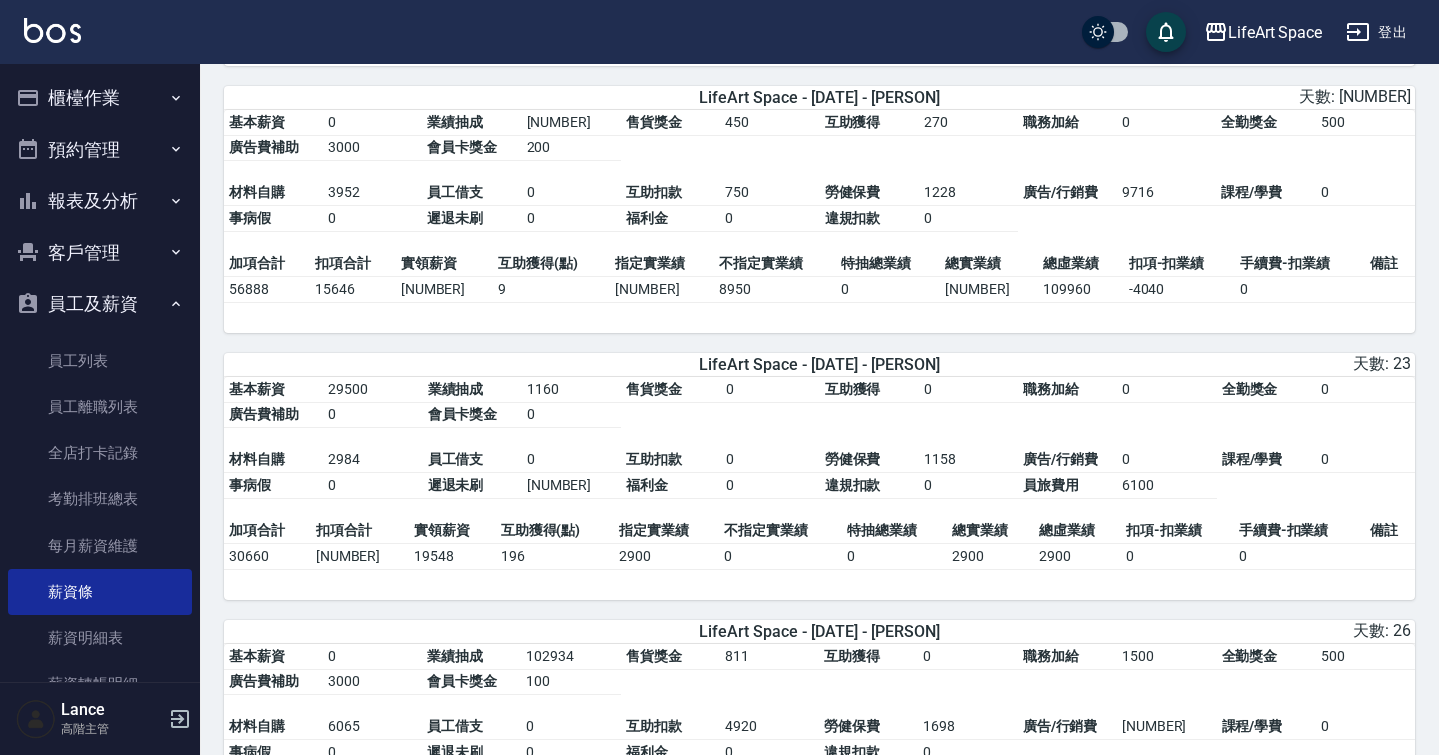 scroll, scrollTop: 3650, scrollLeft: 0, axis: vertical 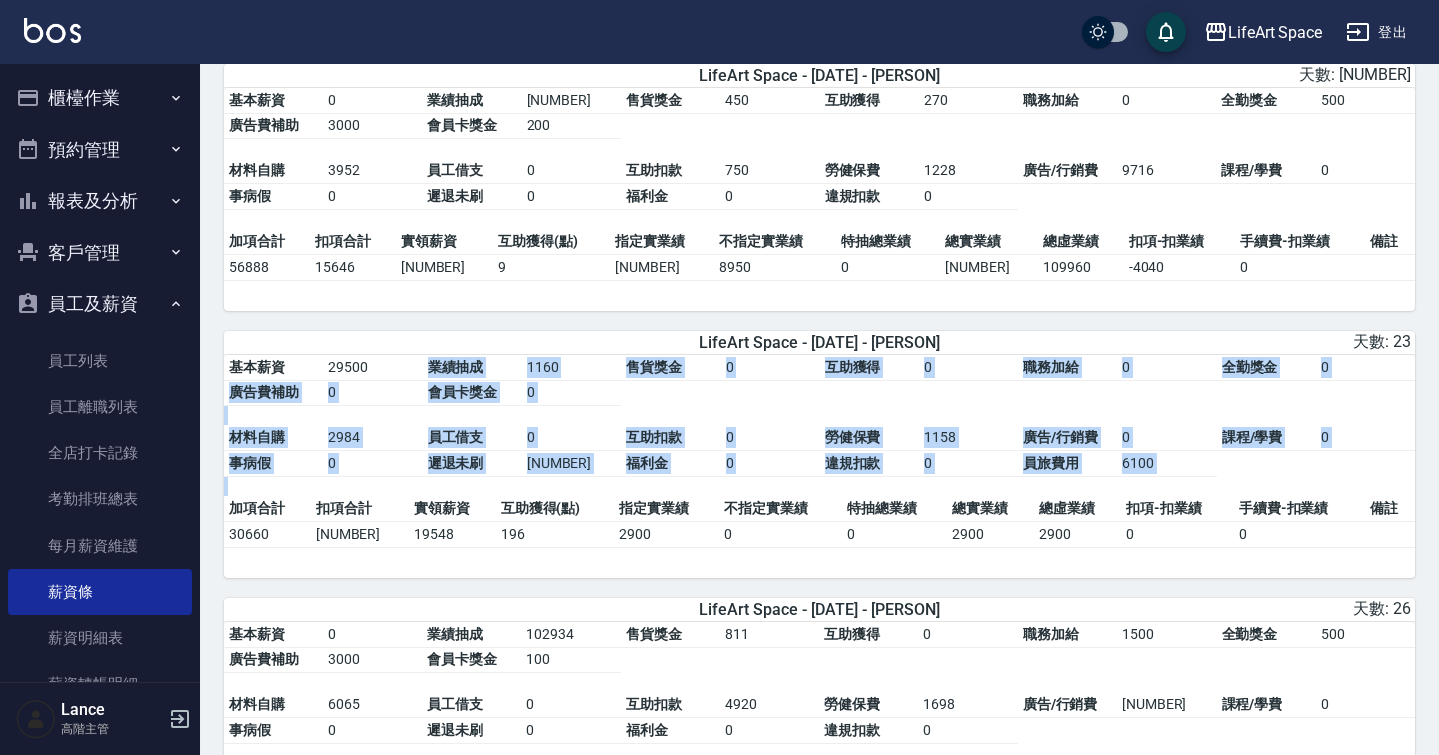 drag, startPoint x: 872, startPoint y: 430, endPoint x: 872, endPoint y: 607, distance: 177 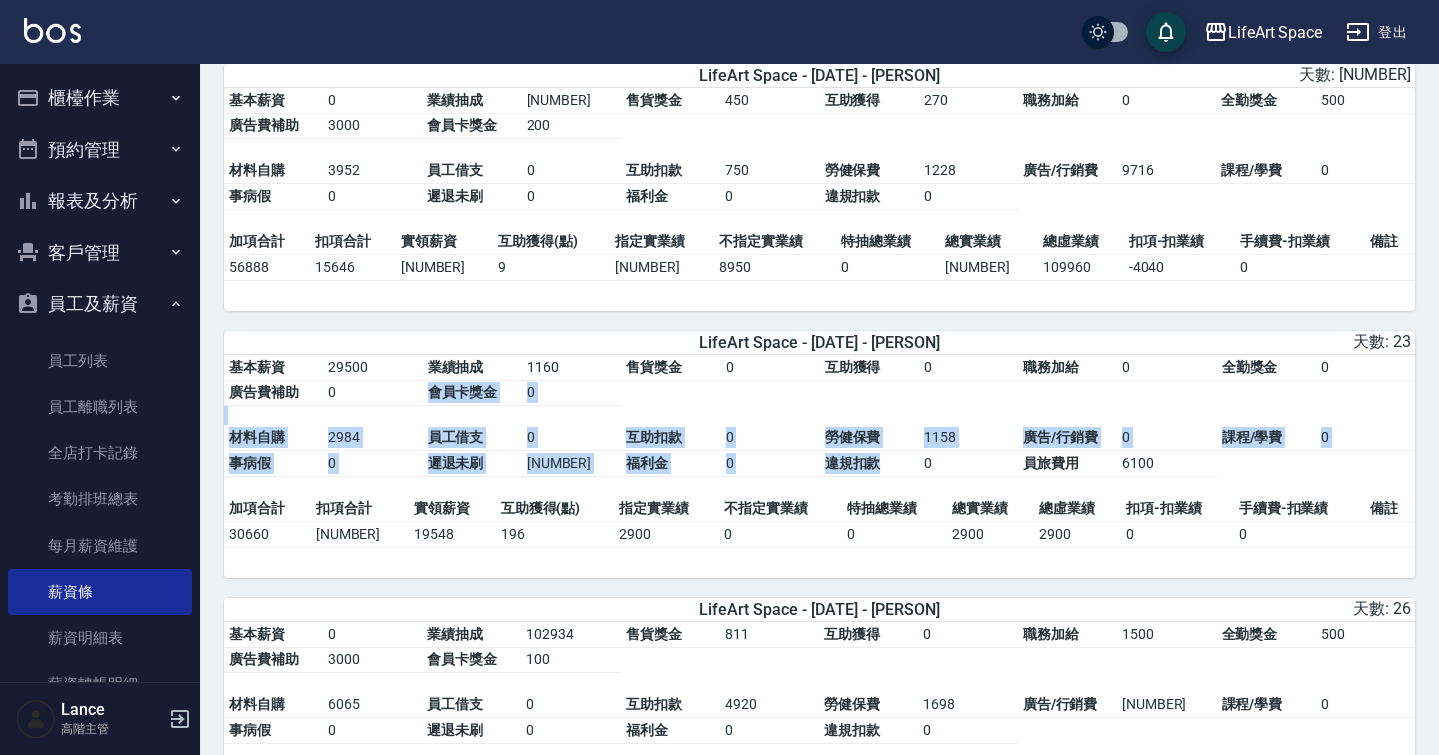 drag, startPoint x: 879, startPoint y: 451, endPoint x: 877, endPoint y: 497, distance: 46.043457 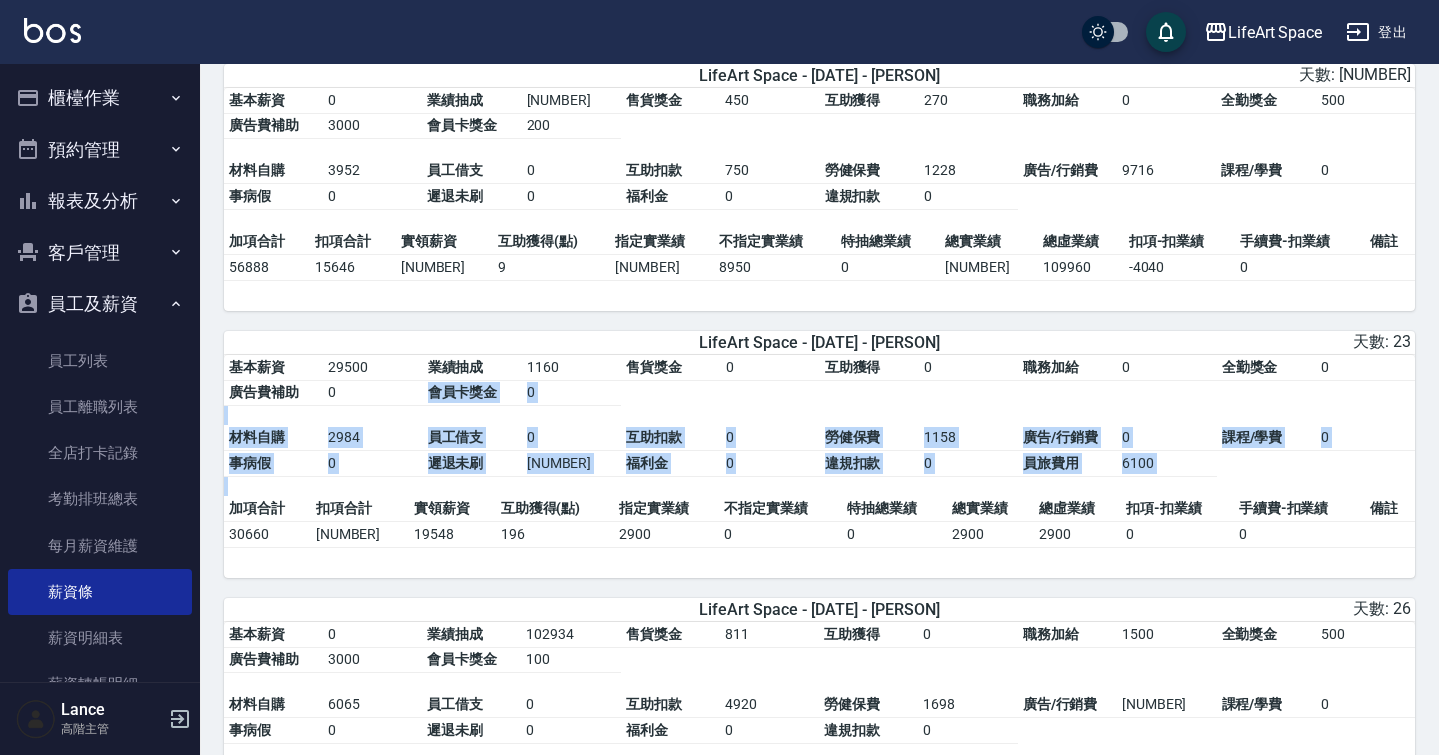 drag, startPoint x: 881, startPoint y: 454, endPoint x: 902, endPoint y: 526, distance: 75 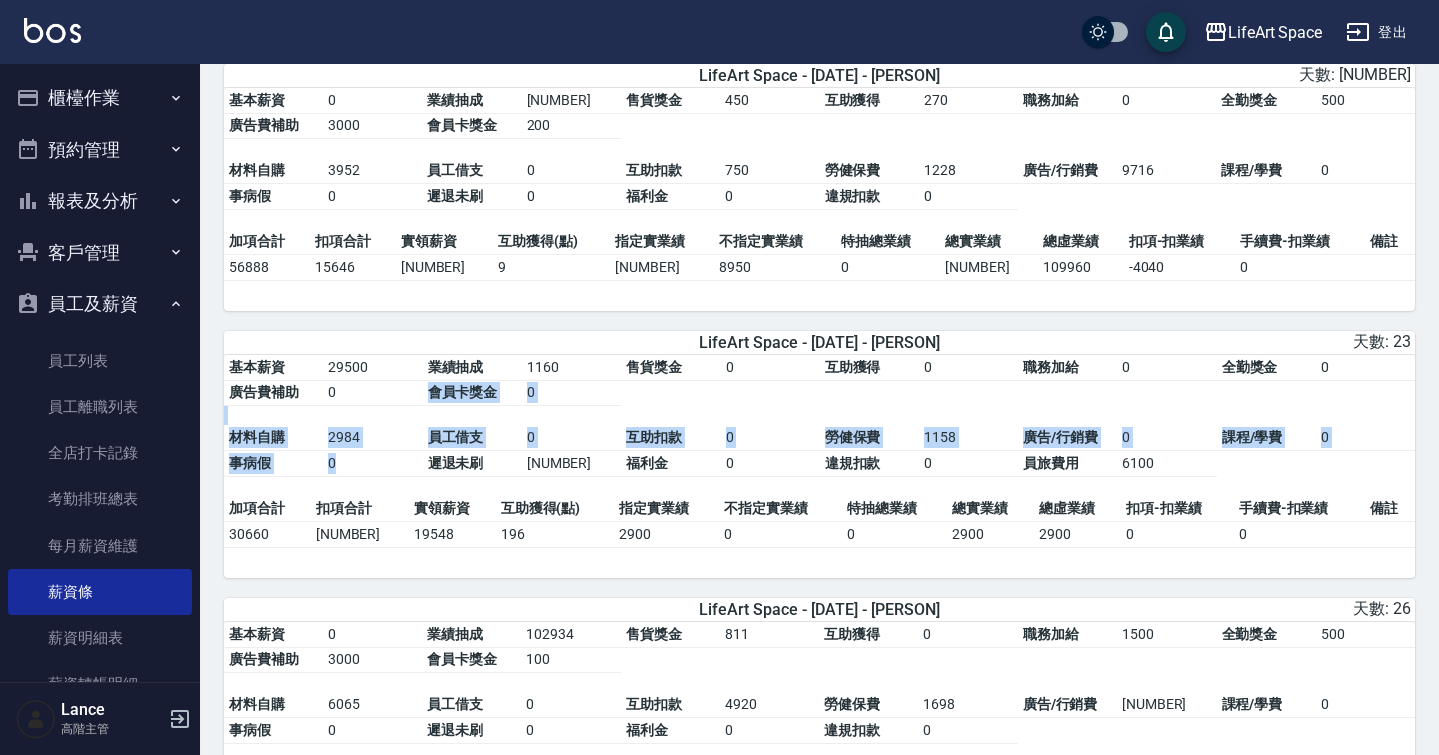 click on "基本薪資 [NUMBER] 業績抽成 [NUMBER] 售貨獎金 [NUMBER] 互助獲得 [NUMBER] 職務加給 [NUMBER] 全勤獎金 [NUMBER] 廣告費補助 [NUMBER] 會員卡獎金 [NUMBER] 材料自購 [NUMBER] 員工借支 [NUMBER] 互助扣款 [NUMBER] 勞健保費 [NUMBER] 廣告/行銷費 [NUMBER] 課程/學費 [NUMBER] 事病假 [NUMBER] 遲退未刷 [NUMBER] 福利金 [NUMBER] 違規扣款 [NUMBER] 員旅費用 [NUMBER]" at bounding box center [819, 425] 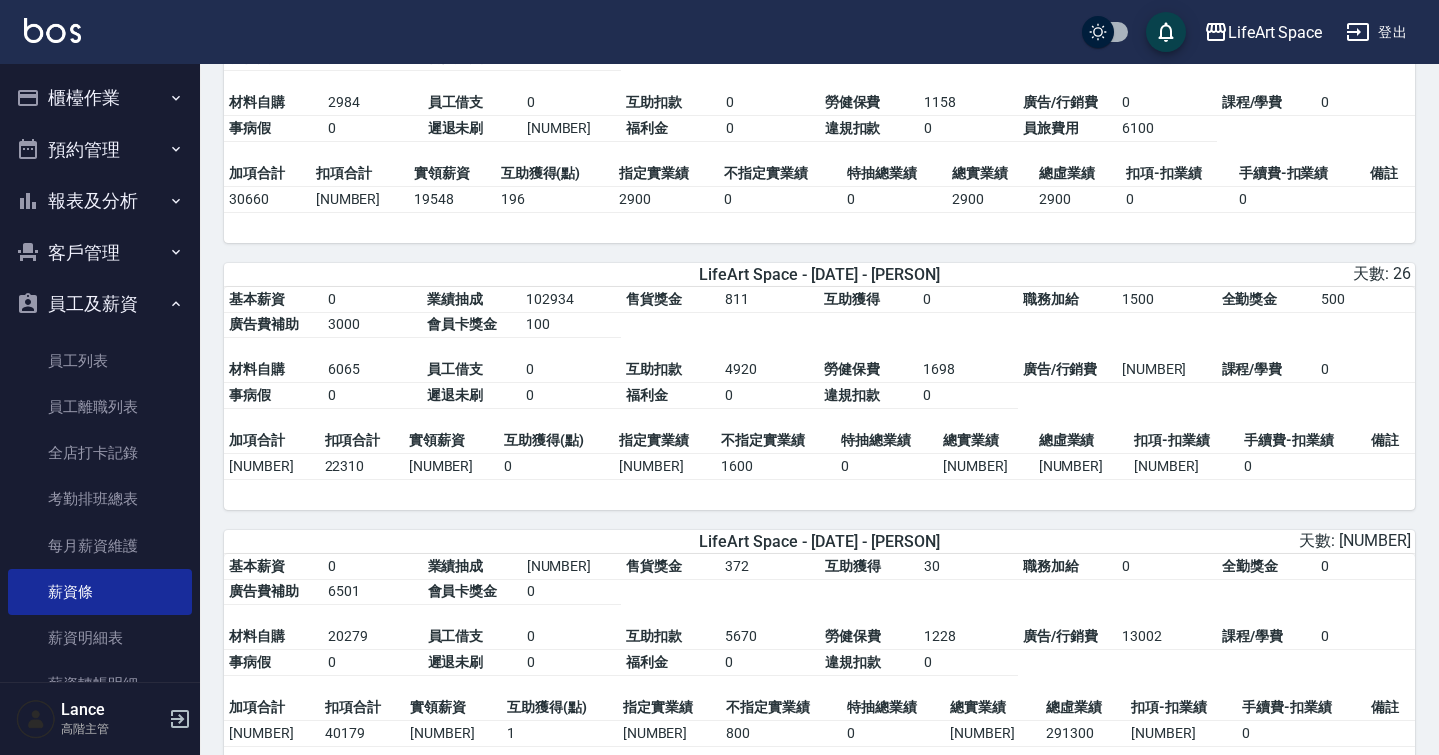 scroll, scrollTop: 3993, scrollLeft: 0, axis: vertical 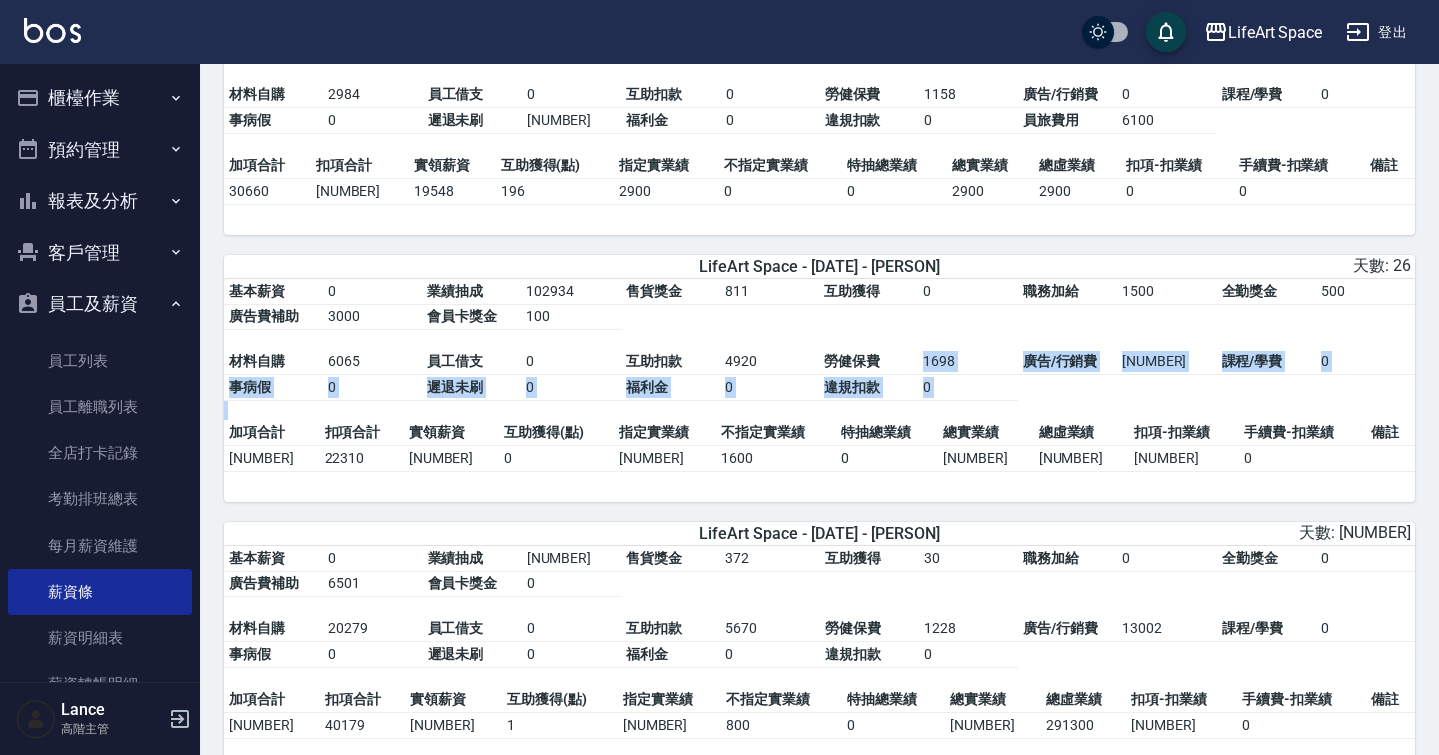 drag, startPoint x: 887, startPoint y: 419, endPoint x: 884, endPoint y: 526, distance: 107.042046 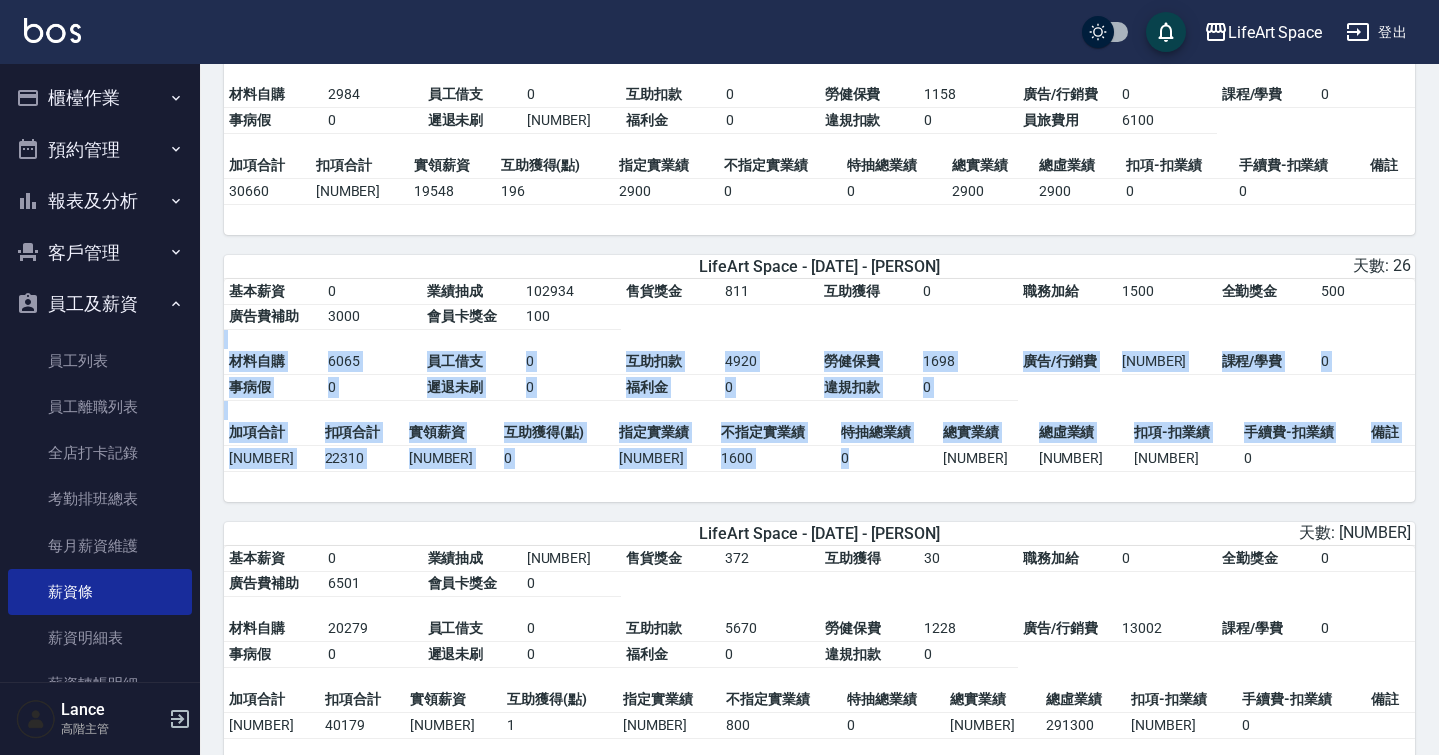 drag, startPoint x: 894, startPoint y: 385, endPoint x: 905, endPoint y: 500, distance: 115.52489 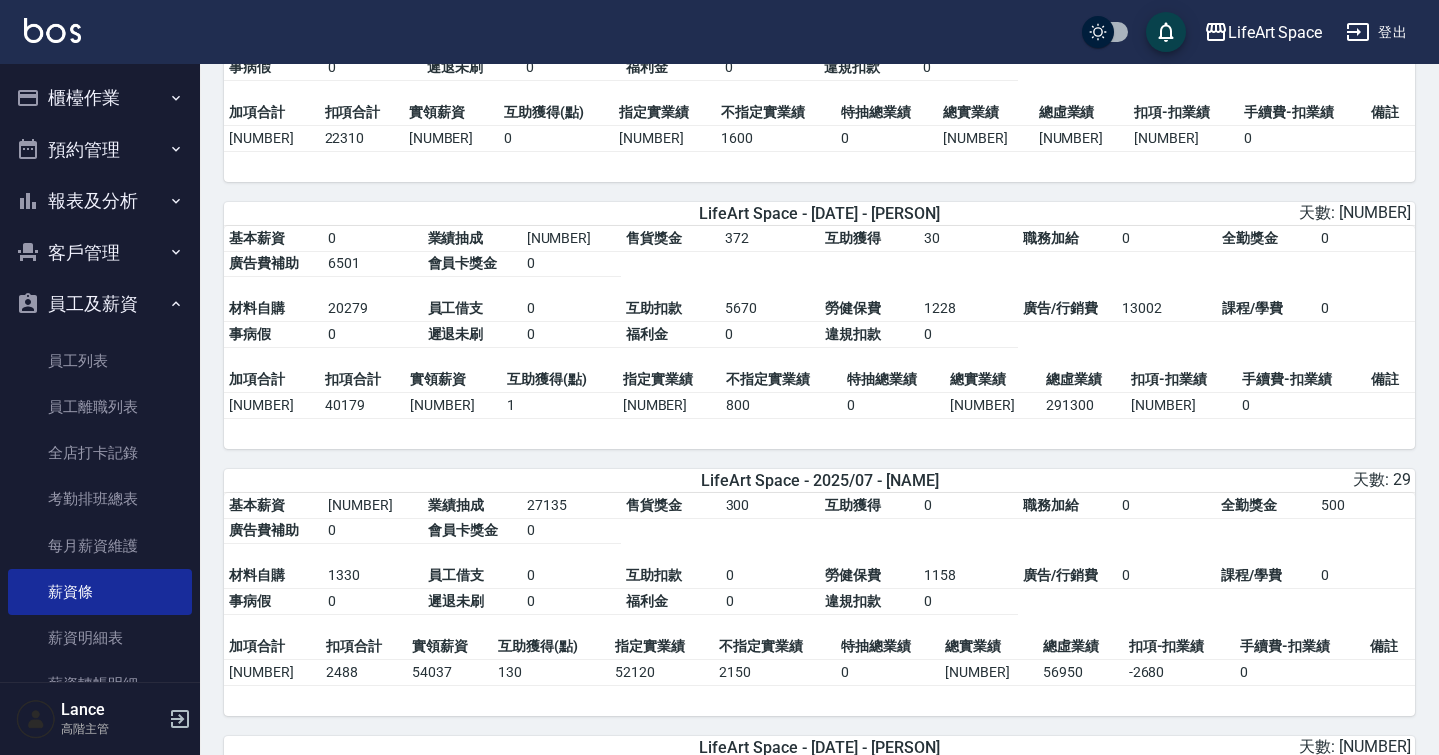 scroll, scrollTop: 4314, scrollLeft: 0, axis: vertical 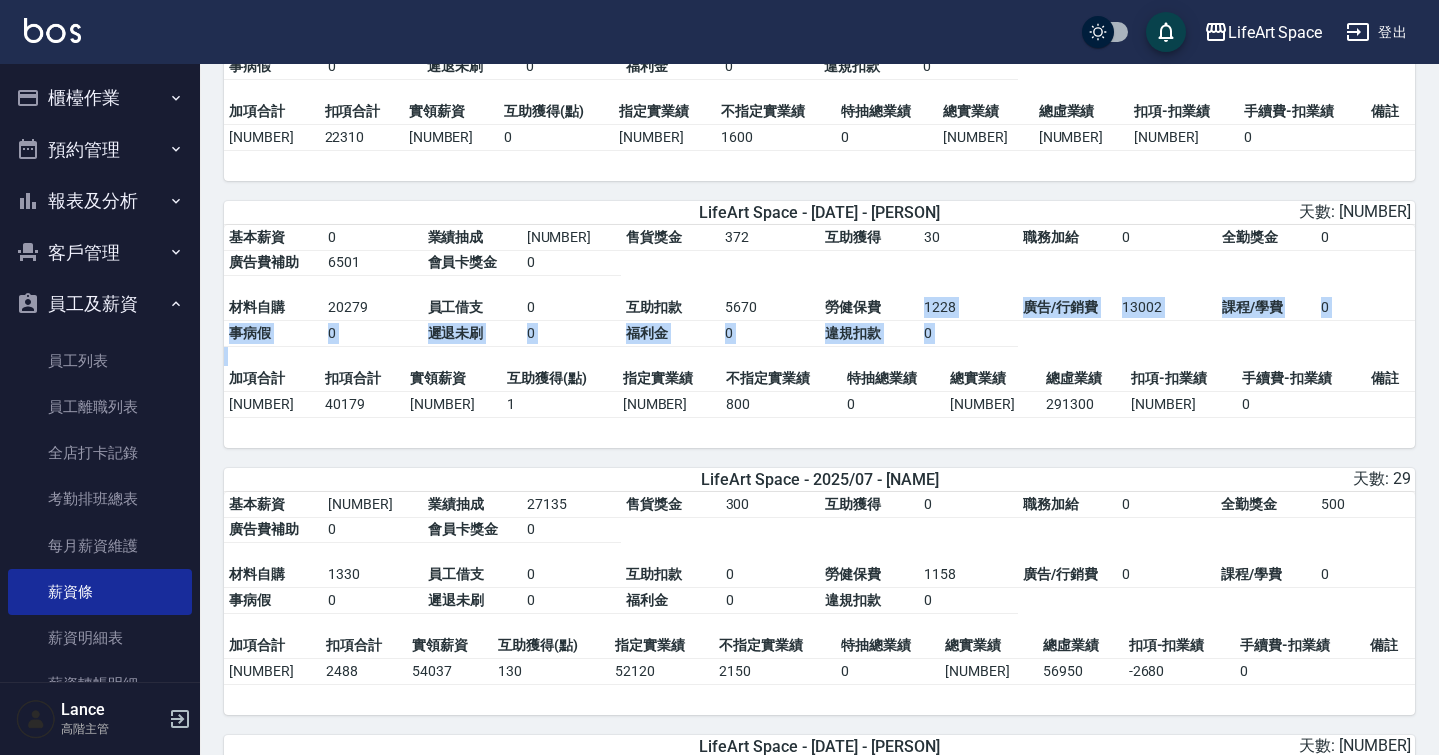 drag, startPoint x: 916, startPoint y: 354, endPoint x: 907, endPoint y: 413, distance: 59.682495 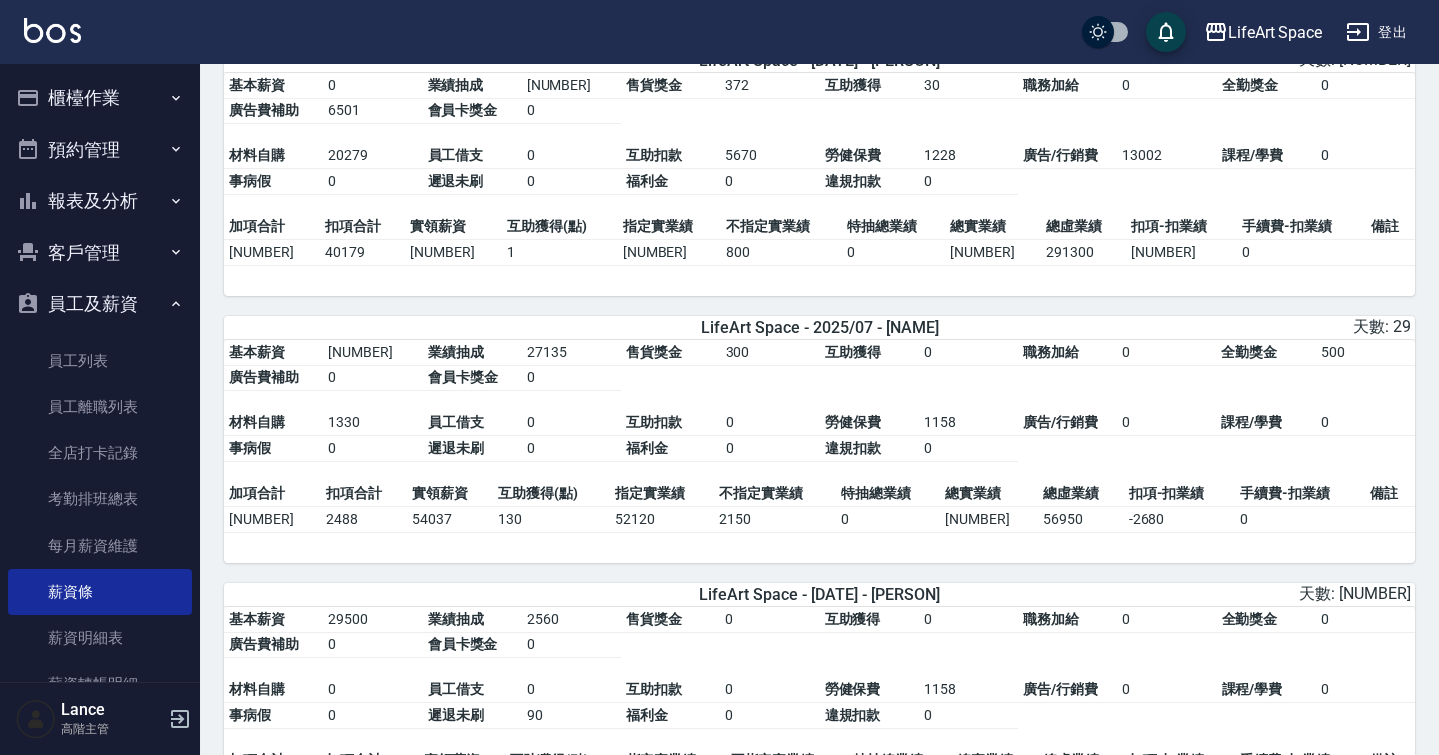 scroll, scrollTop: 4476, scrollLeft: 0, axis: vertical 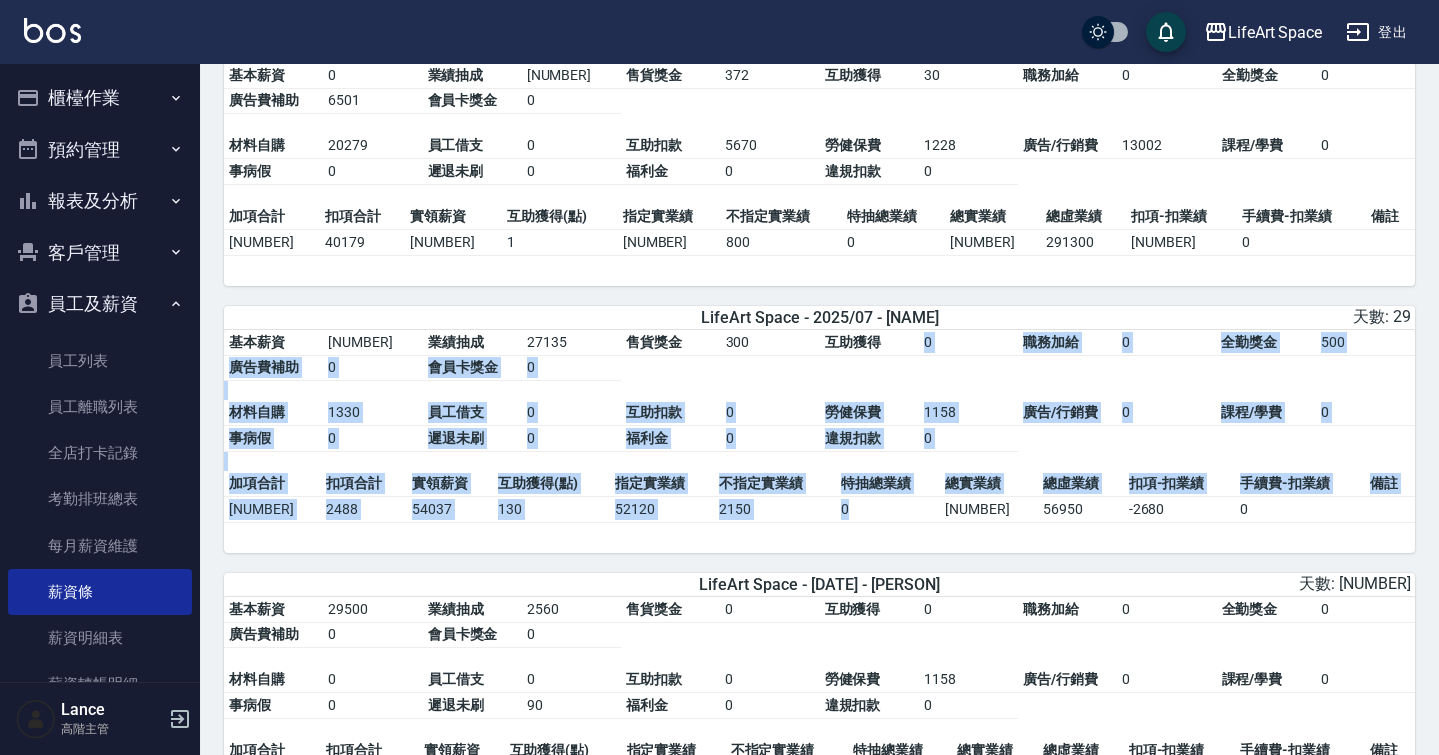 drag, startPoint x: 902, startPoint y: 400, endPoint x: 917, endPoint y: 553, distance: 153.73354 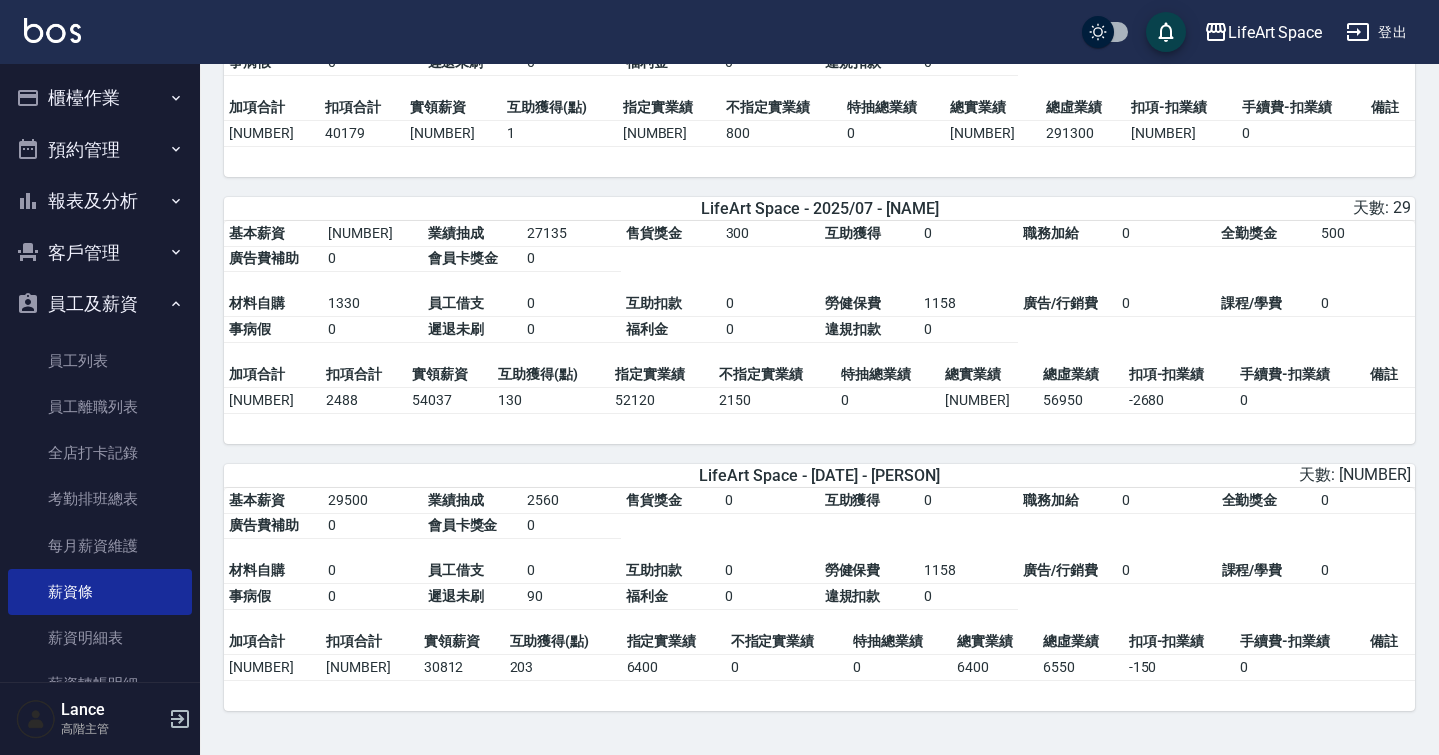 scroll, scrollTop: 4641, scrollLeft: 0, axis: vertical 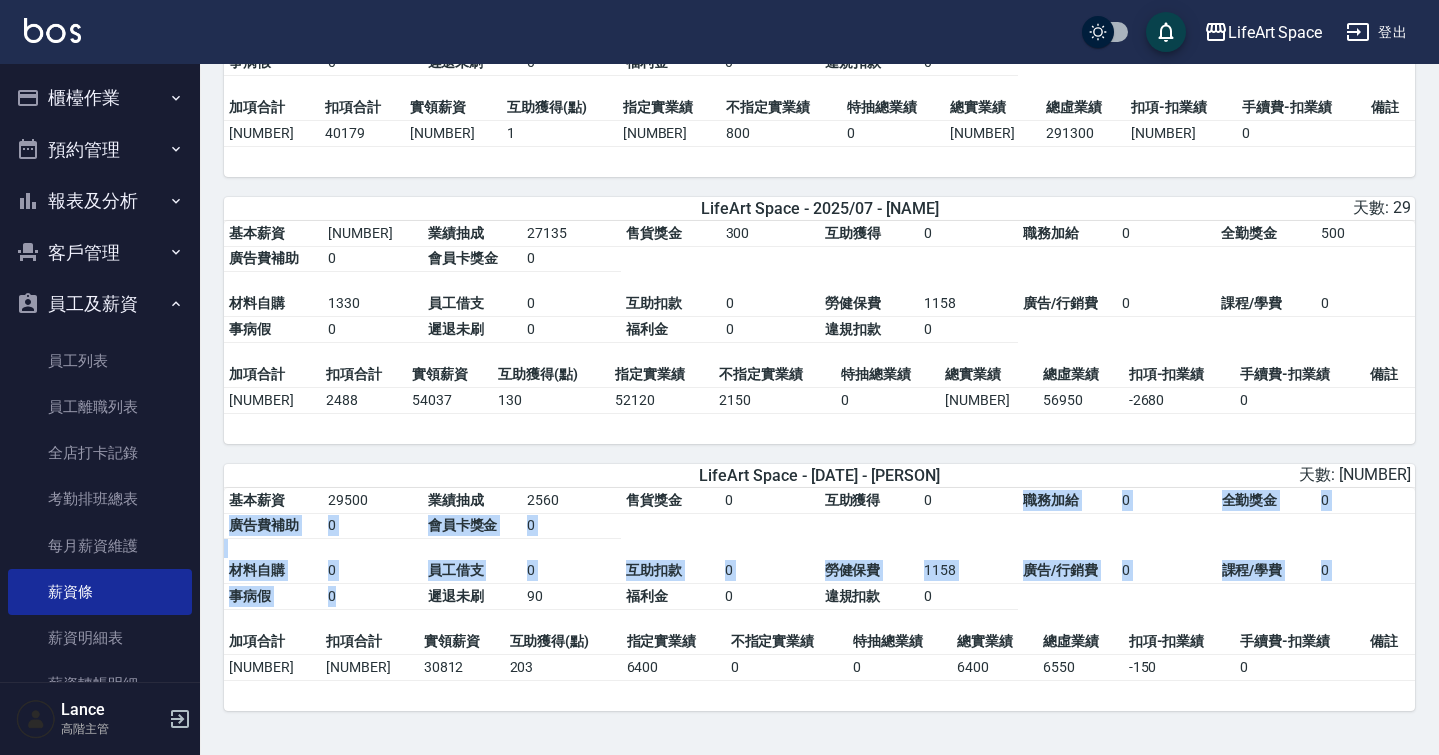 drag, startPoint x: 919, startPoint y: 513, endPoint x: 919, endPoint y: 616, distance: 103 